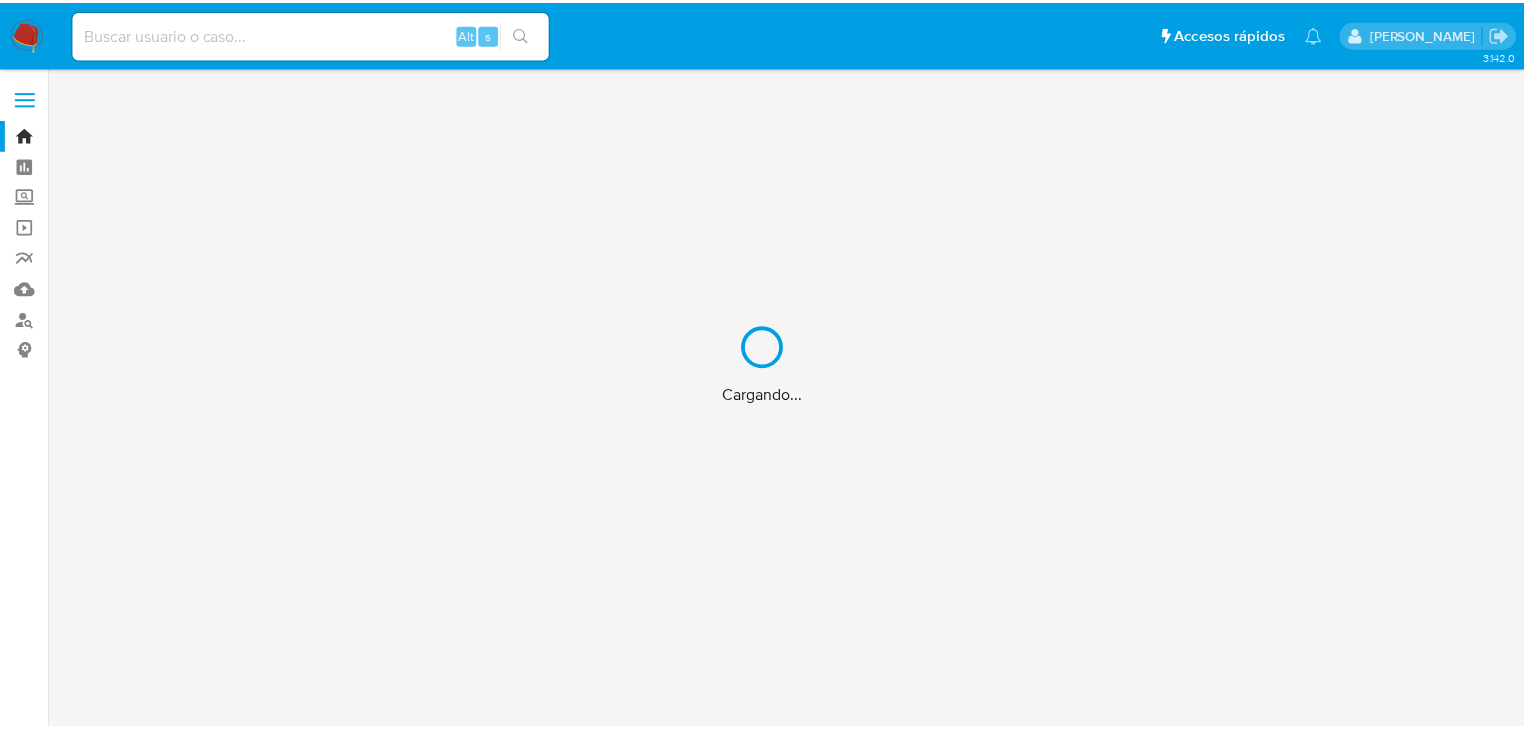 scroll, scrollTop: 0, scrollLeft: 0, axis: both 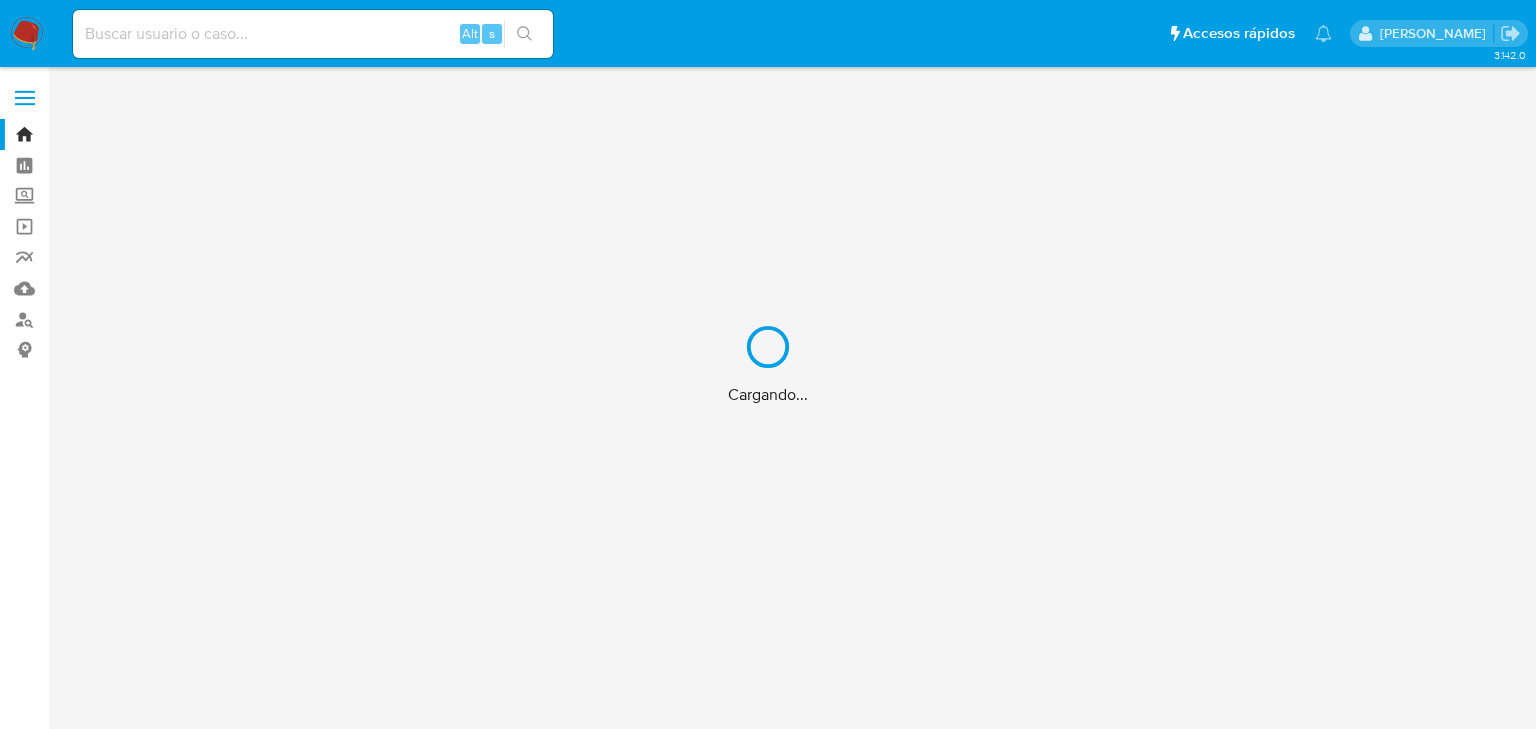 click on "Cargando..." at bounding box center (768, 364) 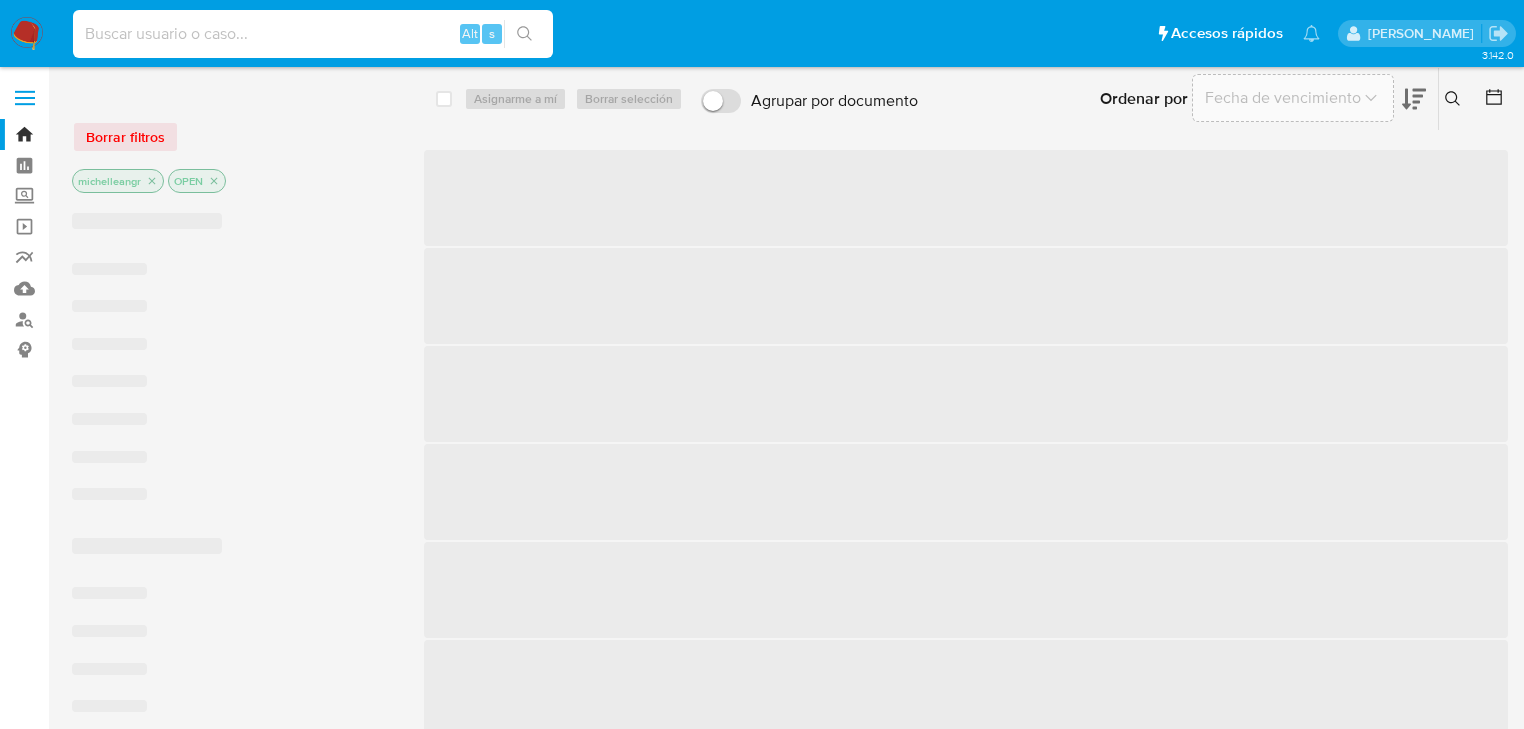 click at bounding box center [313, 34] 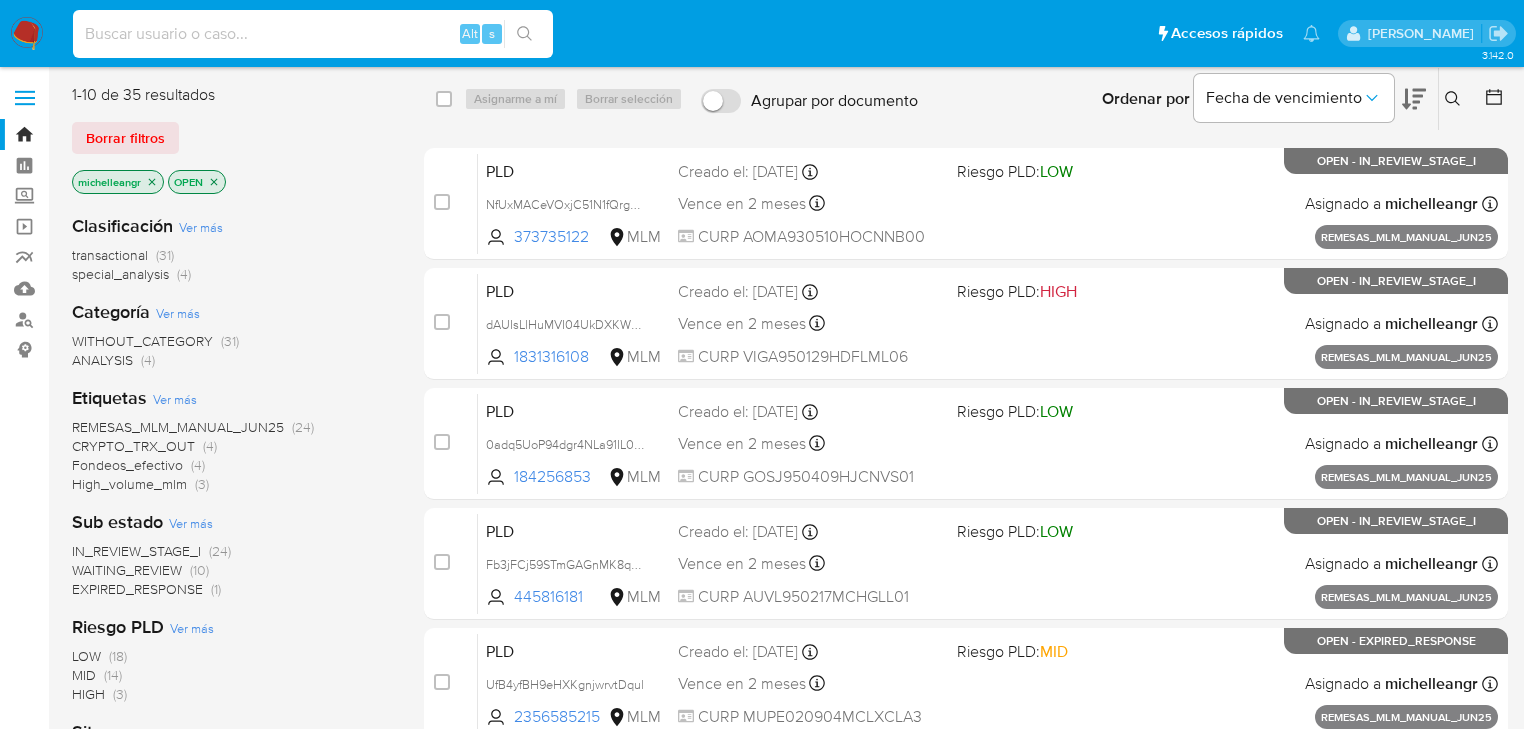paste on "nkuToSMtgGMhN1RGRIKvyAN3" 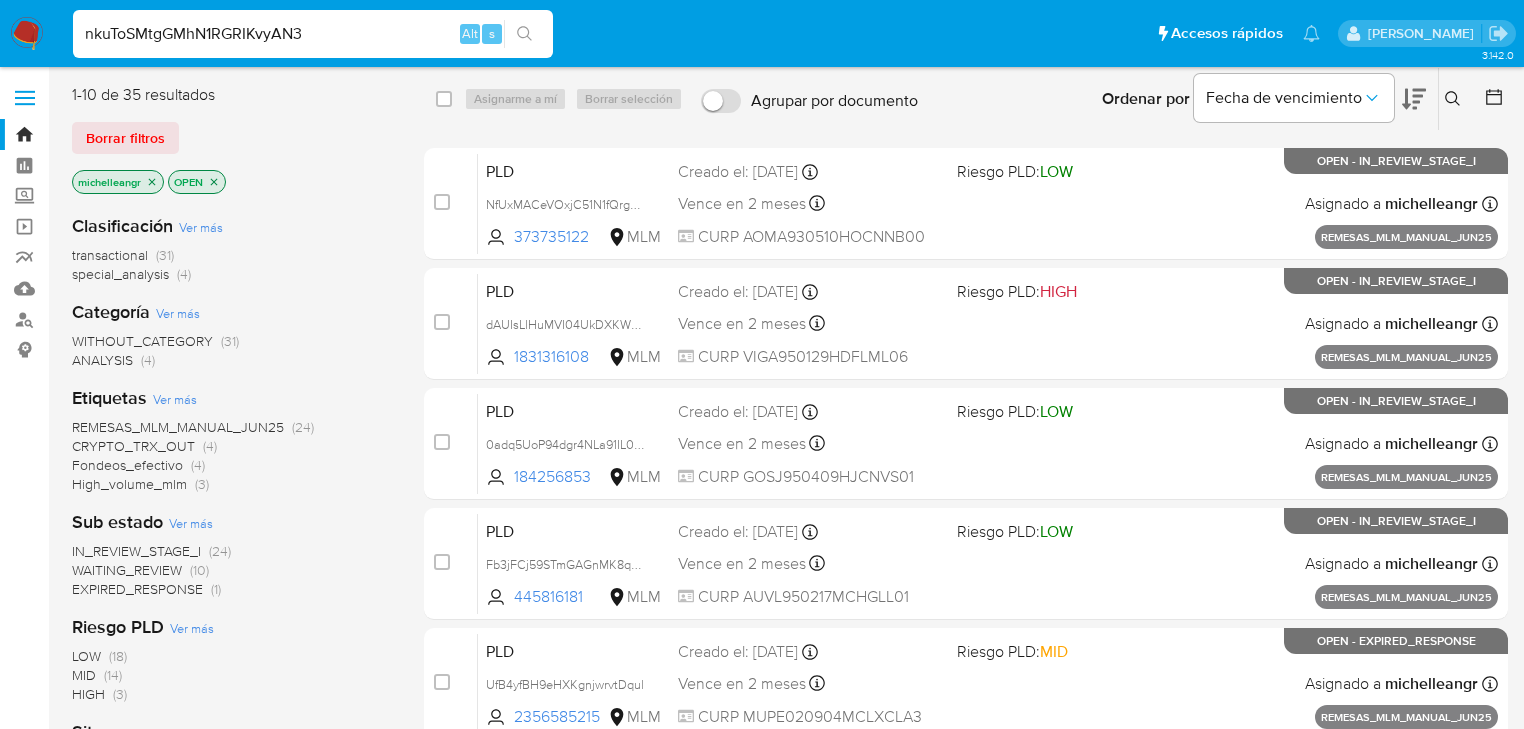 type on "nkuToSMtgGMhN1RGRIKvyAN3" 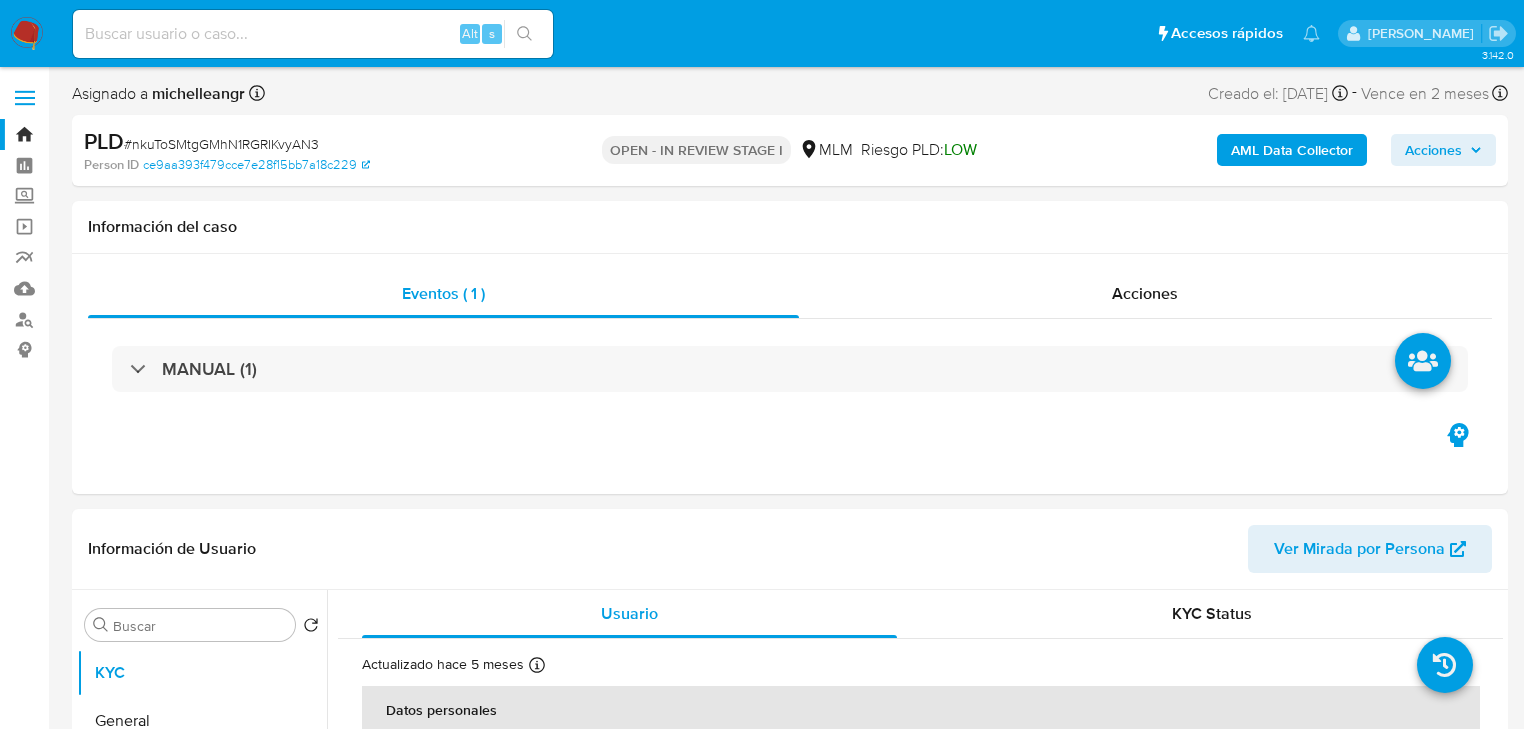 select on "10" 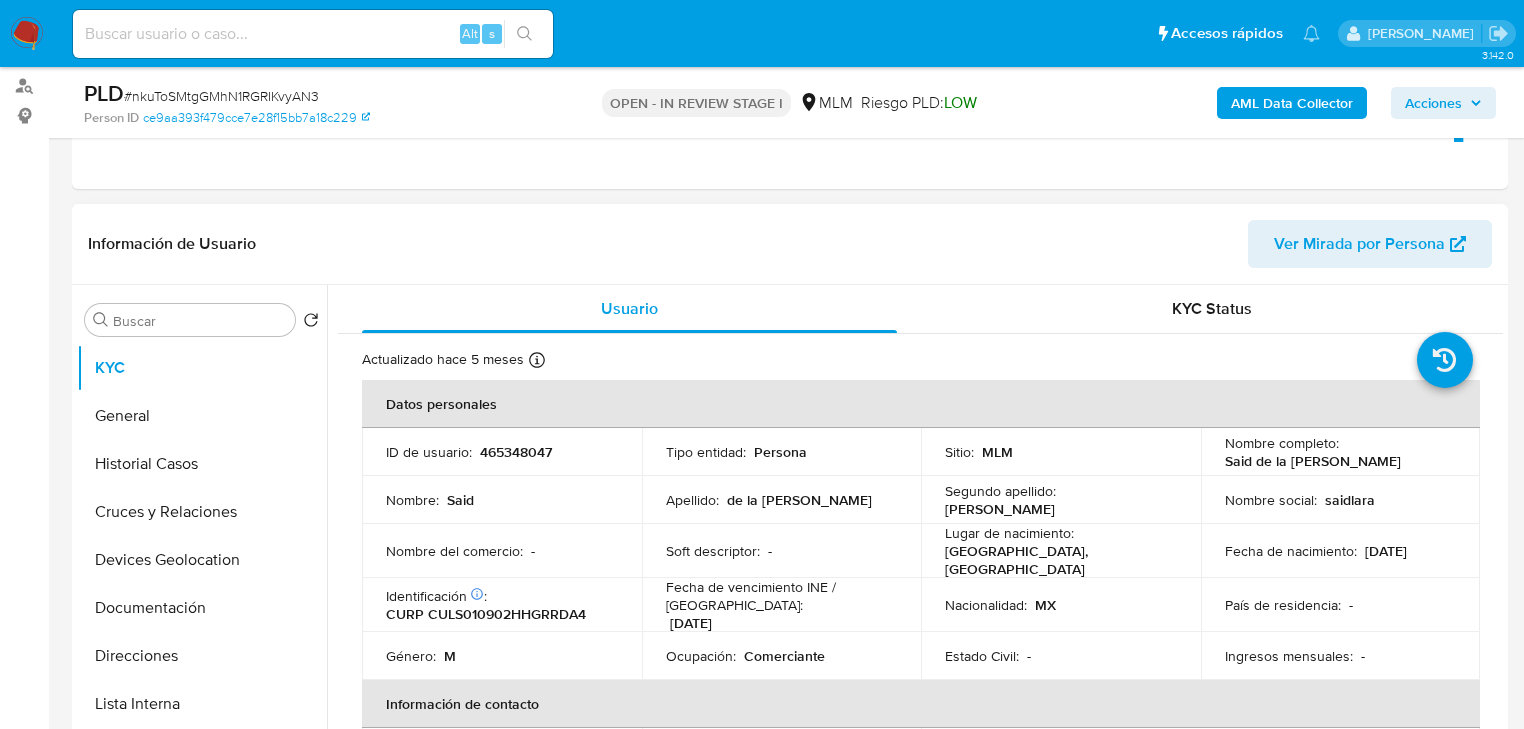 scroll, scrollTop: 320, scrollLeft: 0, axis: vertical 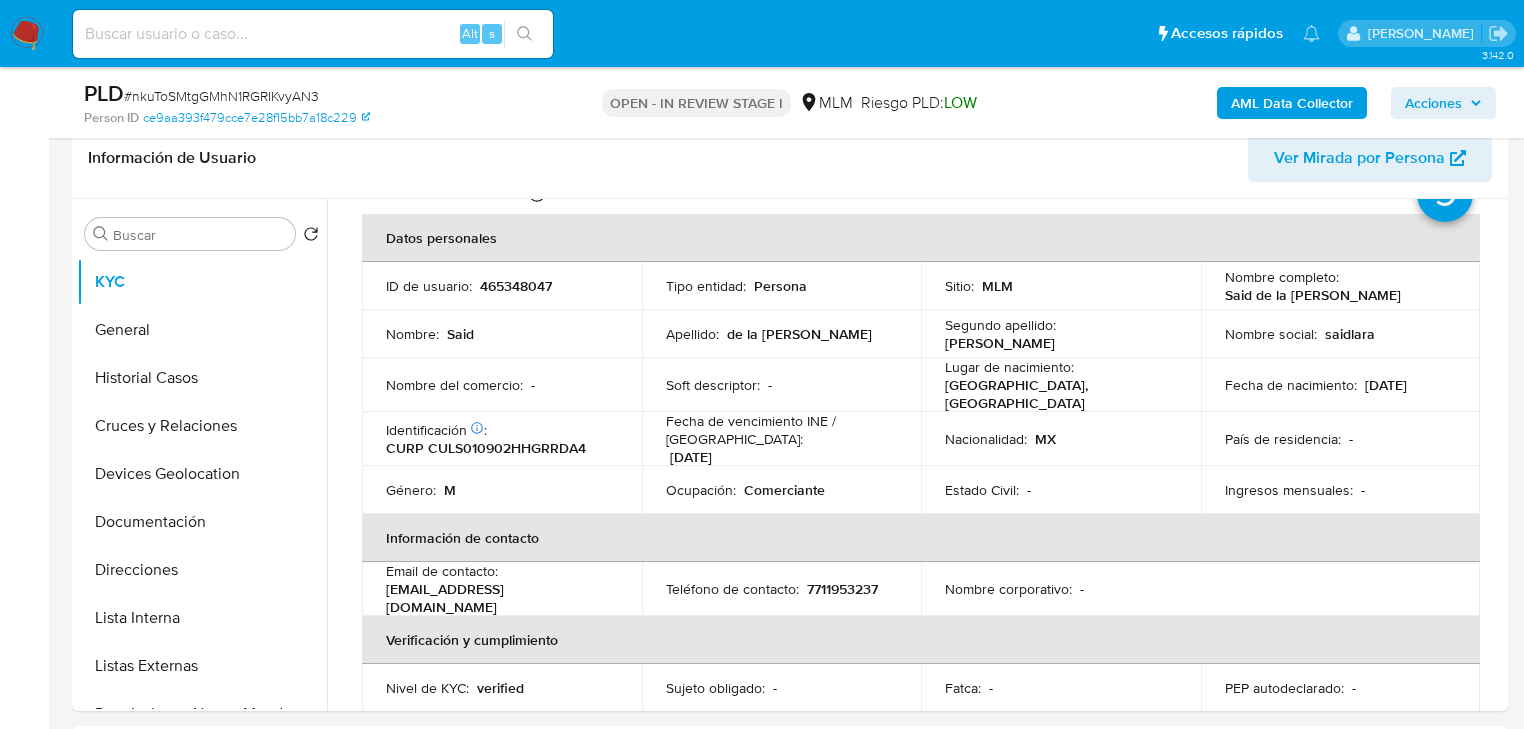 drag, startPoint x: 1208, startPoint y: 676, endPoint x: 1384, endPoint y: 724, distance: 182.42807 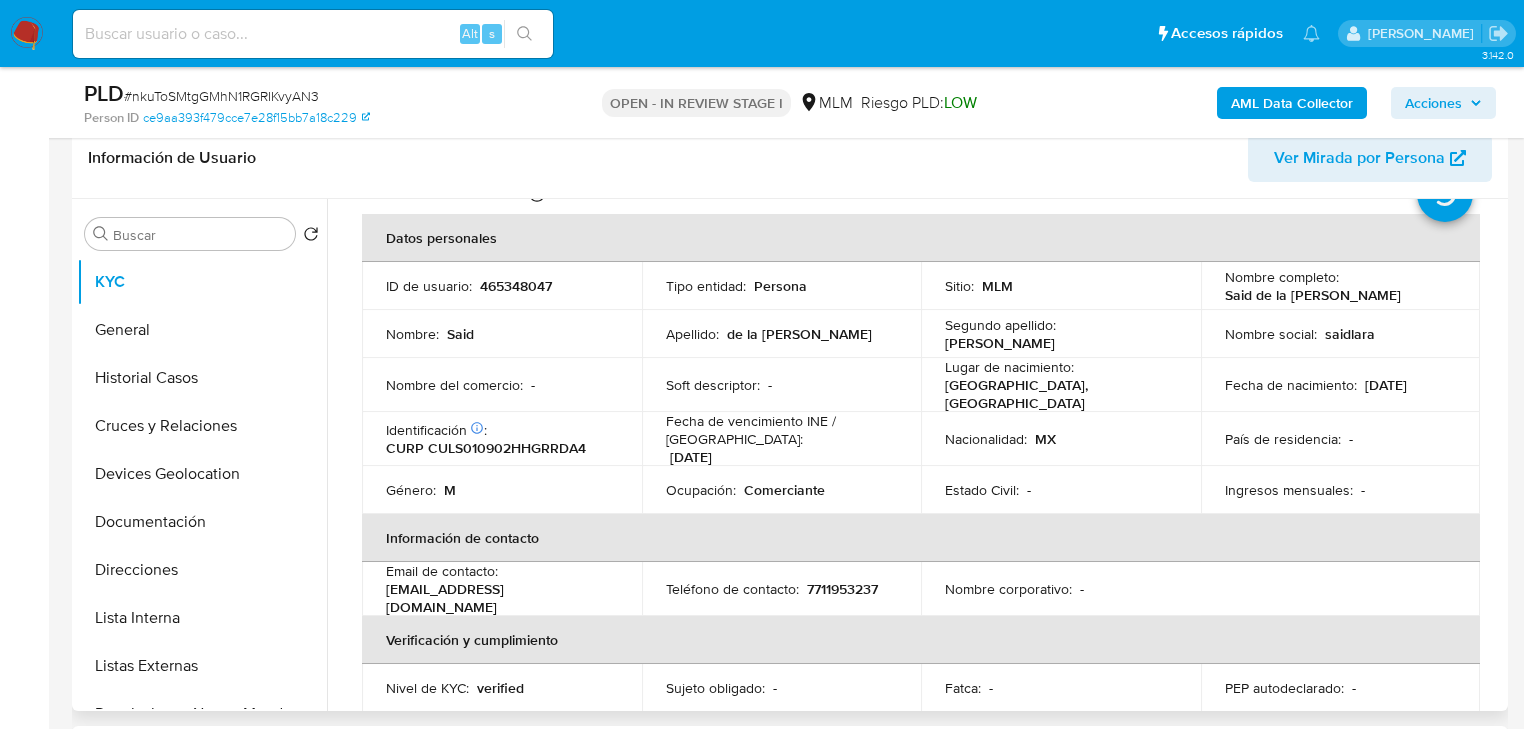 drag, startPoint x: 471, startPoint y: 367, endPoint x: 501, endPoint y: 347, distance: 36.05551 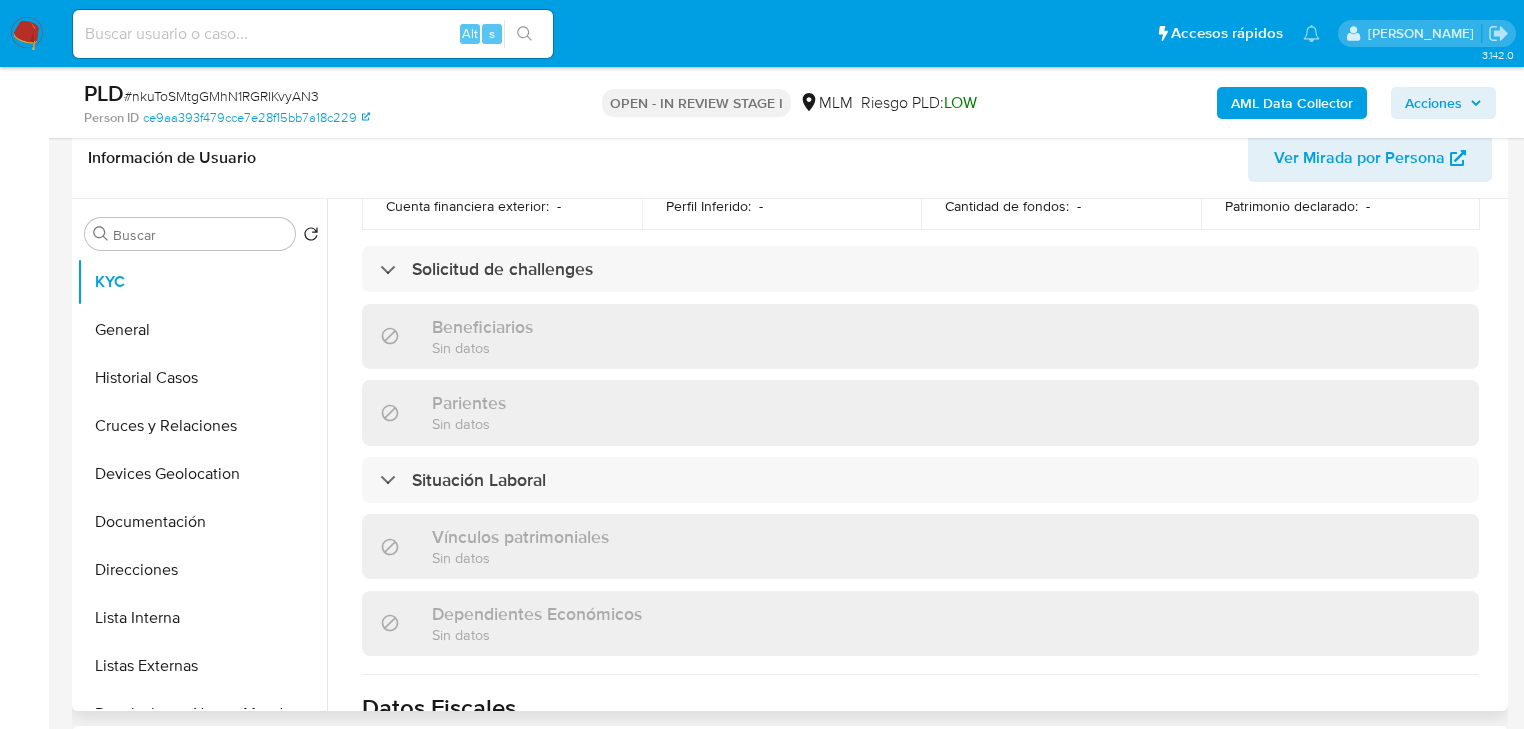 scroll, scrollTop: 880, scrollLeft: 0, axis: vertical 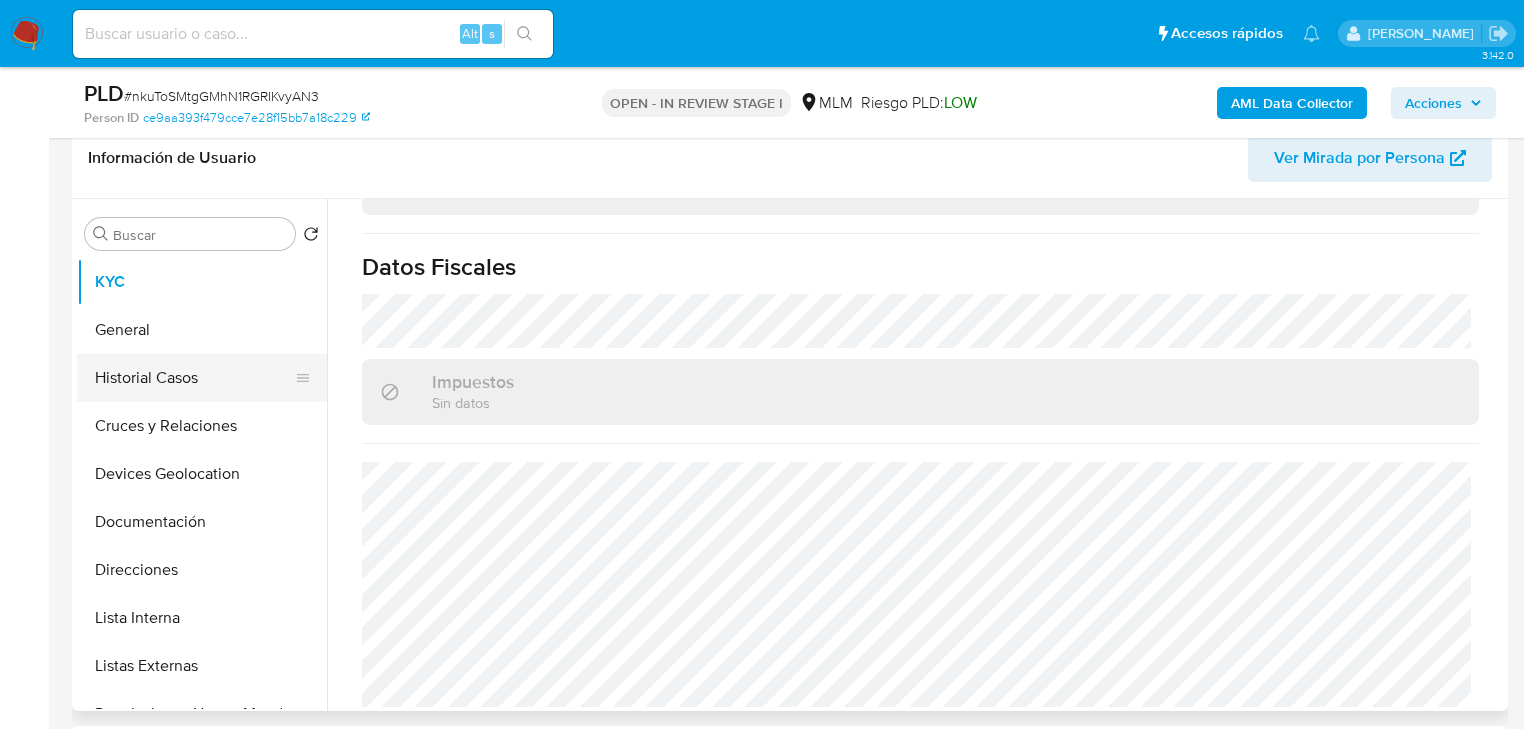 click on "General" at bounding box center (202, 330) 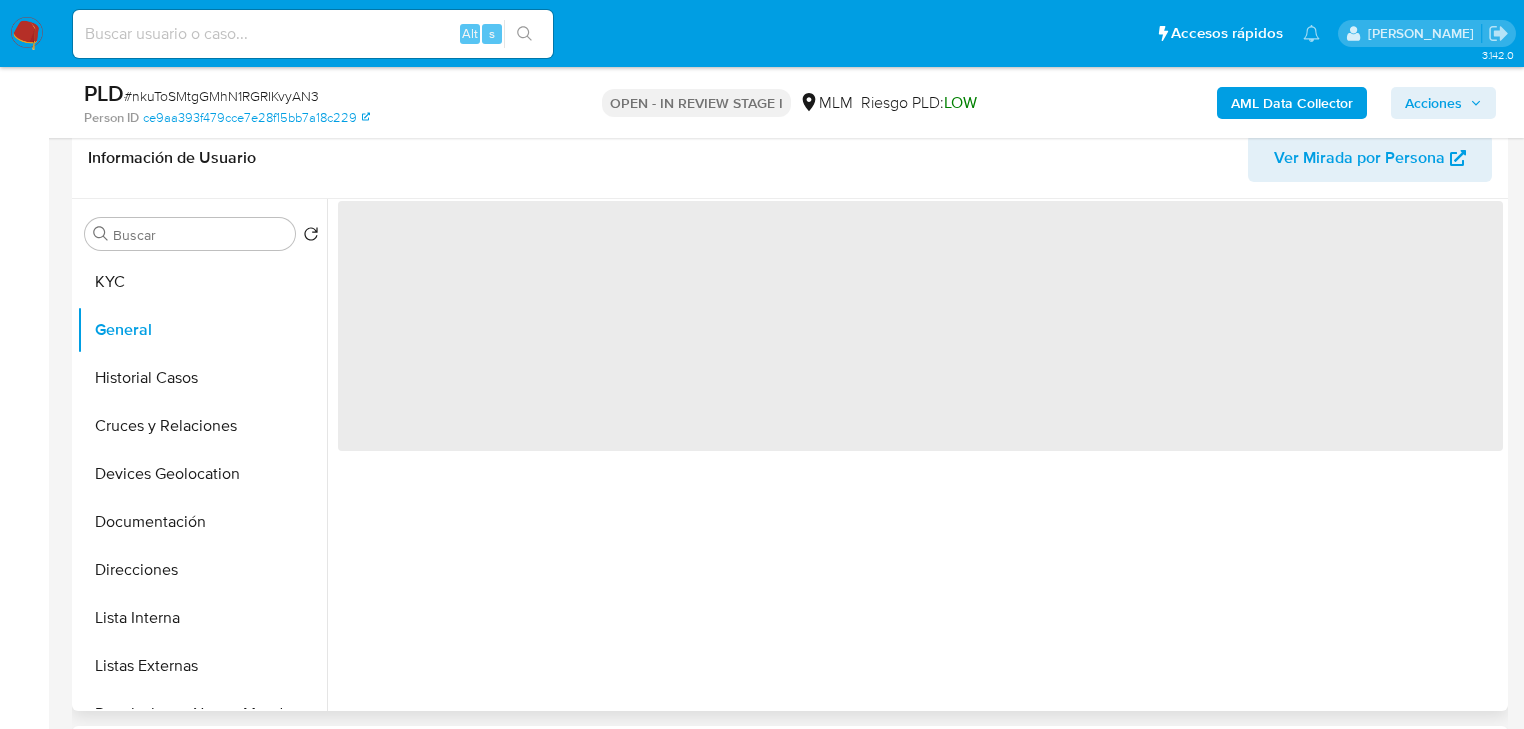 scroll, scrollTop: 0, scrollLeft: 0, axis: both 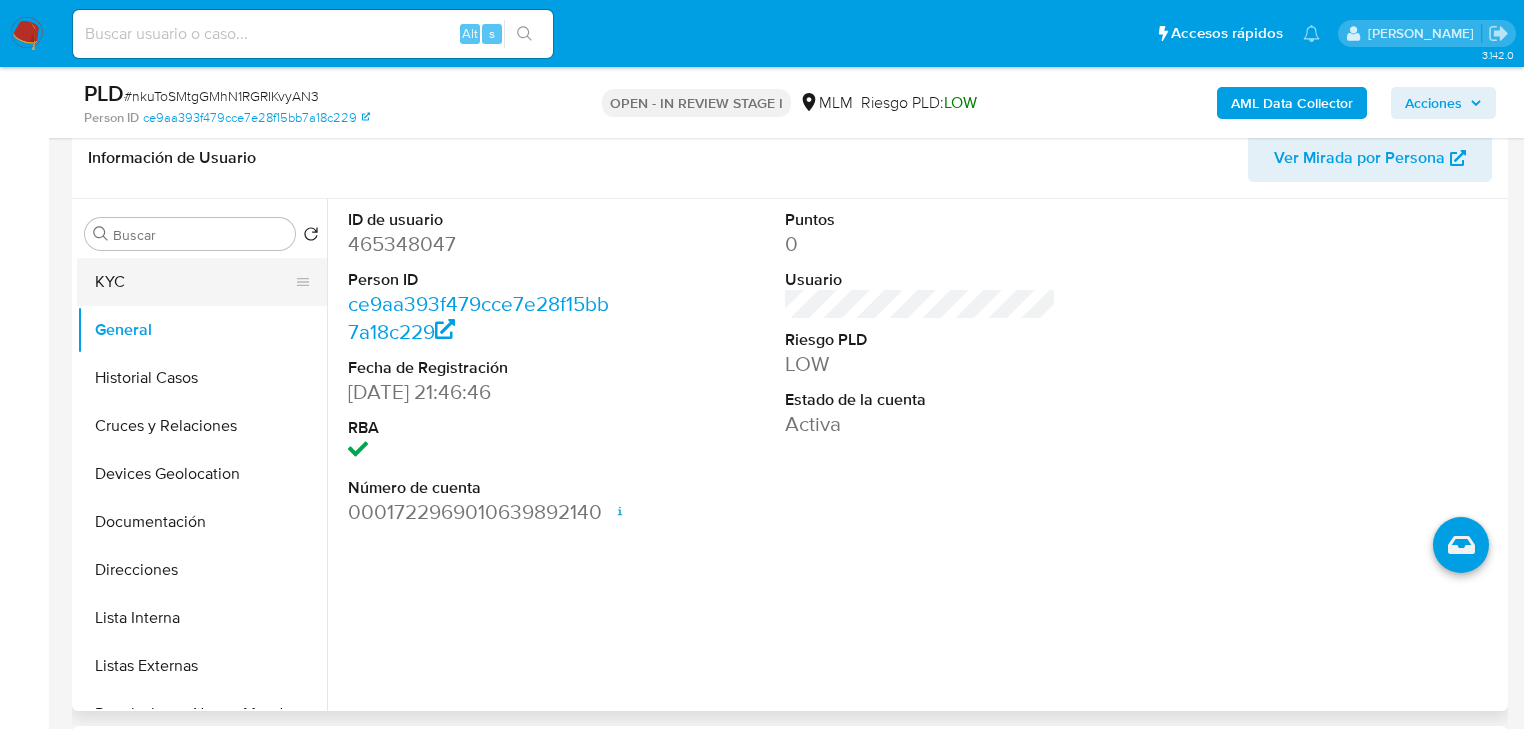 drag, startPoint x: 157, startPoint y: 293, endPoint x: 269, endPoint y: 299, distance: 112.1606 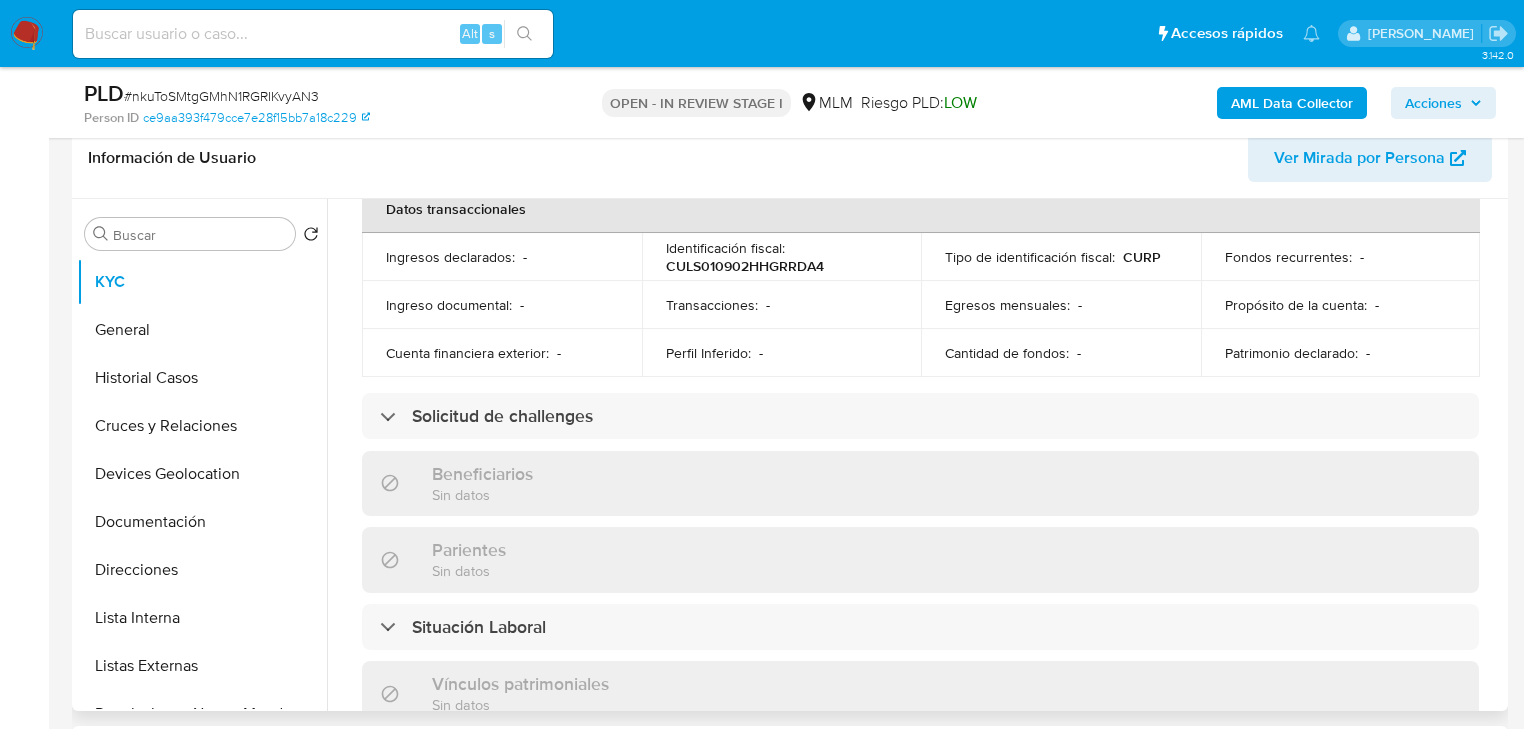 scroll, scrollTop: 800, scrollLeft: 0, axis: vertical 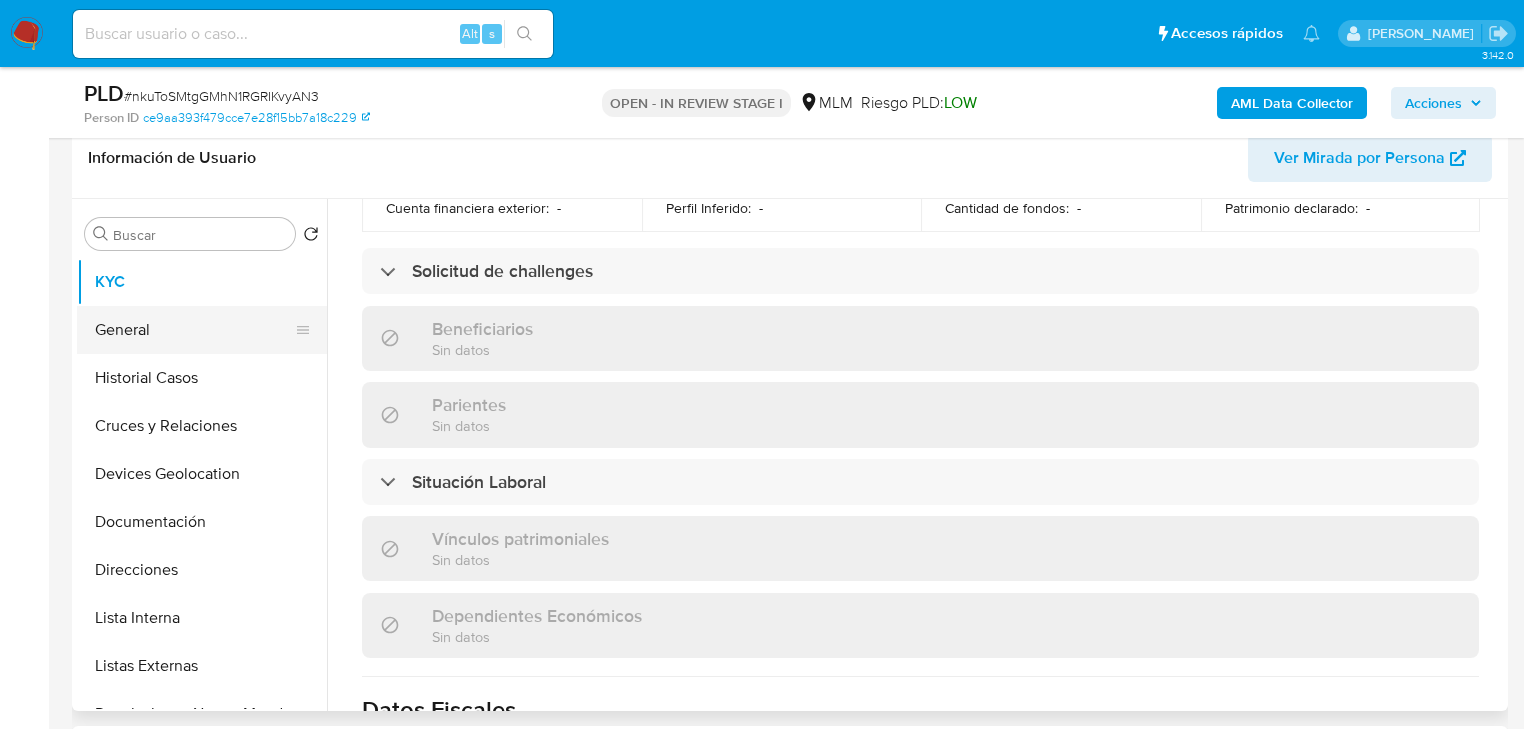 click on "KYC General Historial Casos Cruces y Relaciones Devices Geolocation Documentación Direcciones Lista Interna Listas Externas Restricciones Nuevo Mundo Historial de conversaciones Archivos adjuntos Dispositivos Point Información de accesos Anticipos de dinero Créditos Cuentas Bancarias Datos Modificados Fecha Compliant Historial Riesgo PLD IV Challenges Insurtech Items Marcas AML Perfiles Tarjetas" at bounding box center (202, 483) 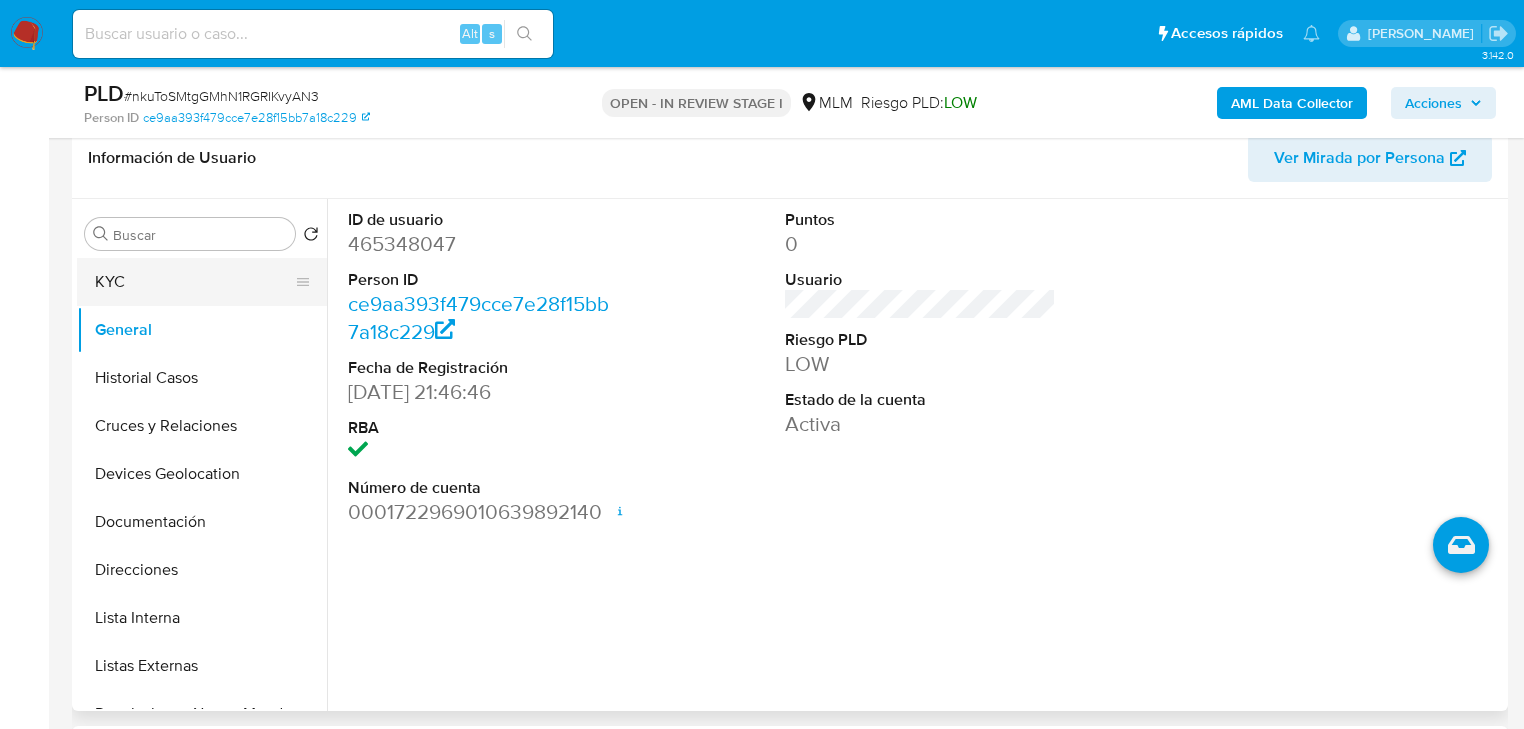 drag, startPoint x: 136, startPoint y: 281, endPoint x: 316, endPoint y: 282, distance: 180.00278 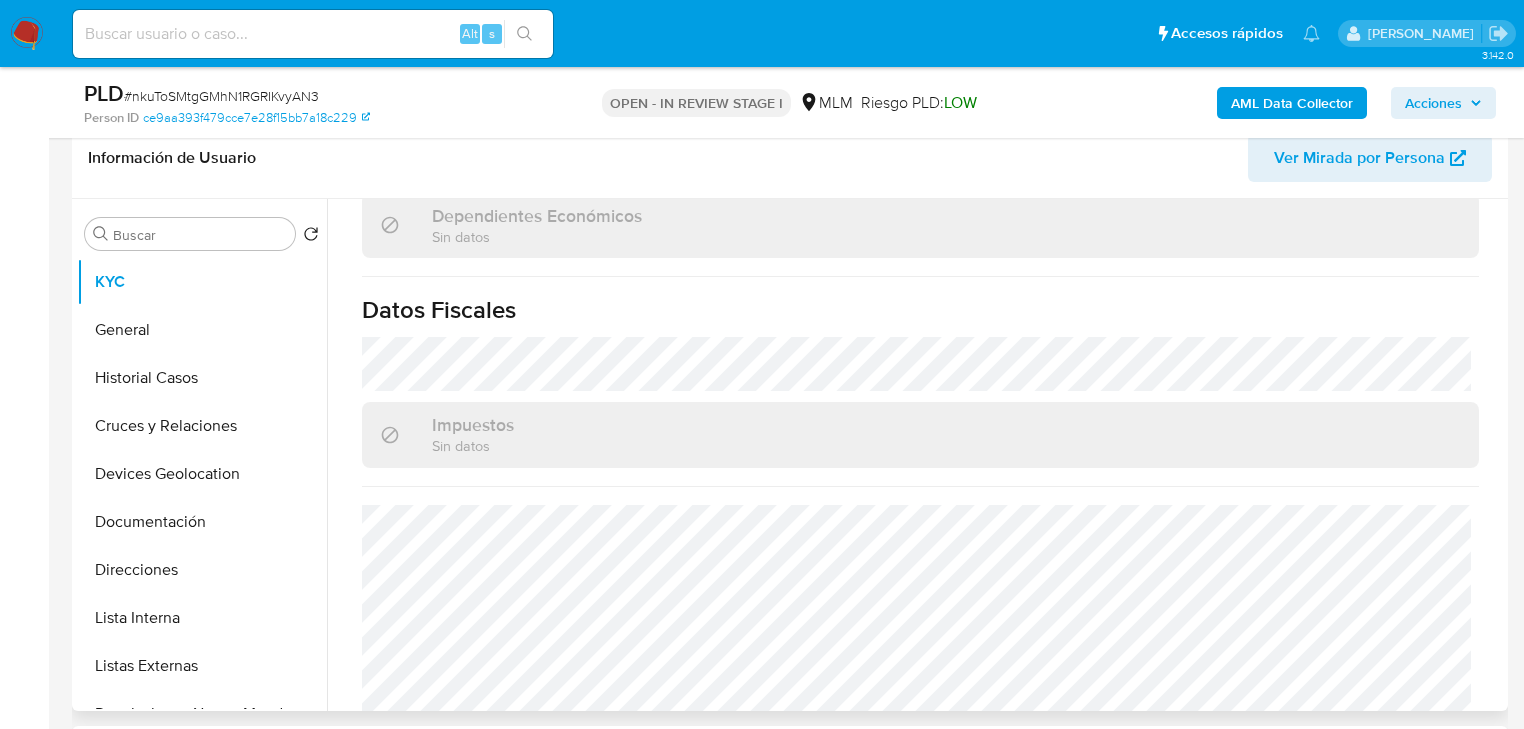 scroll, scrollTop: 1243, scrollLeft: 0, axis: vertical 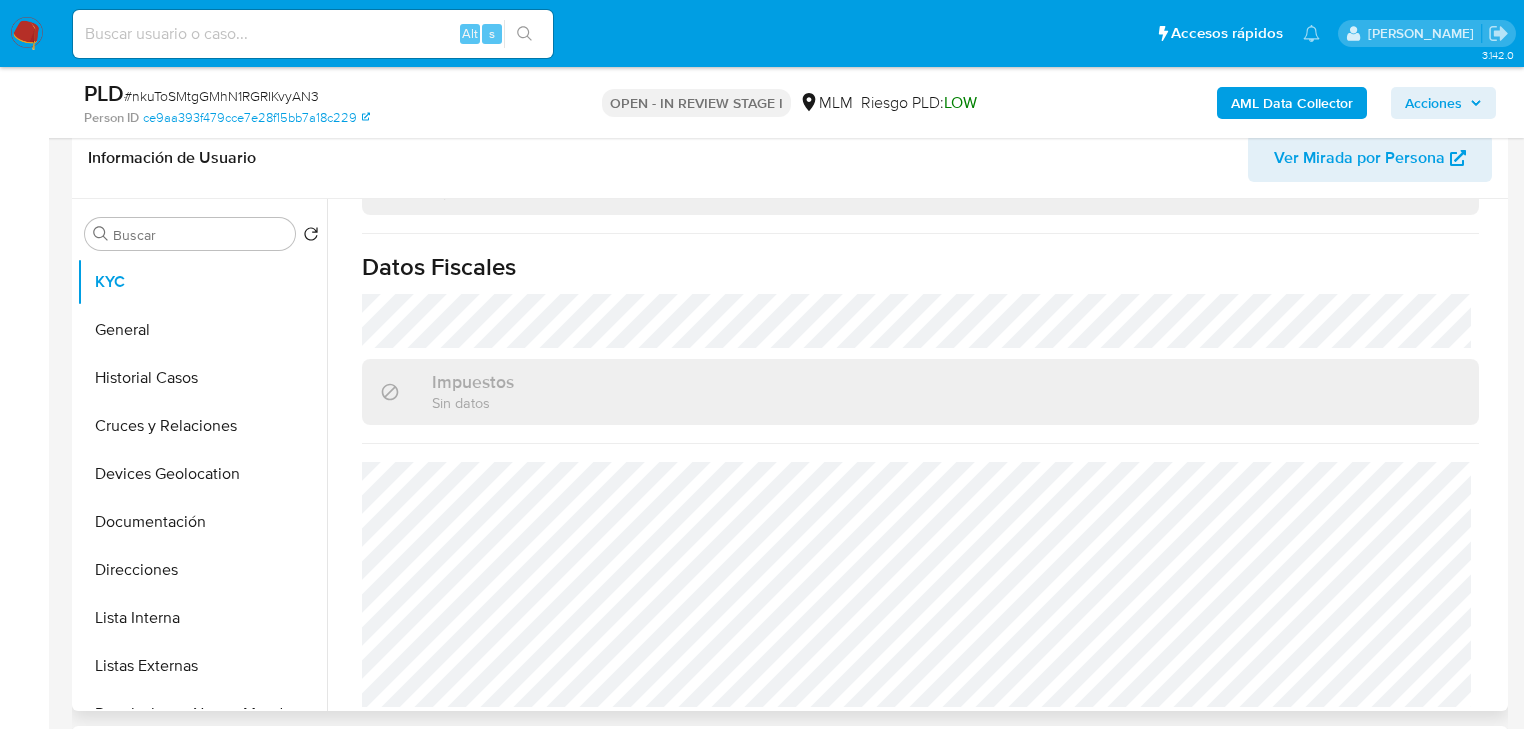 type 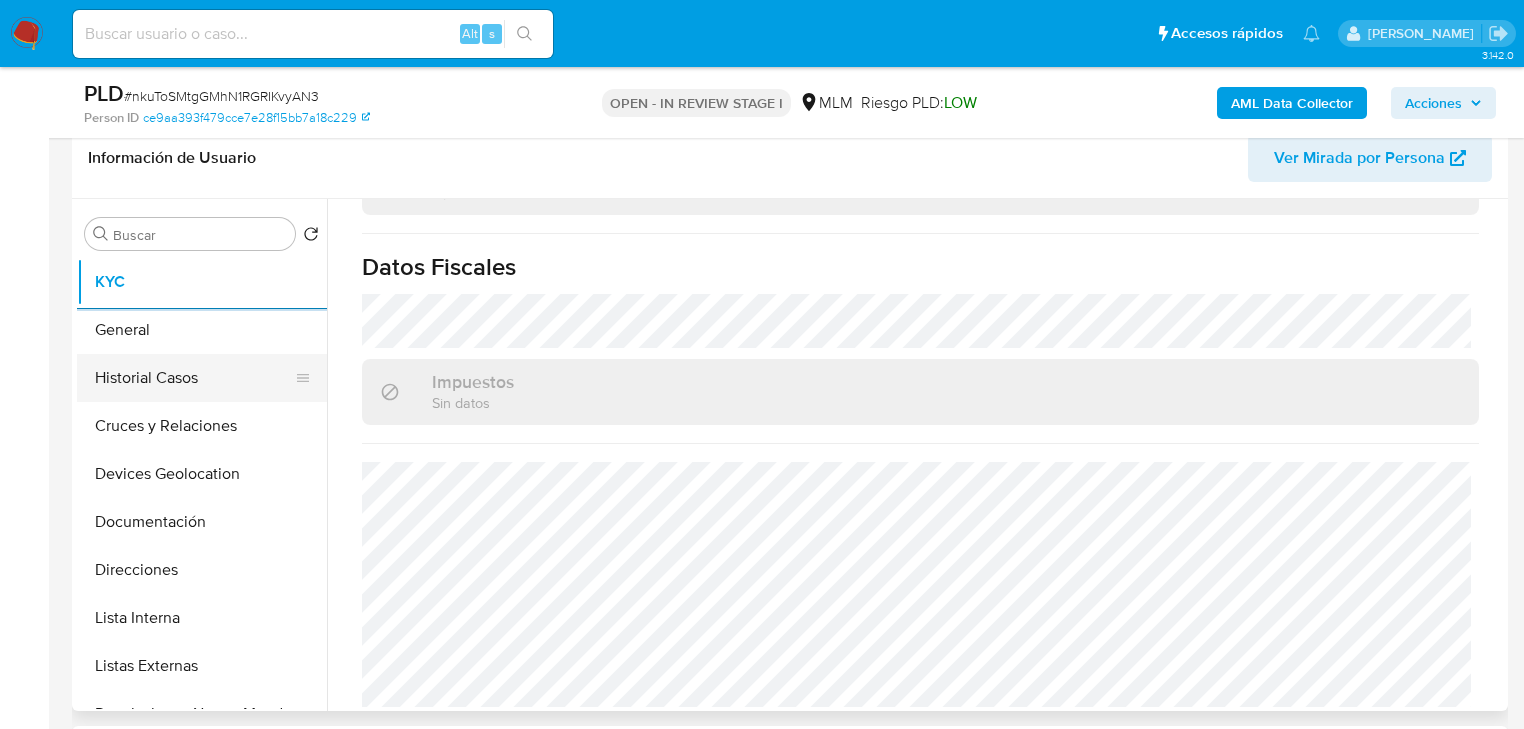 click on "Historial Casos" at bounding box center [194, 378] 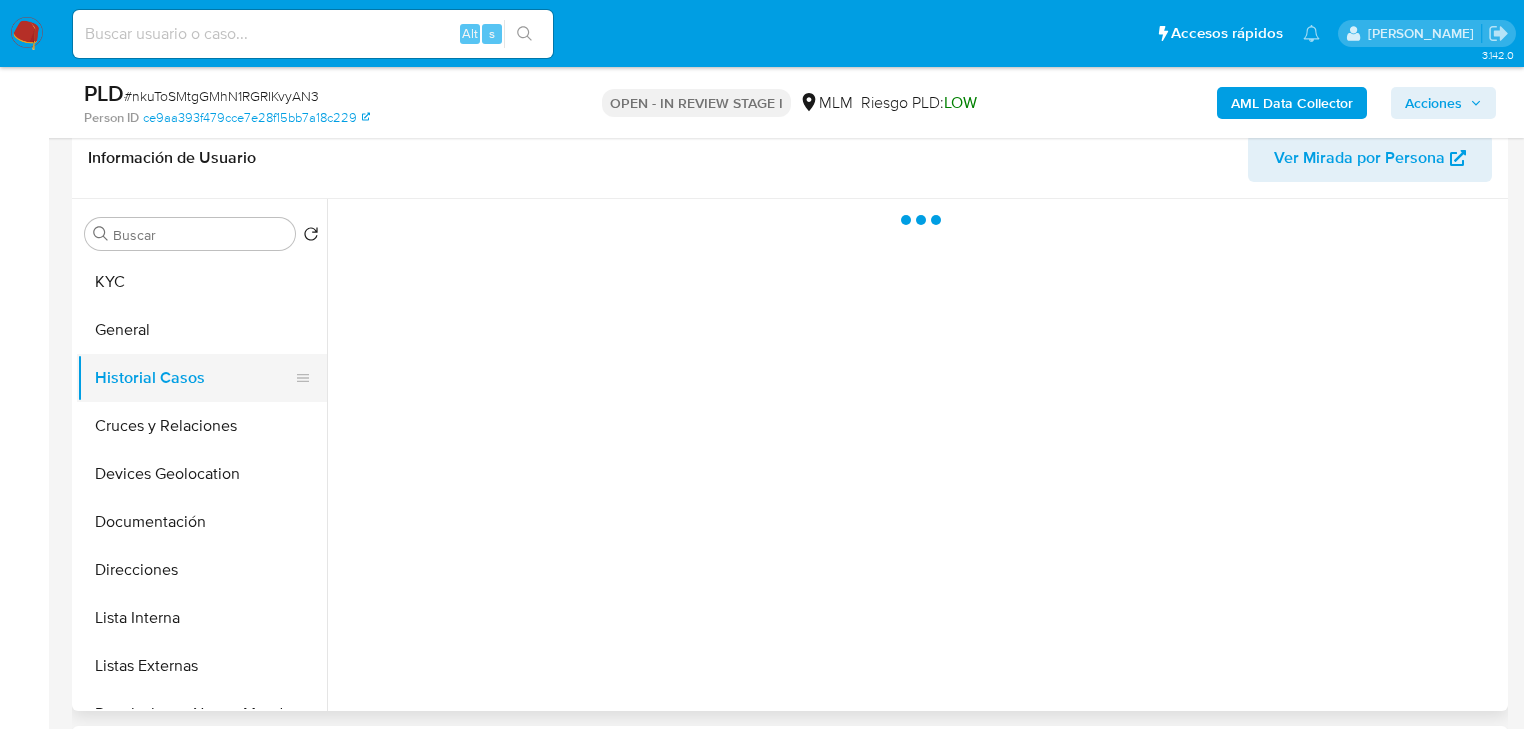 scroll, scrollTop: 0, scrollLeft: 0, axis: both 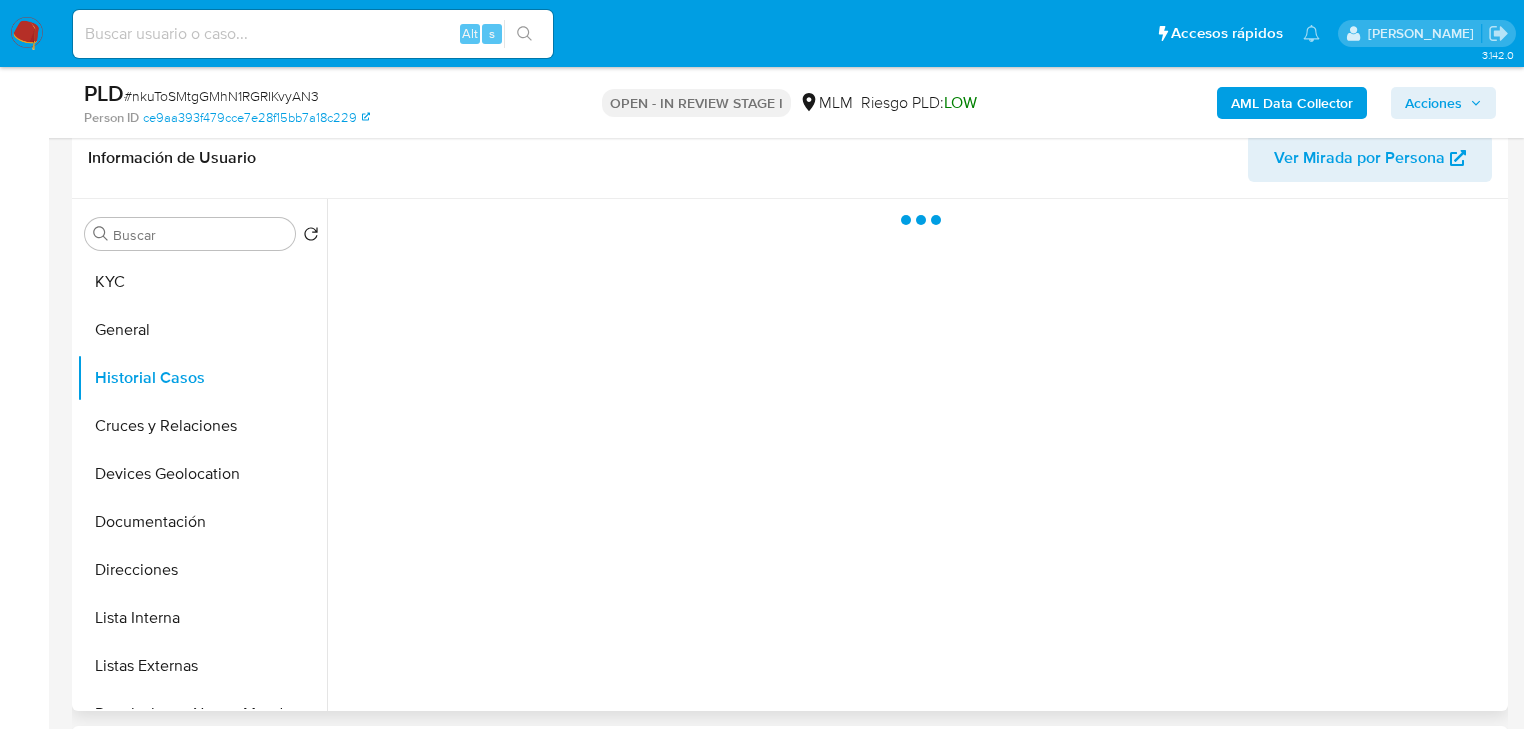 type 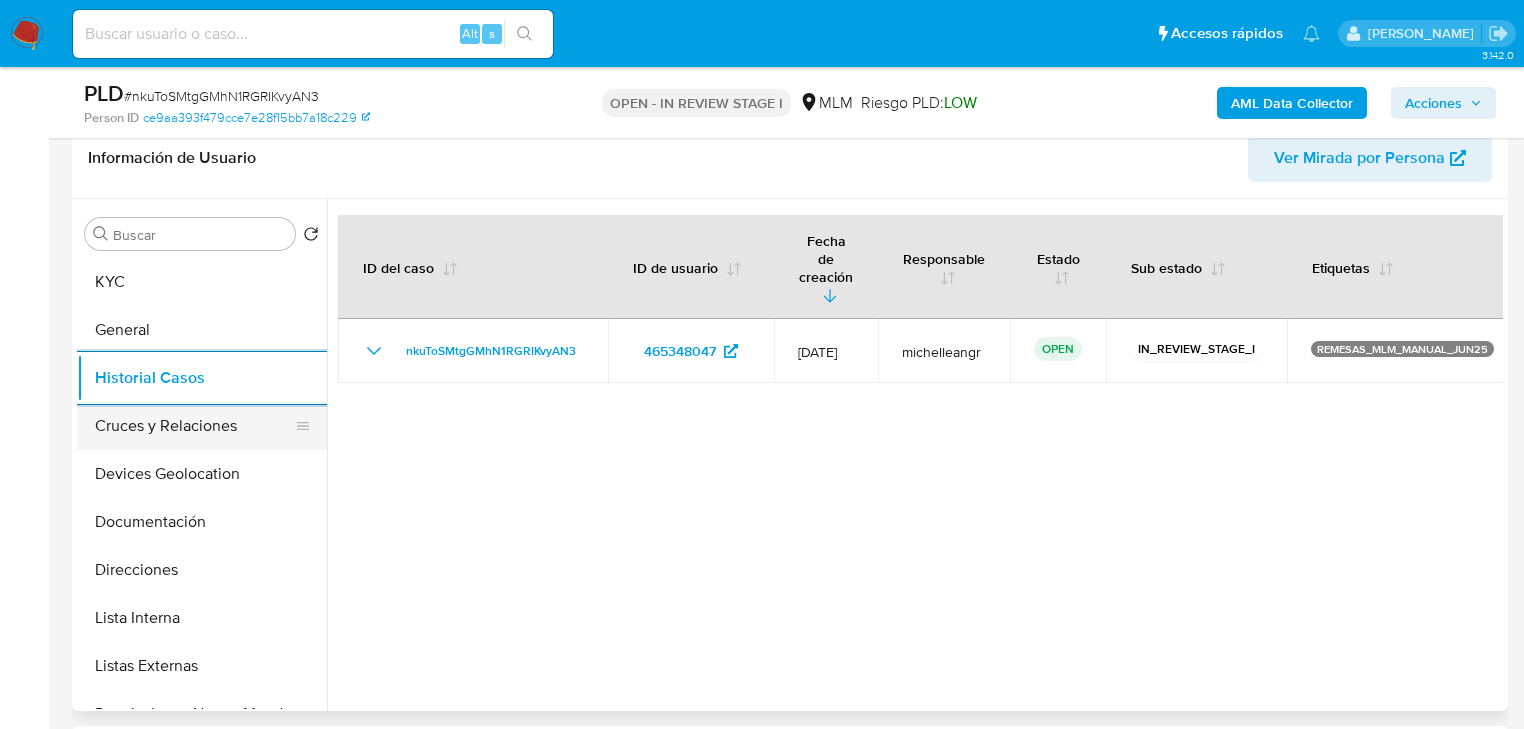 drag, startPoint x: 202, startPoint y: 434, endPoint x: 219, endPoint y: 440, distance: 18.027756 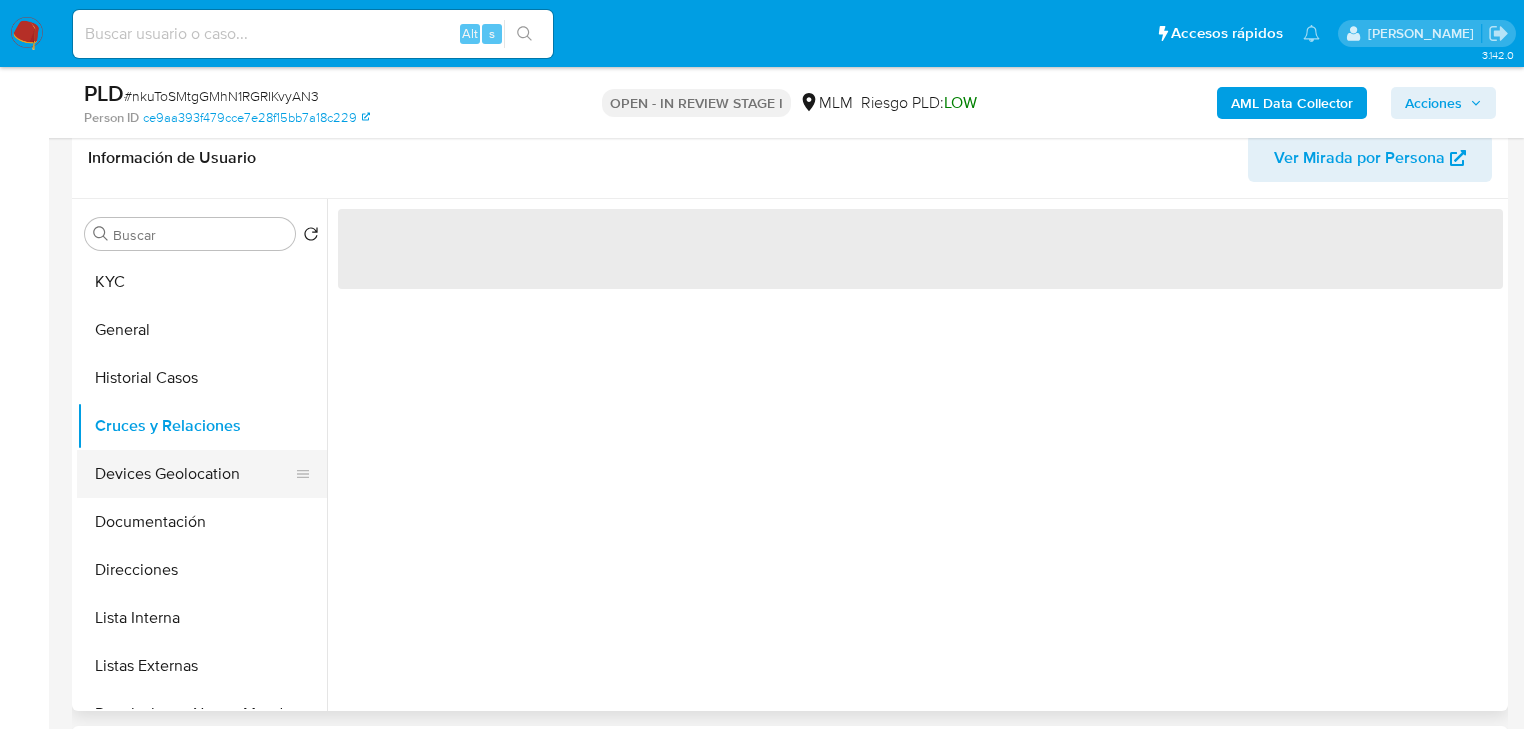 click on "Devices Geolocation" at bounding box center (194, 474) 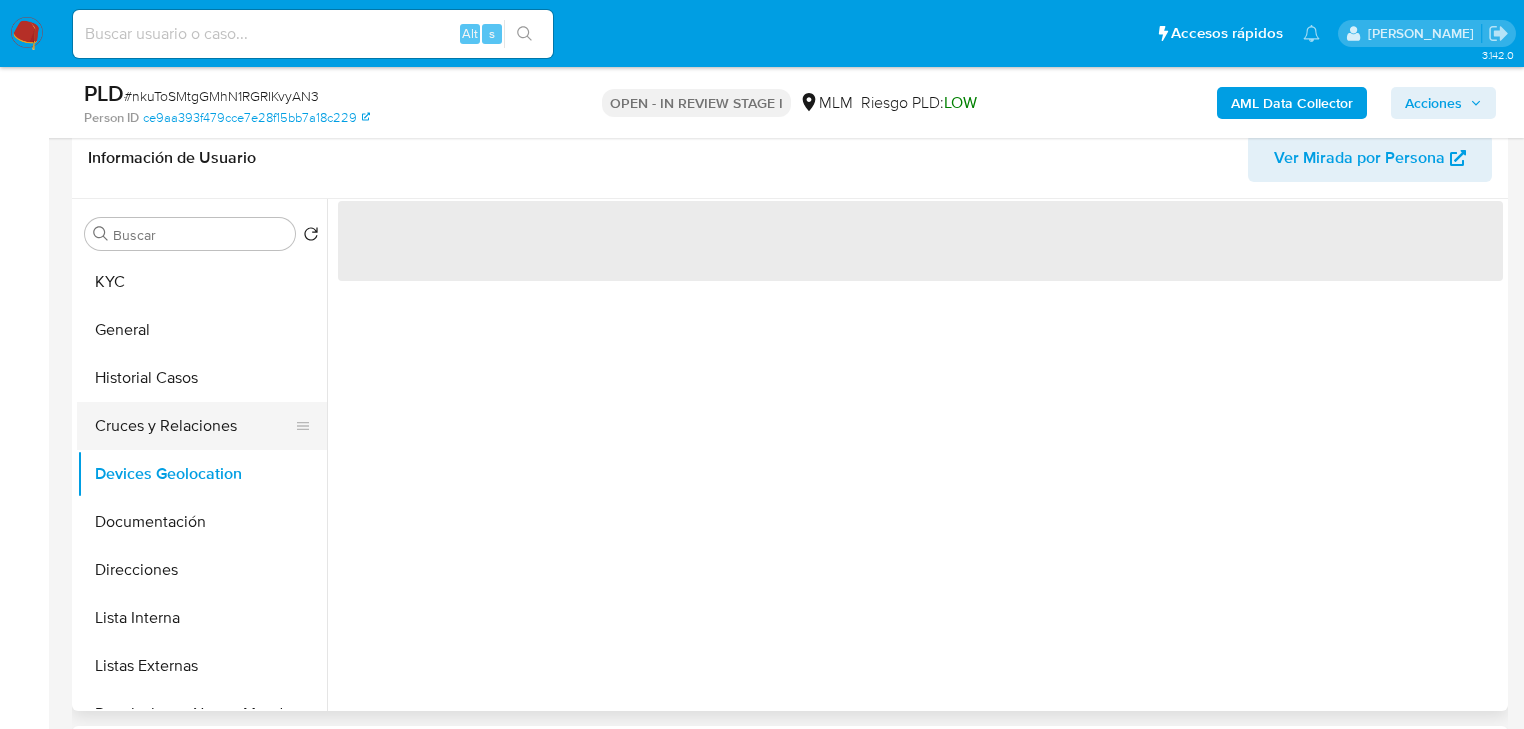 click on "Cruces y Relaciones" at bounding box center [194, 426] 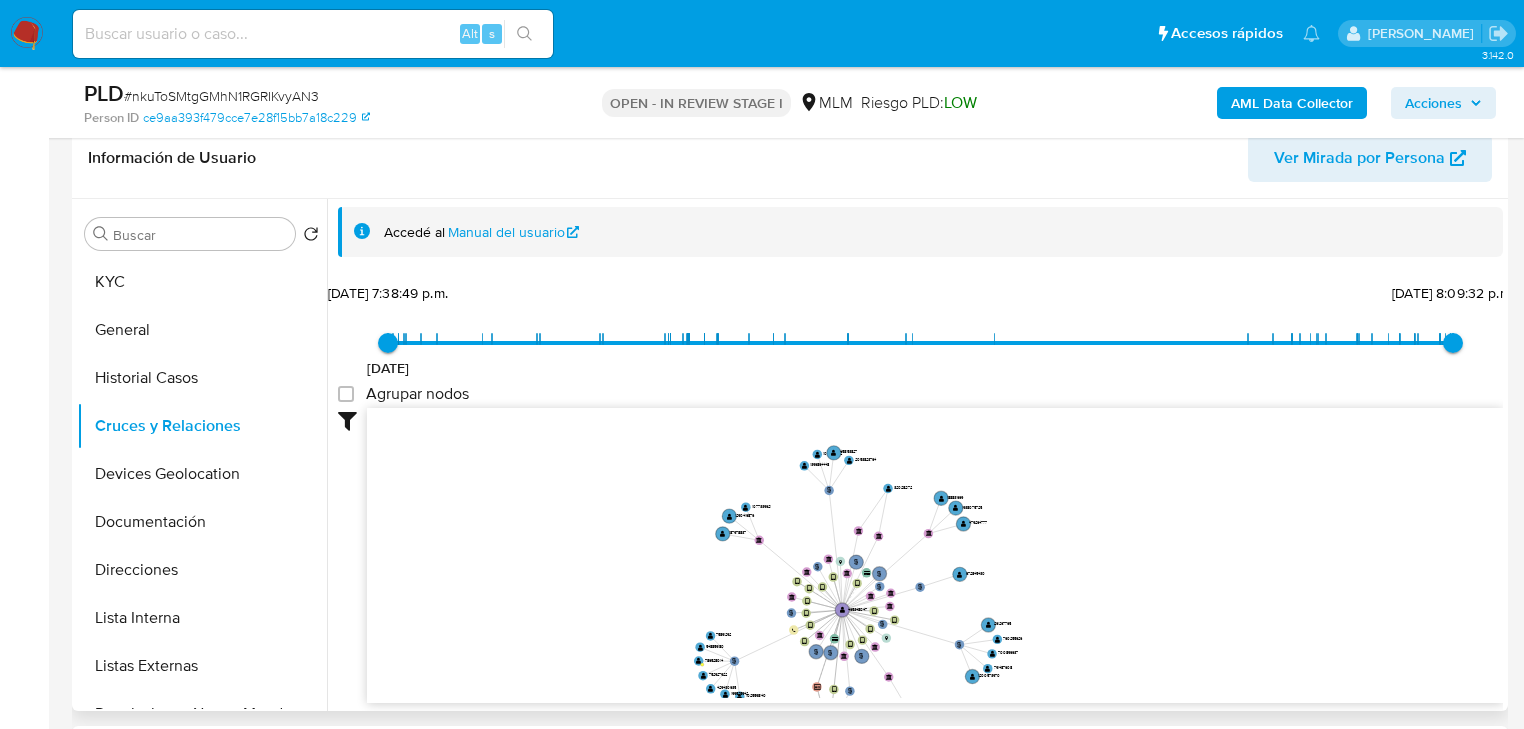 drag, startPoint x: 769, startPoint y: 524, endPoint x: 752, endPoint y: 571, distance: 49.979996 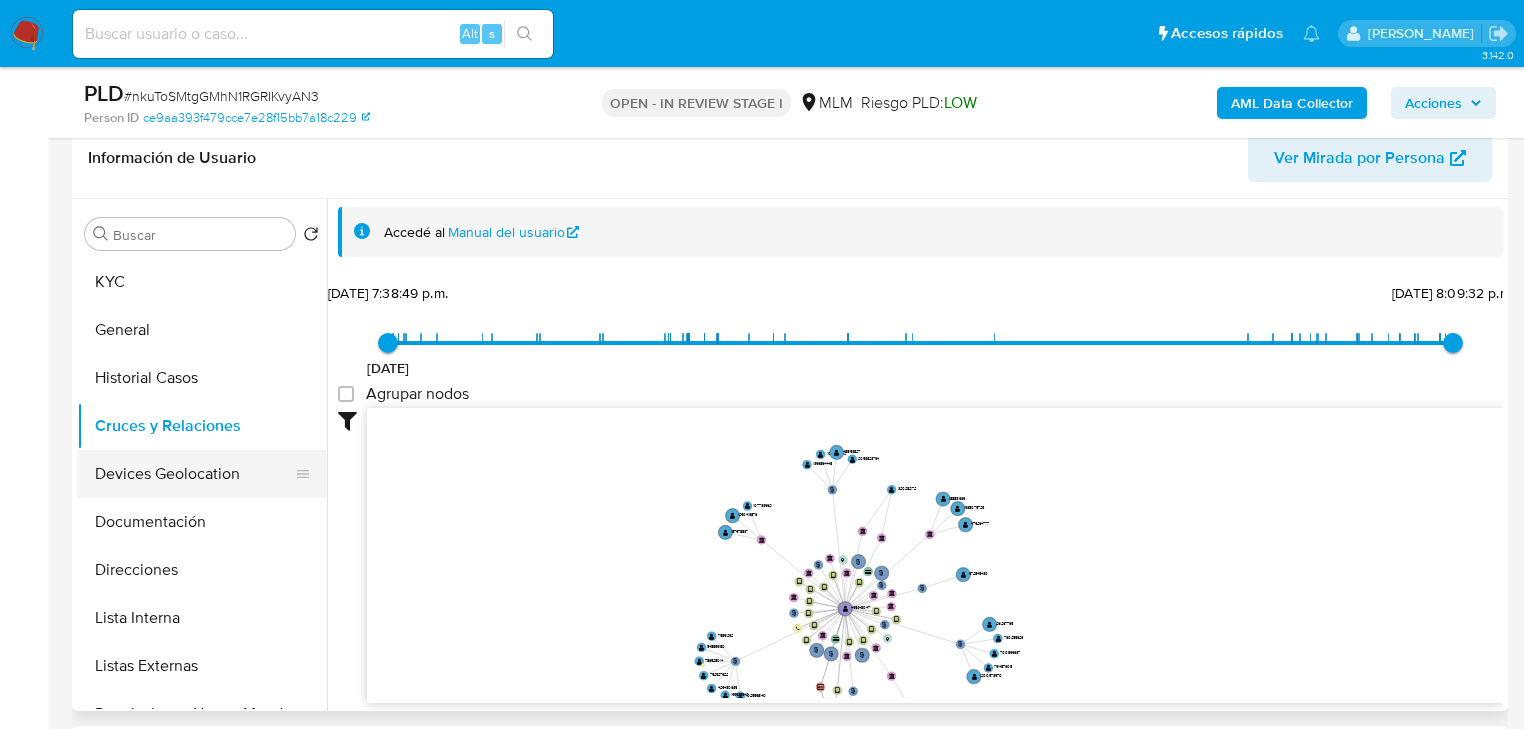 click on "Devices Geolocation" at bounding box center (194, 474) 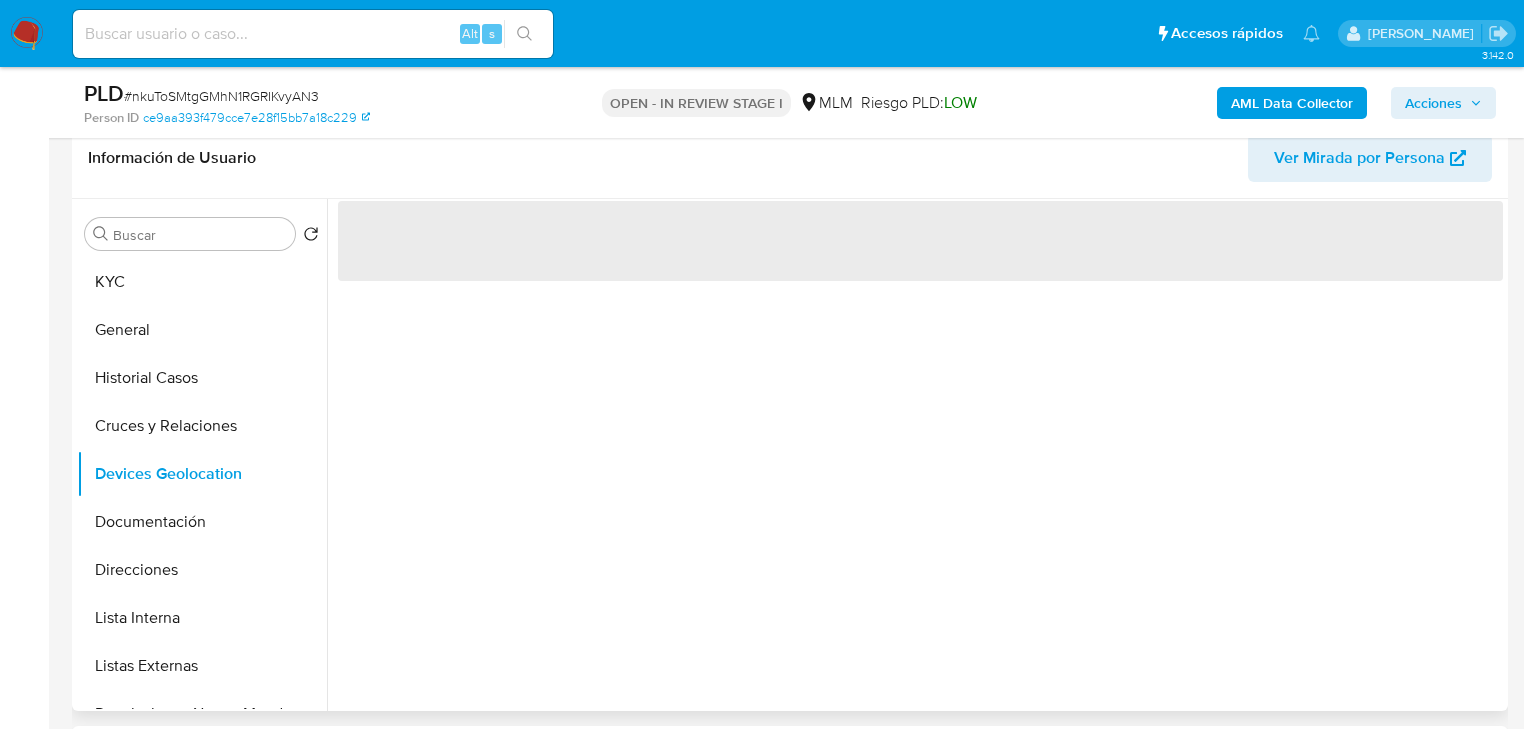 type 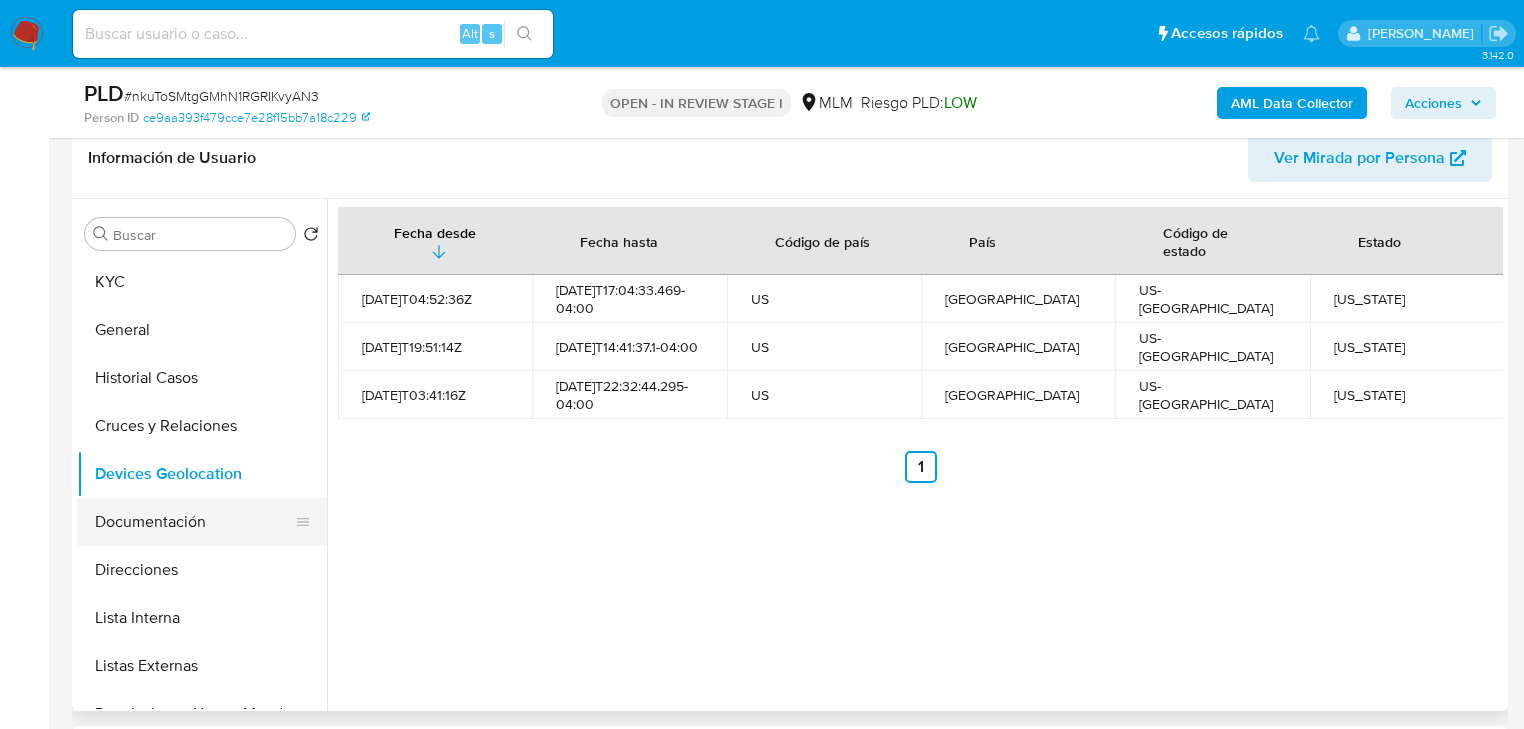 drag, startPoint x: 180, startPoint y: 518, endPoint x: 194, endPoint y: 512, distance: 15.231546 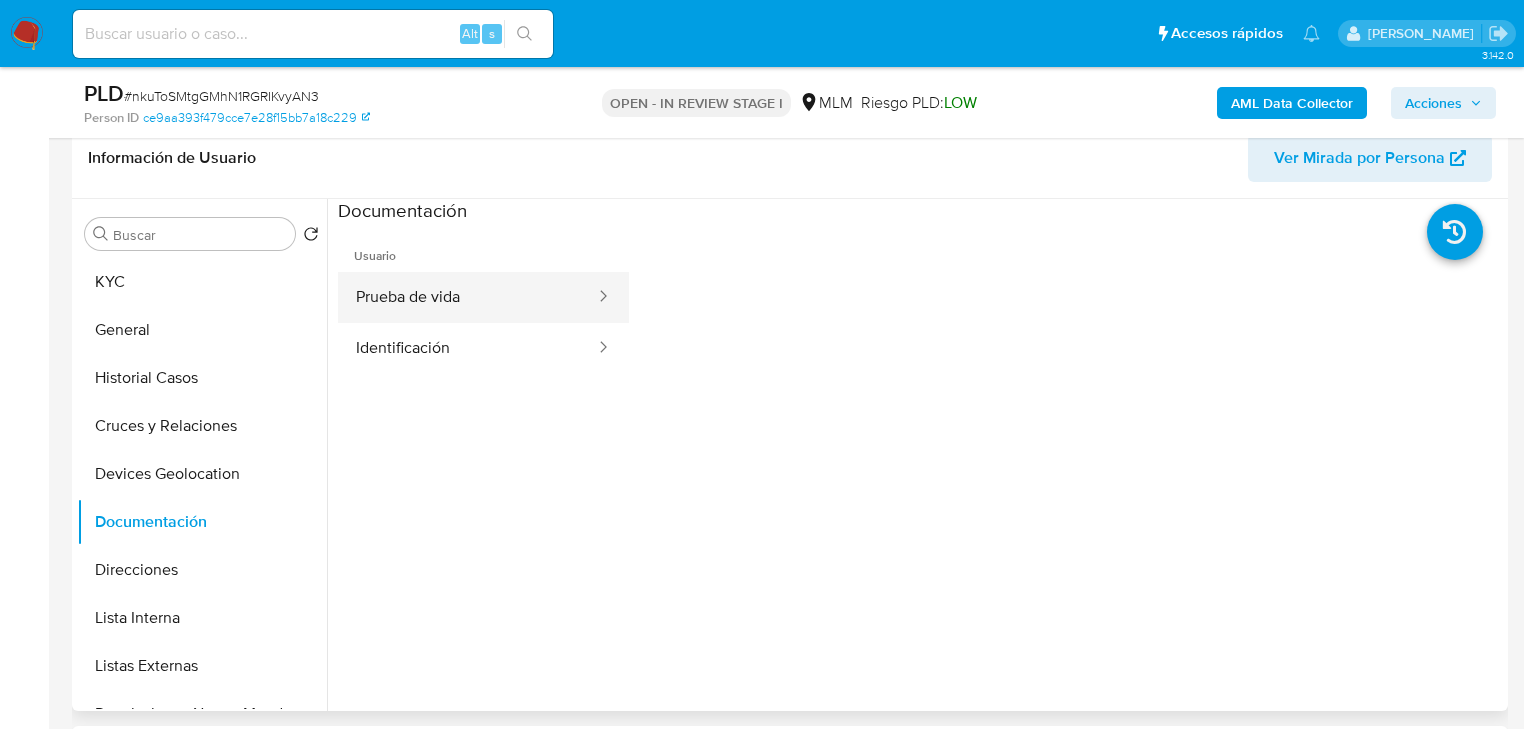 drag, startPoint x: 468, startPoint y: 292, endPoint x: 535, endPoint y: 309, distance: 69.12308 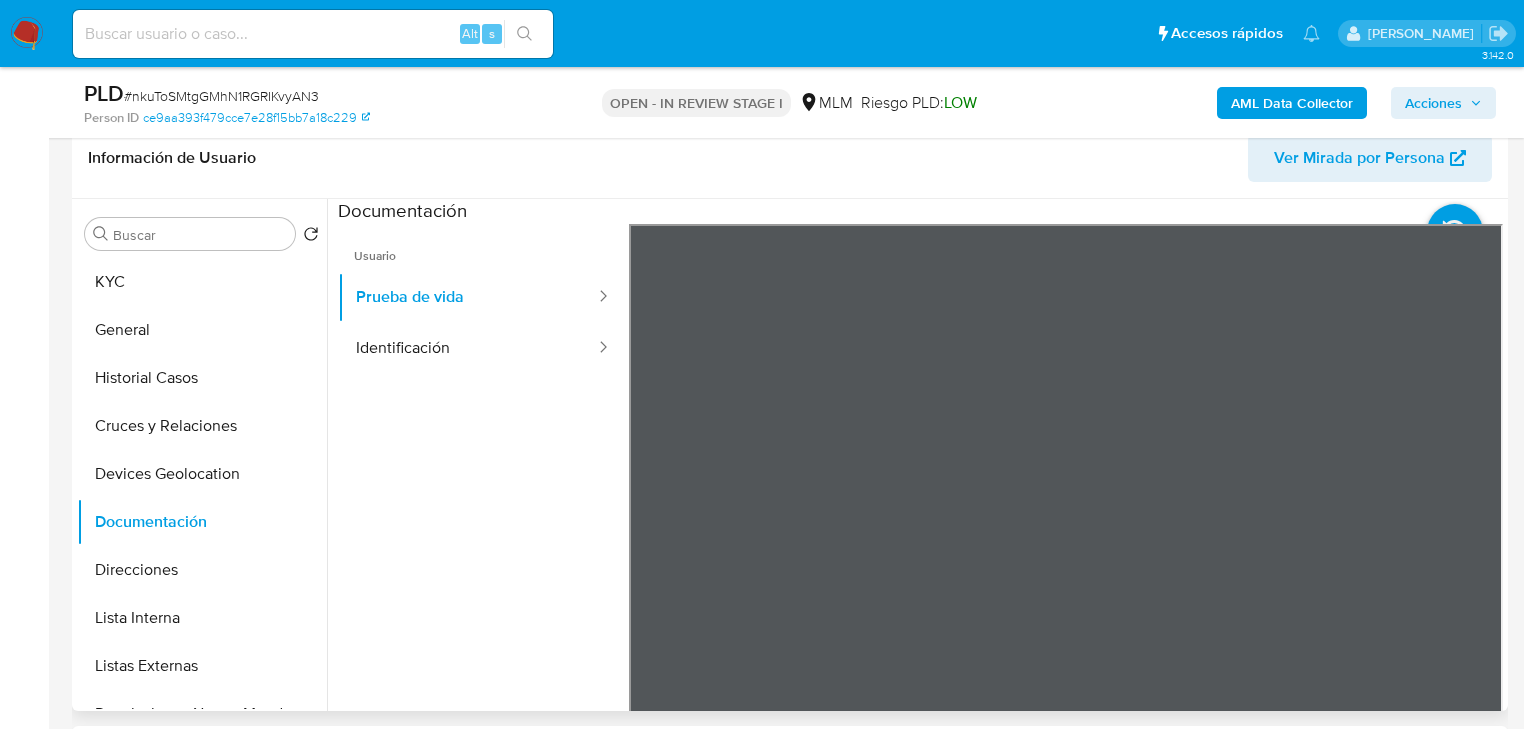 drag, startPoint x: 384, startPoint y: 376, endPoint x: 544, endPoint y: 373, distance: 160.02812 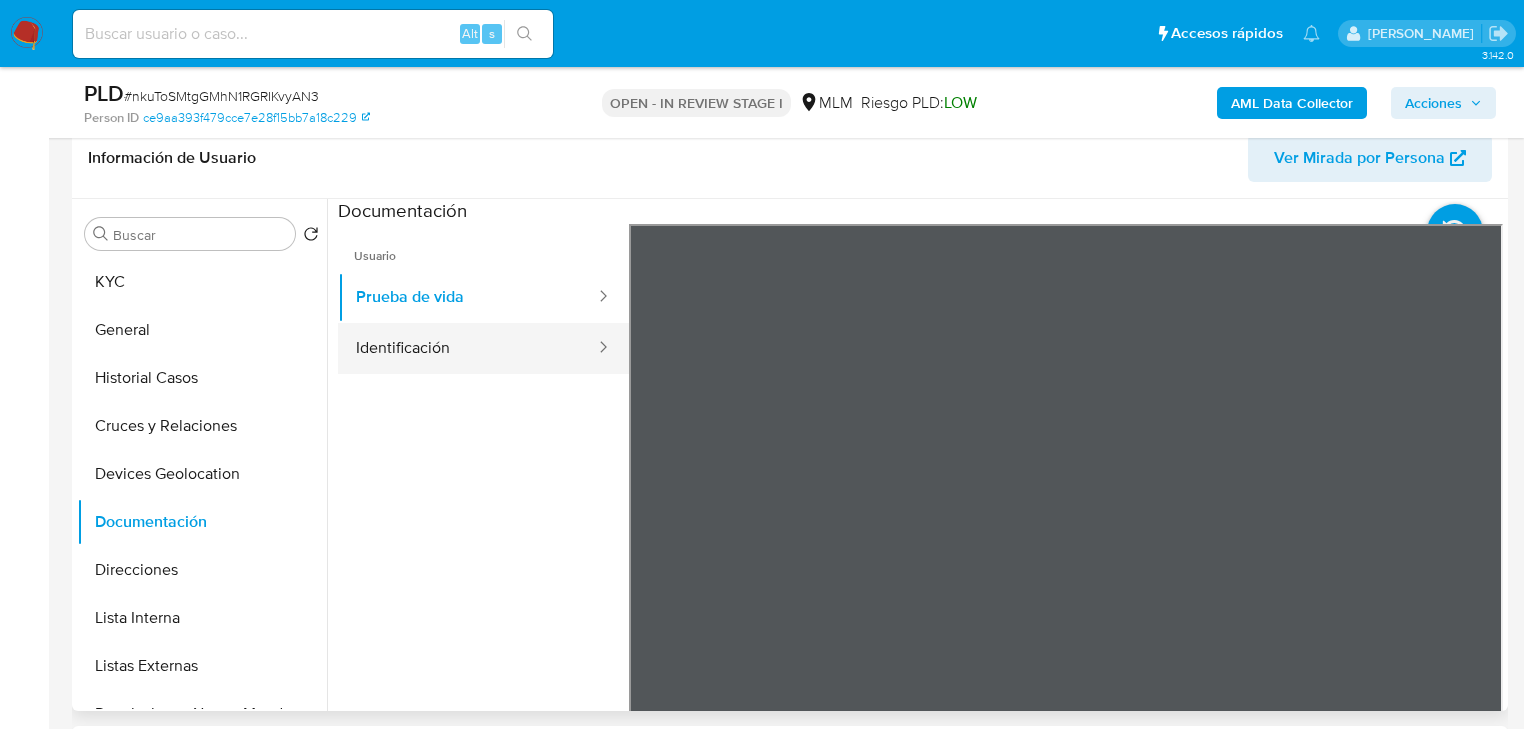 click on "Identificación" at bounding box center [467, 348] 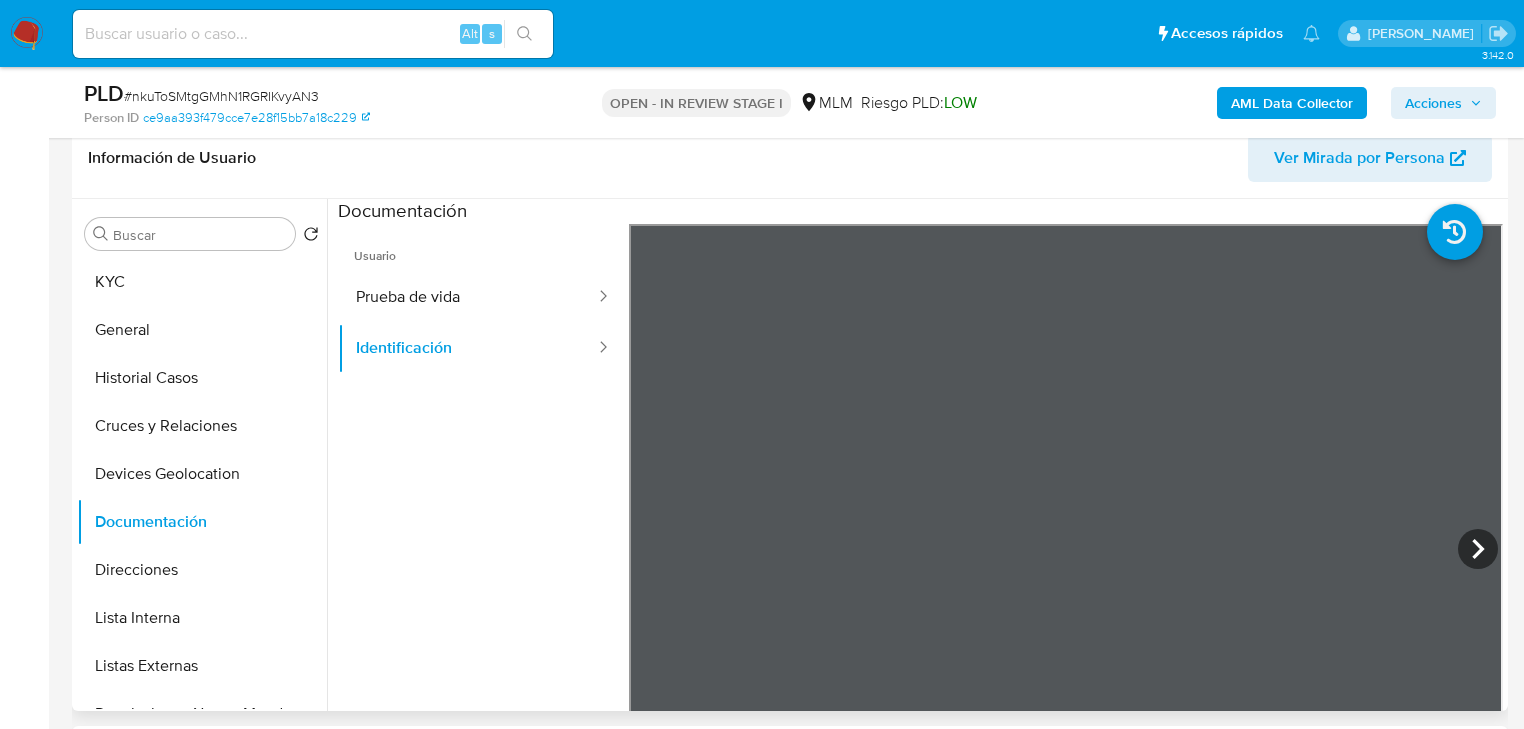 scroll, scrollTop: 380, scrollLeft: 0, axis: vertical 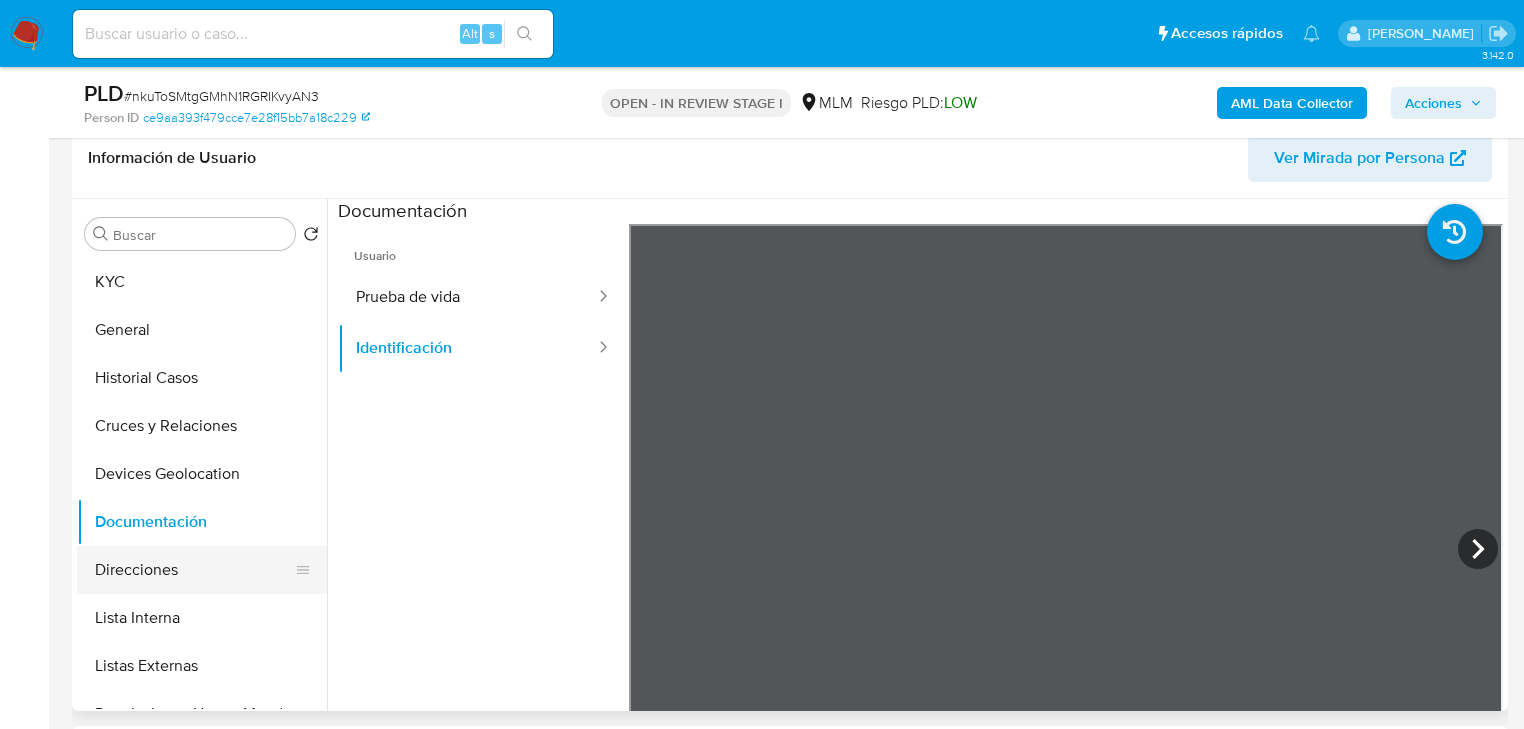 click on "Direcciones" at bounding box center (194, 570) 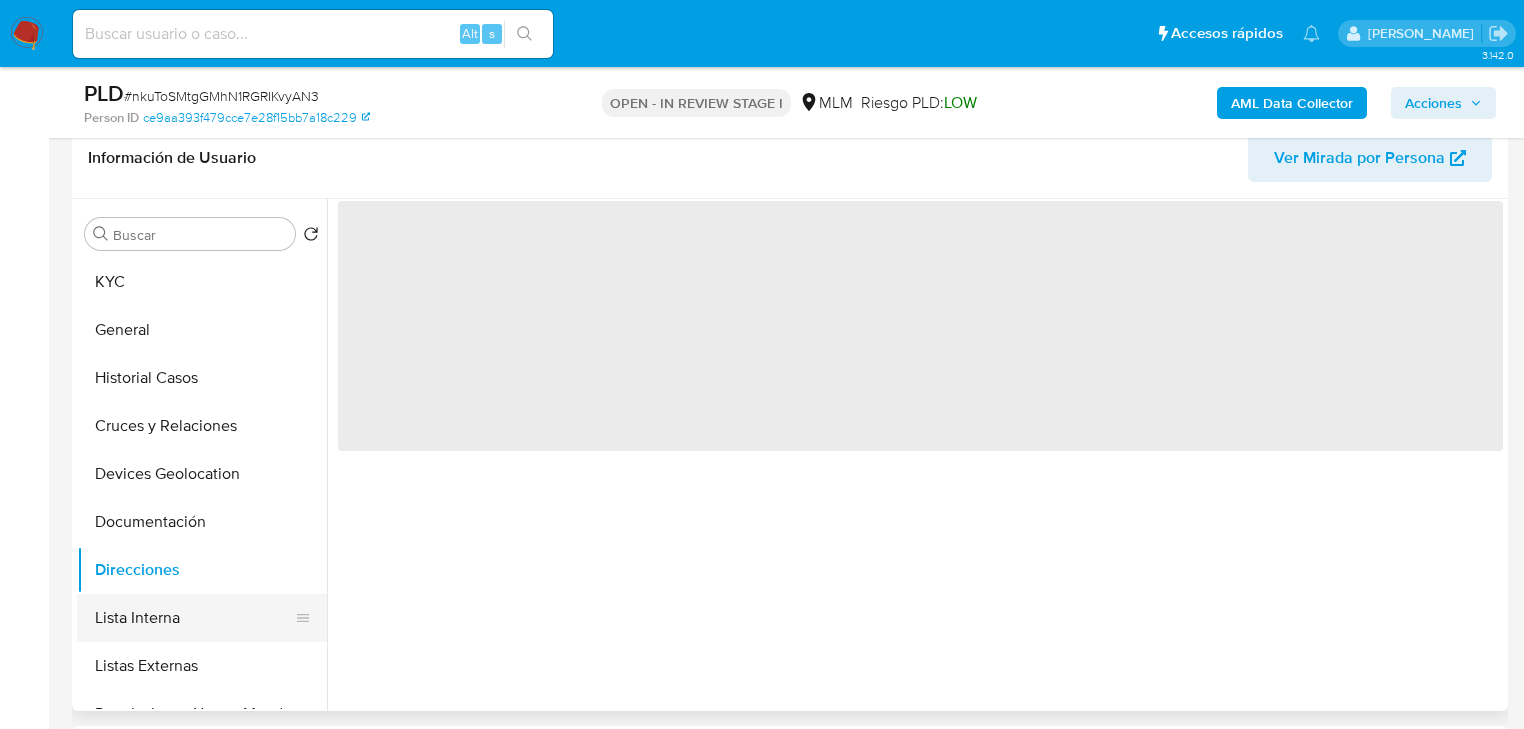 click on "Lista Interna" at bounding box center [194, 618] 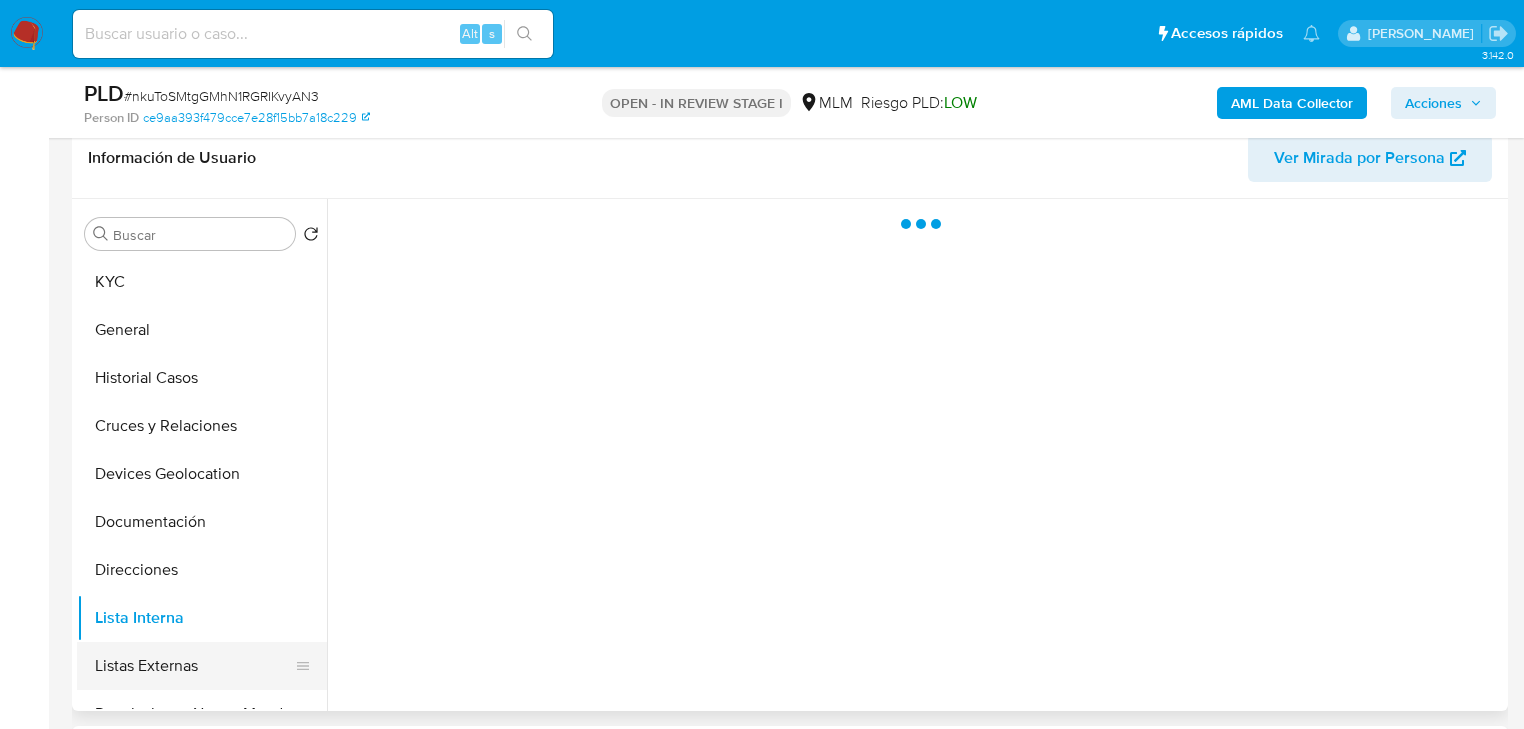 click on "Listas Externas" at bounding box center (194, 666) 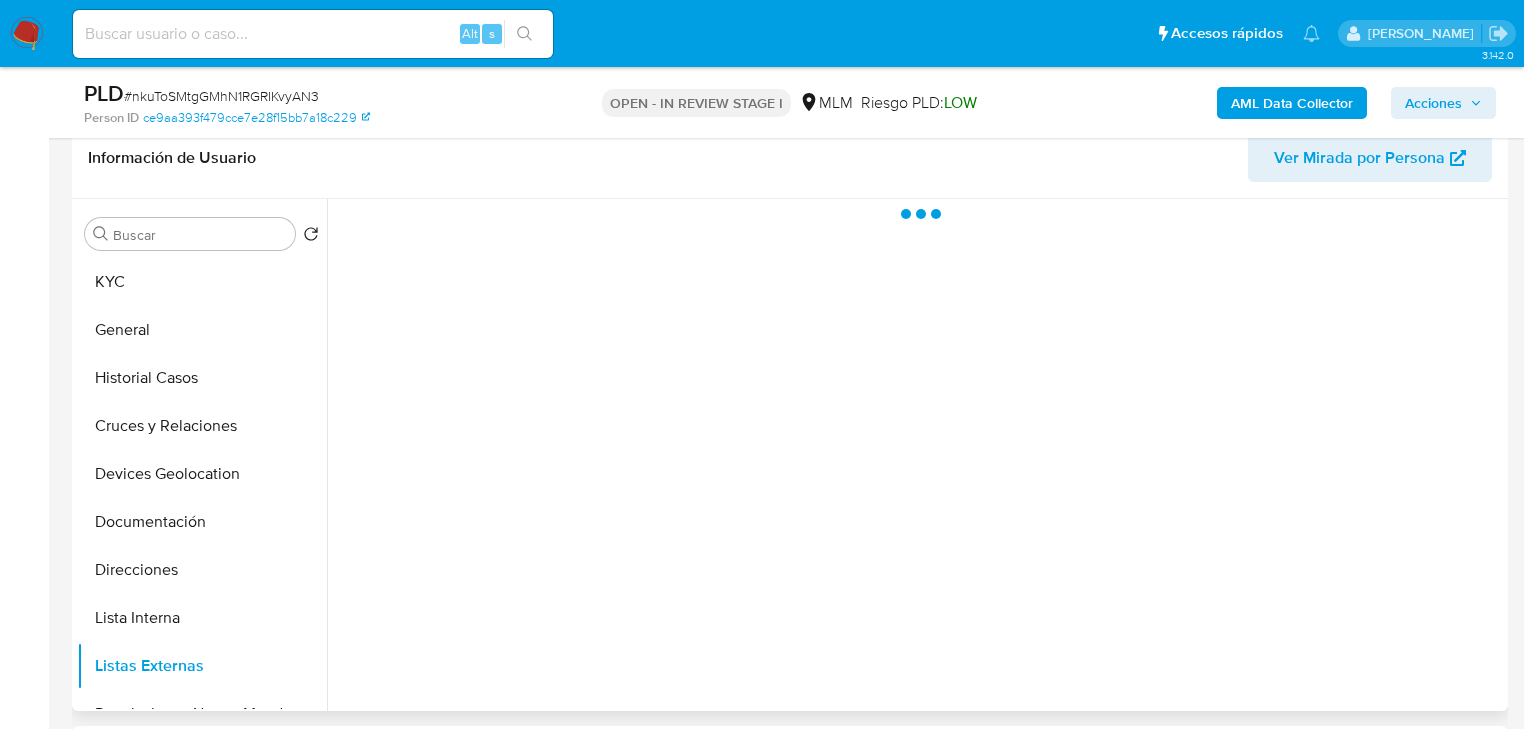 click at bounding box center [915, 455] 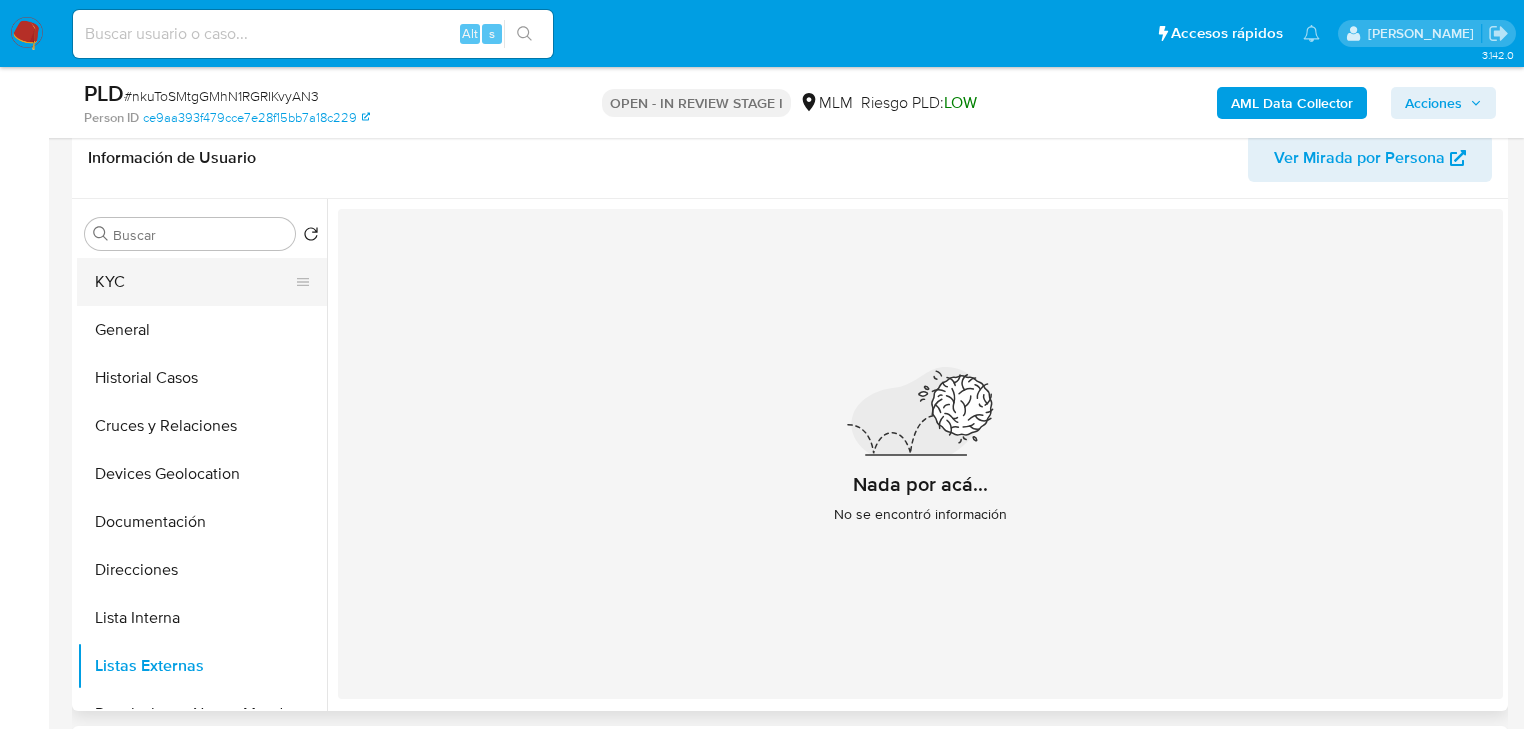 click on "KYC" at bounding box center [194, 282] 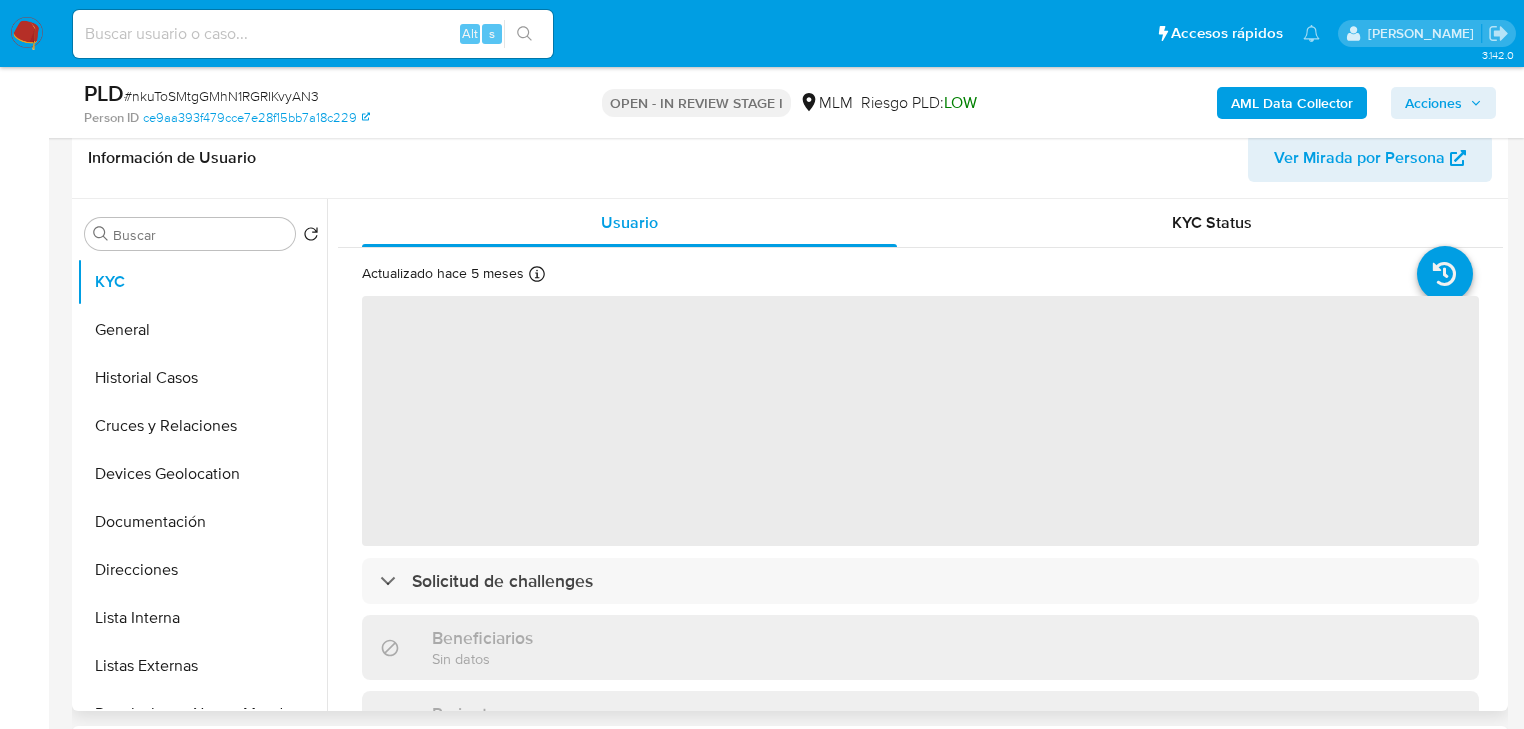 drag, startPoint x: 754, startPoint y: 531, endPoint x: 720, endPoint y: 512, distance: 38.948685 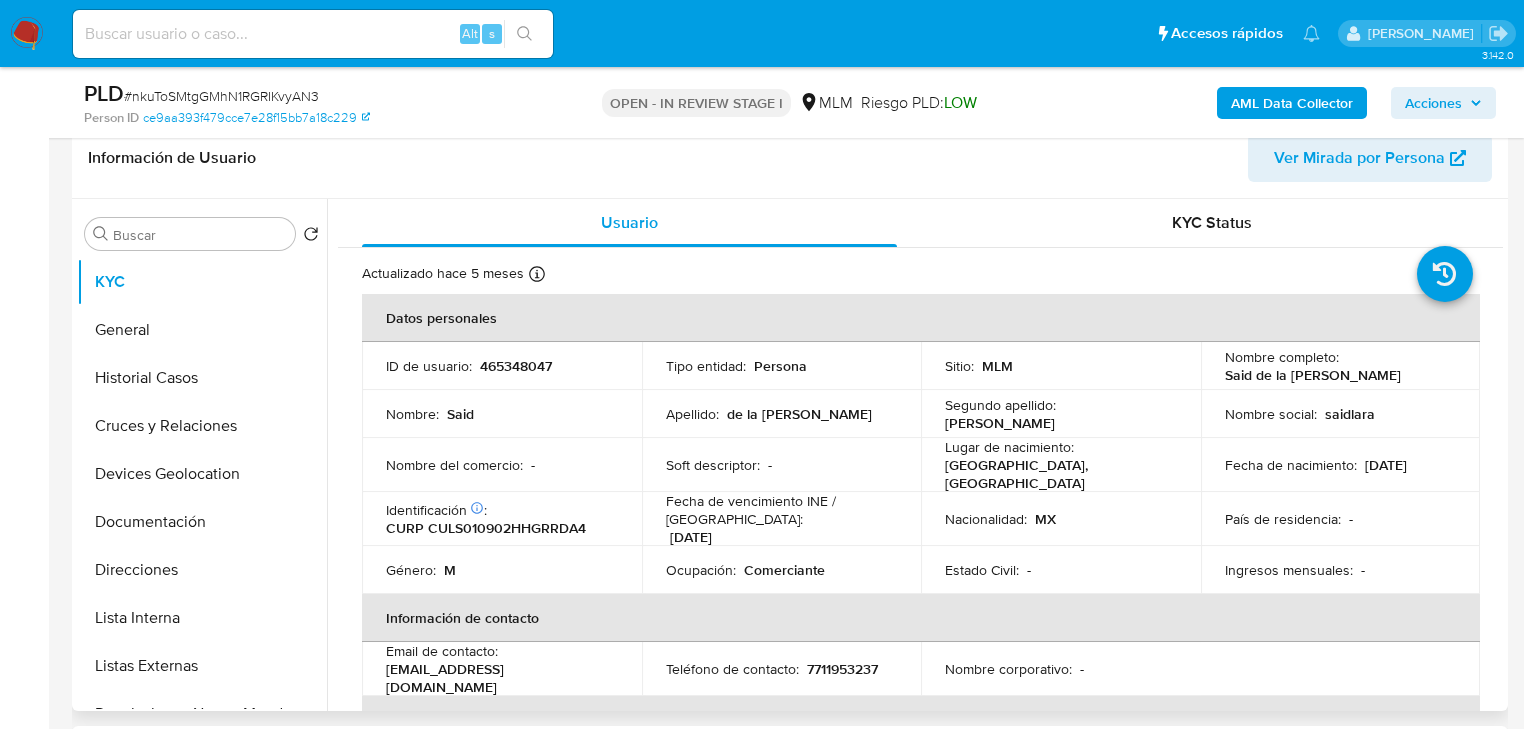 click on "Email de contacto :    sl2326655@gmail.com" at bounding box center (502, 669) 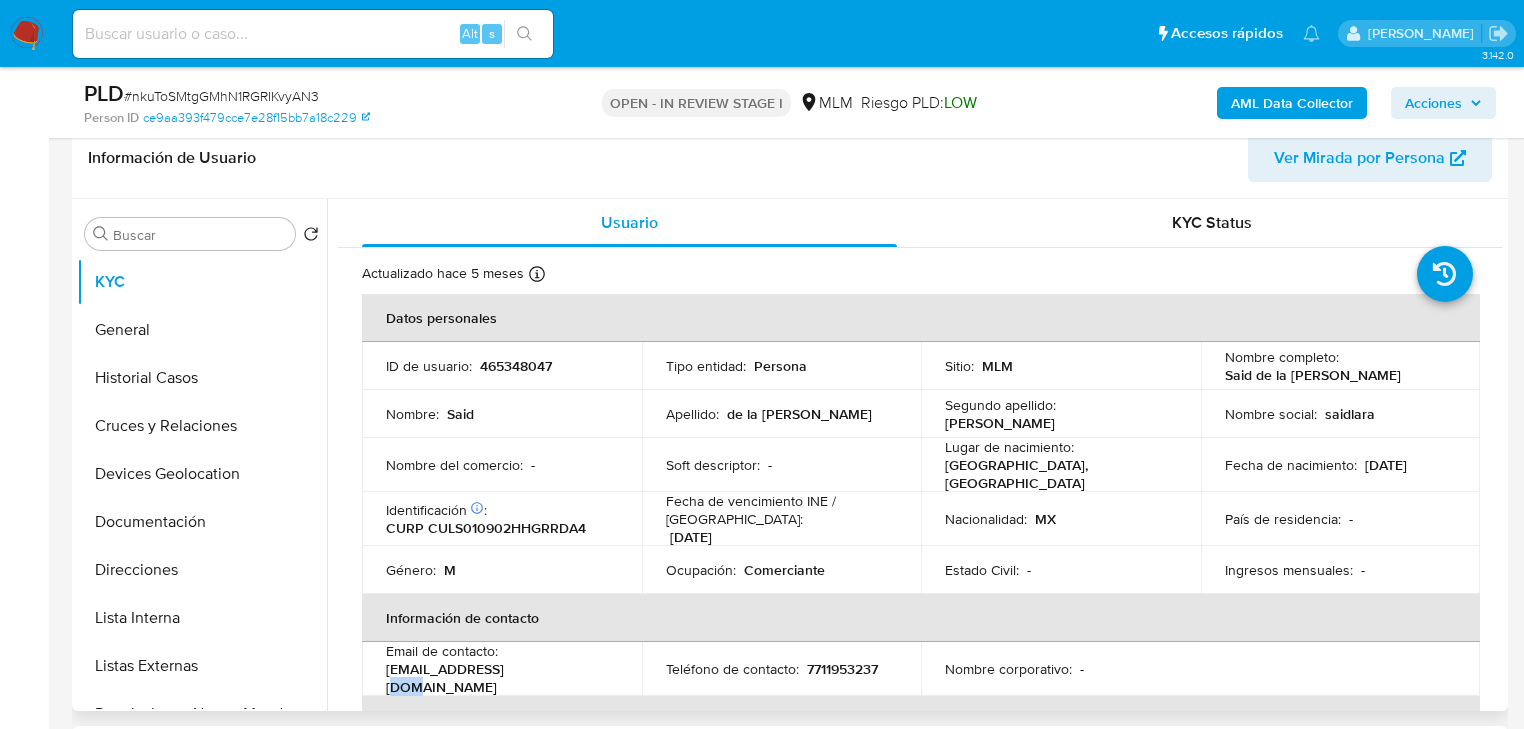 click on "Email de contacto :    sl2326655@gmail.com" at bounding box center (502, 669) 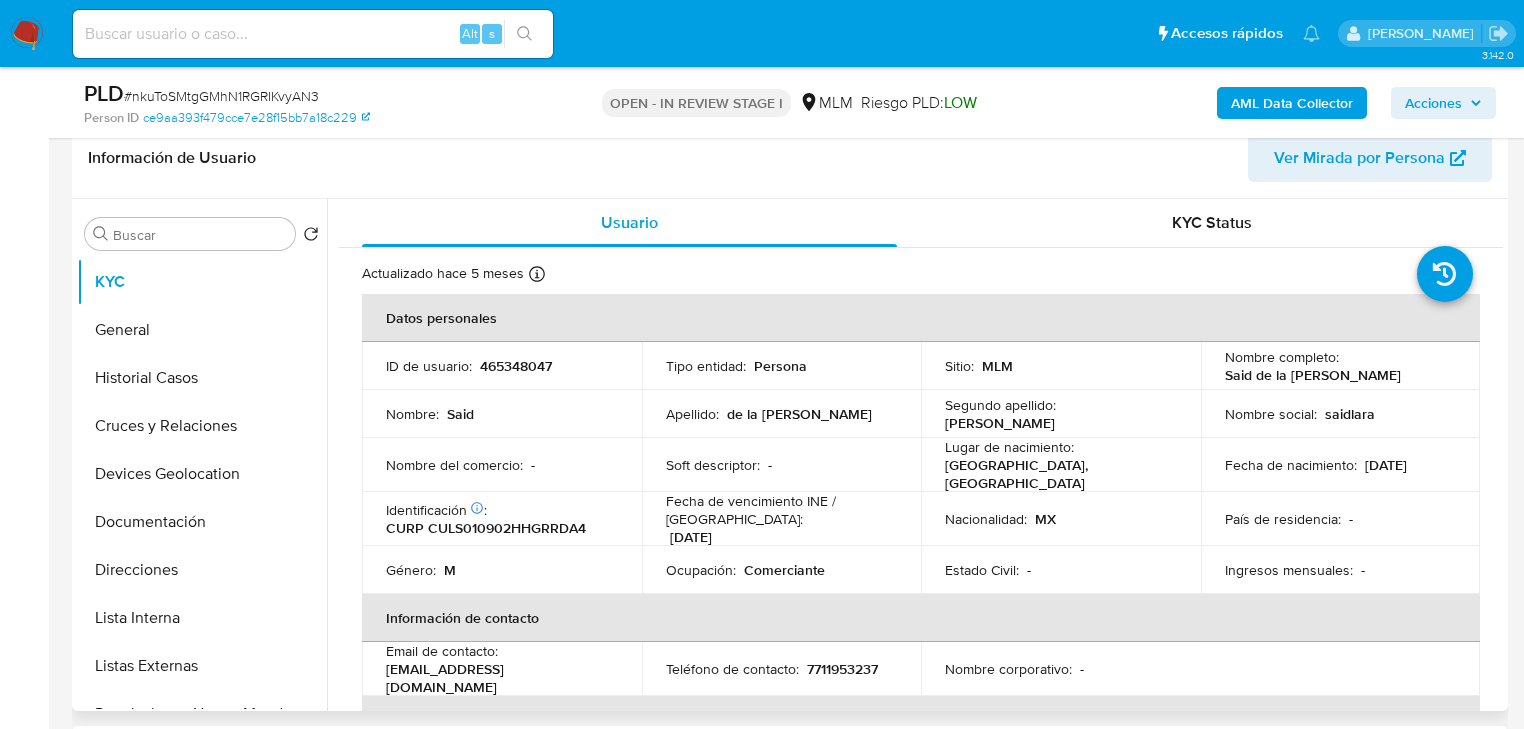 click on "Email de contacto :    sl2326655@gmail.com" at bounding box center [502, 669] 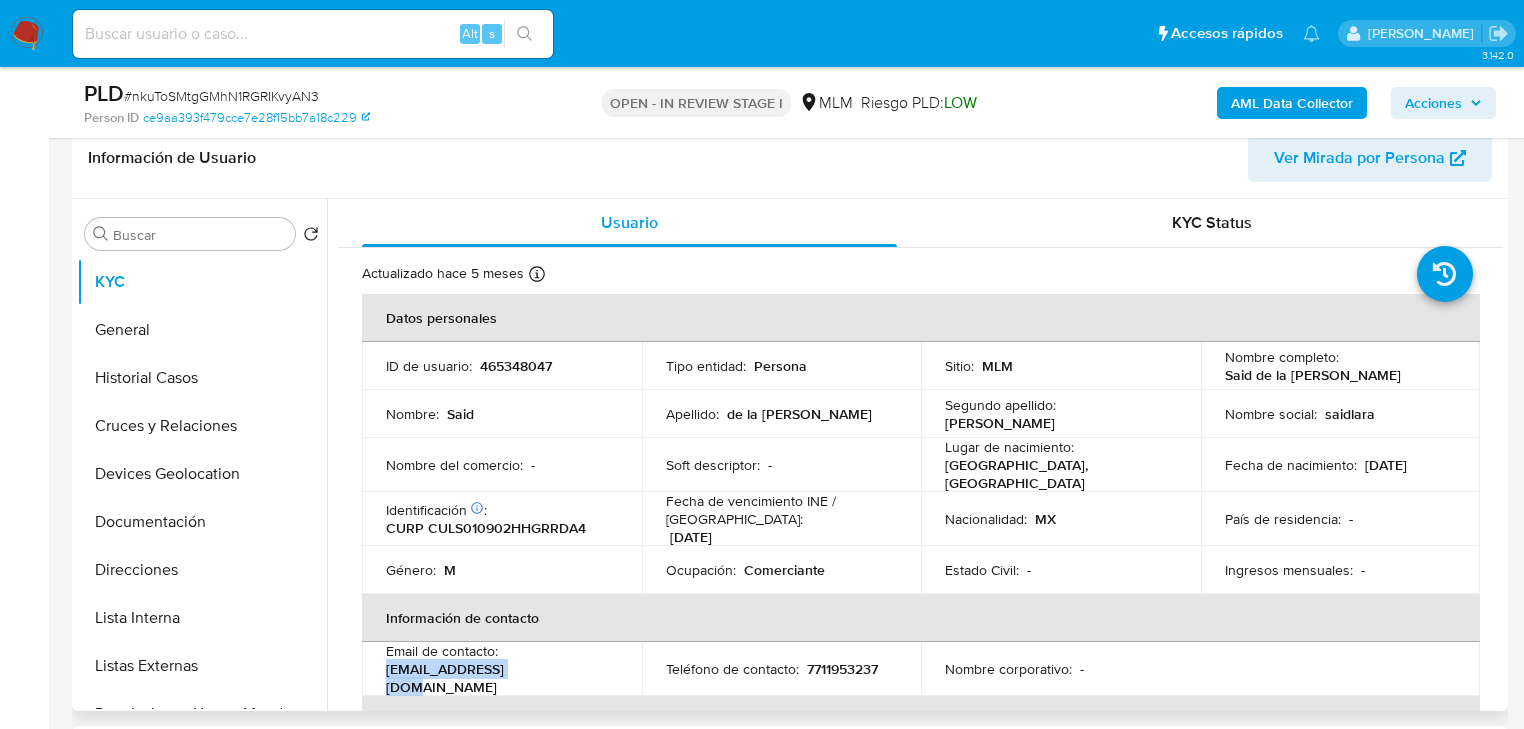 drag, startPoint x: 376, startPoint y: 667, endPoint x: 532, endPoint y: 667, distance: 156 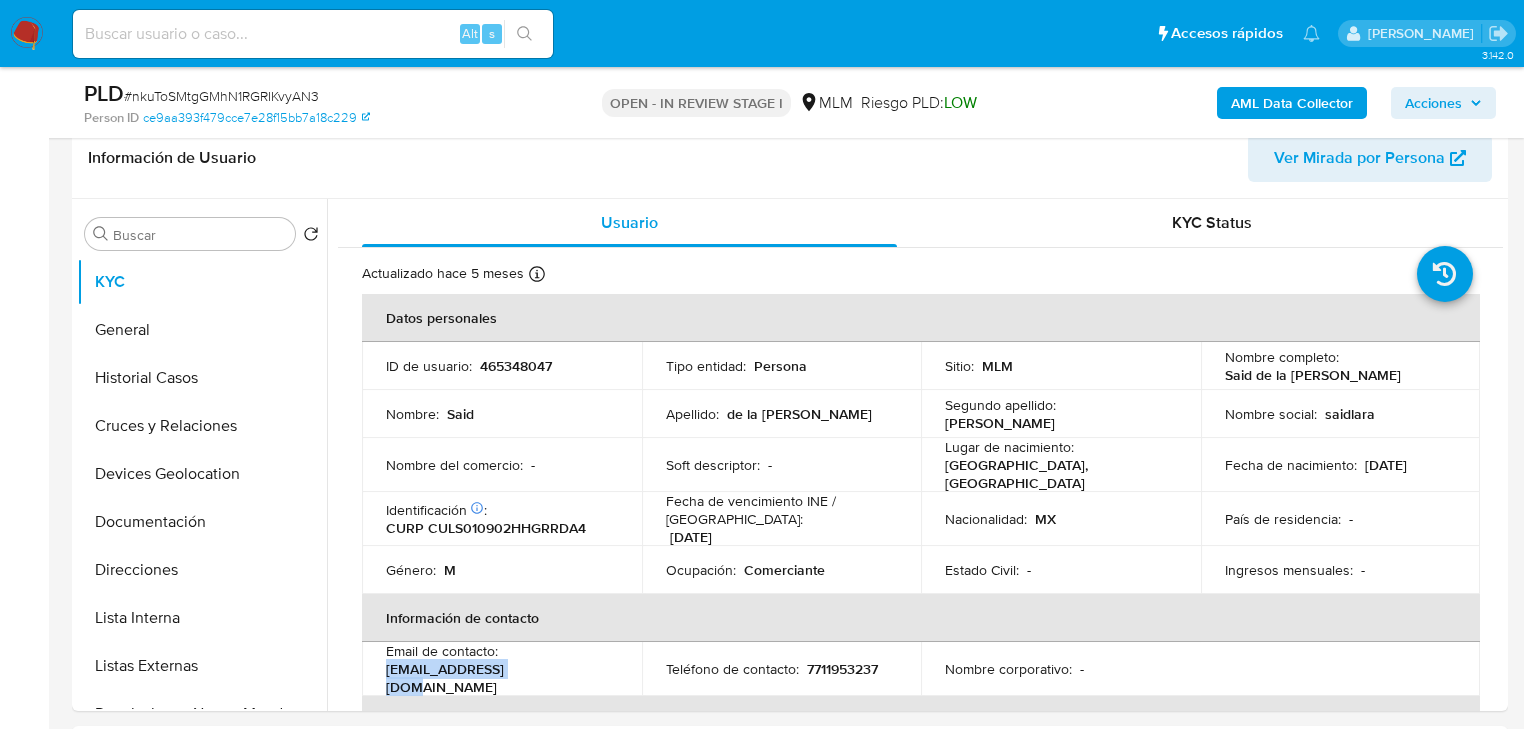 copy on "[EMAIL_ADDRESS][DOMAIN_NAME]" 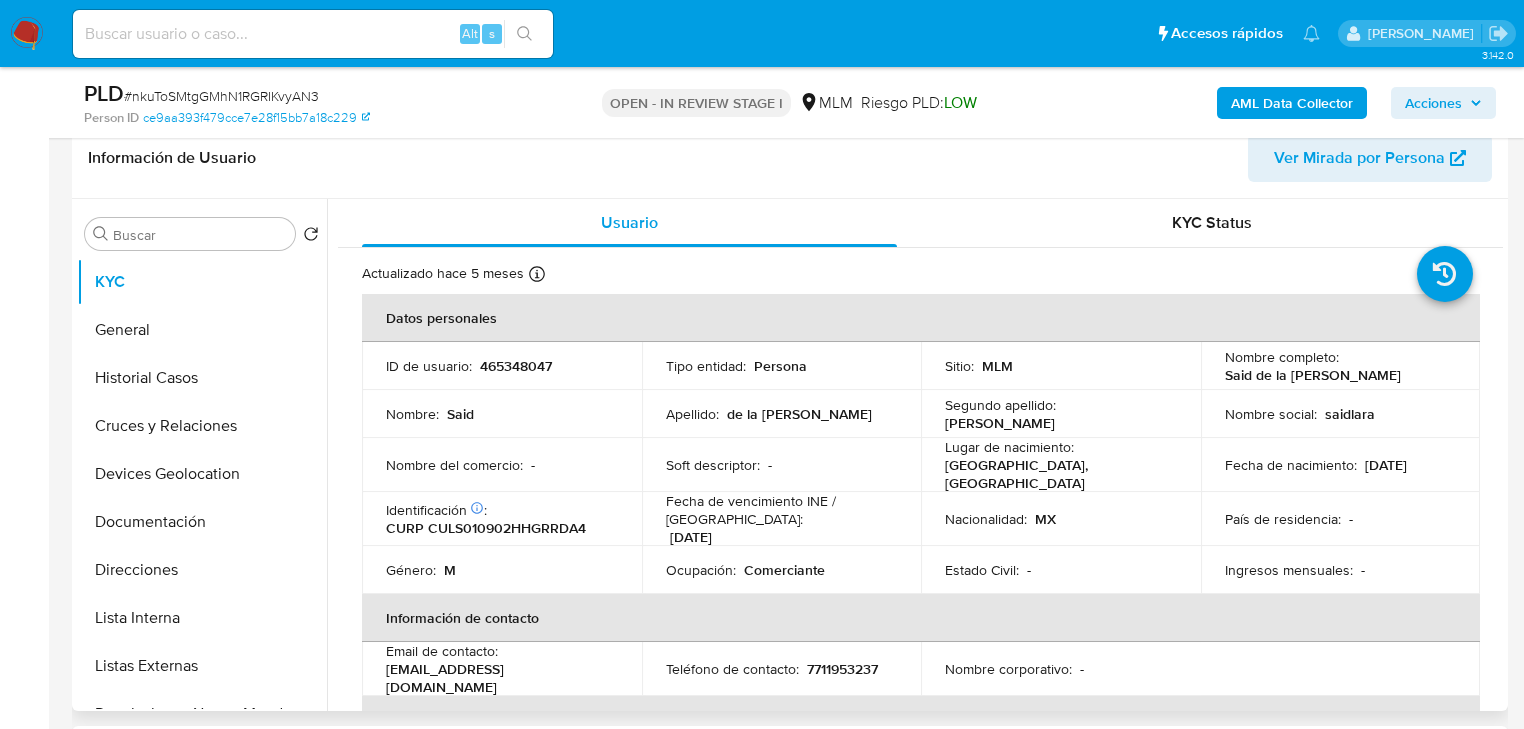 click on "7711953237" at bounding box center [842, 669] 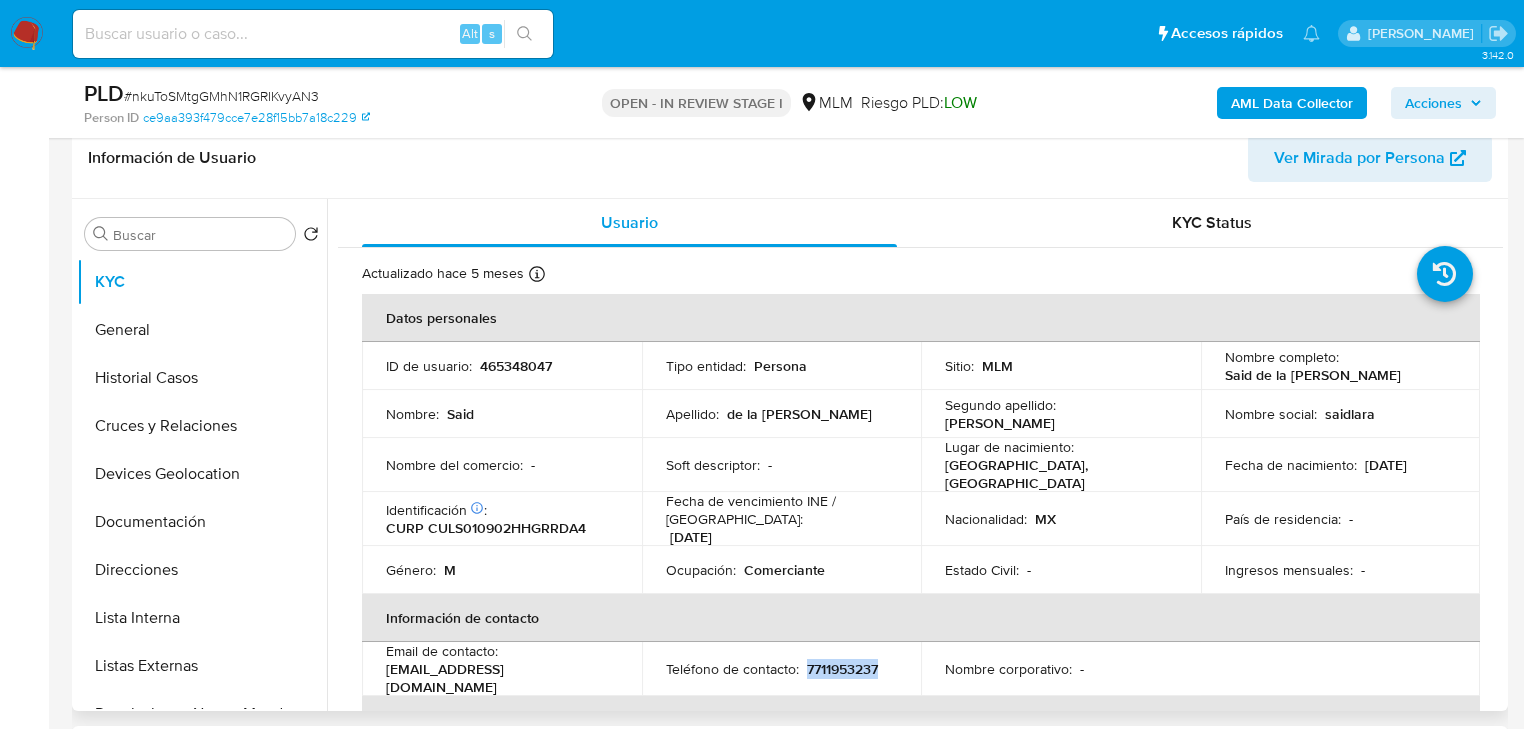 click on "7711953237" at bounding box center [842, 669] 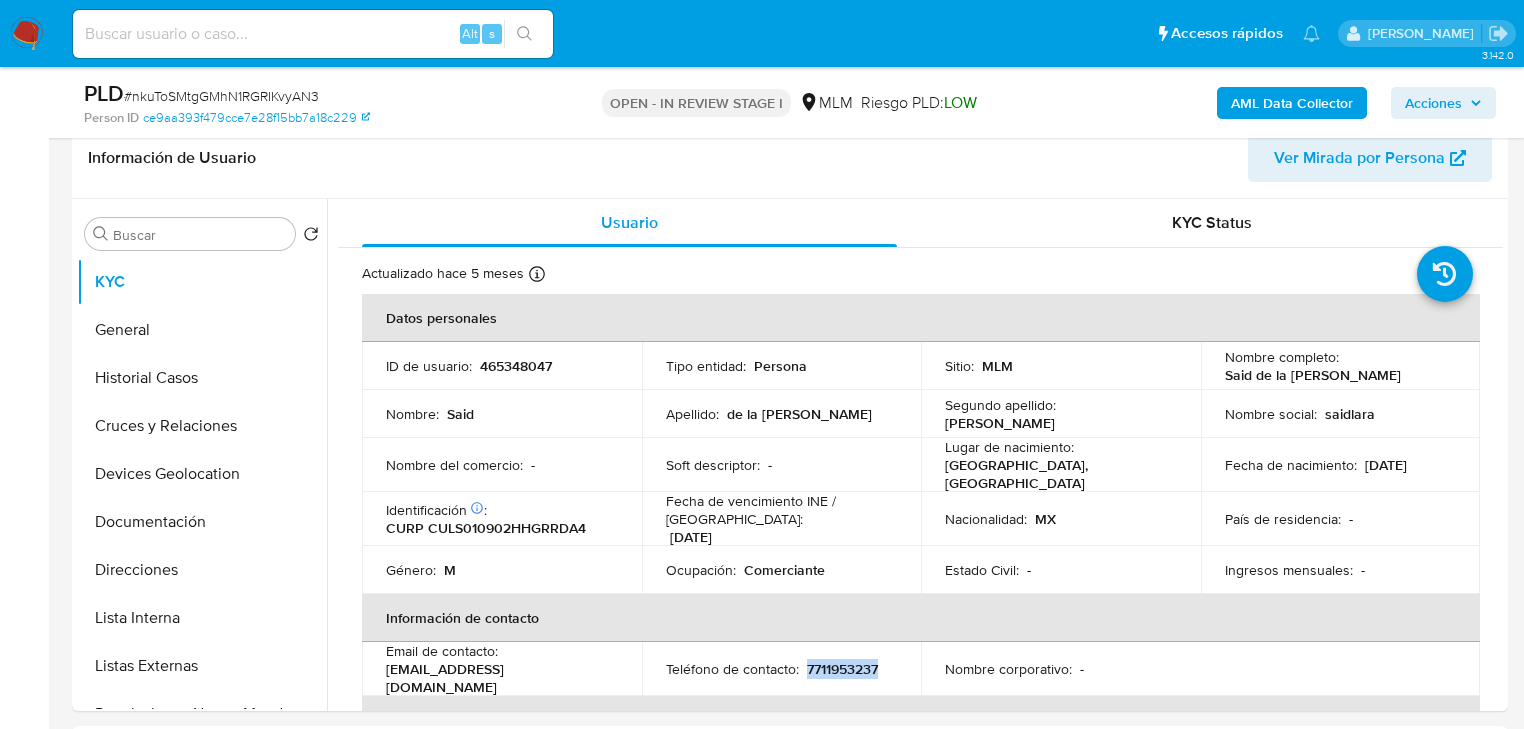 copy on "7711953237" 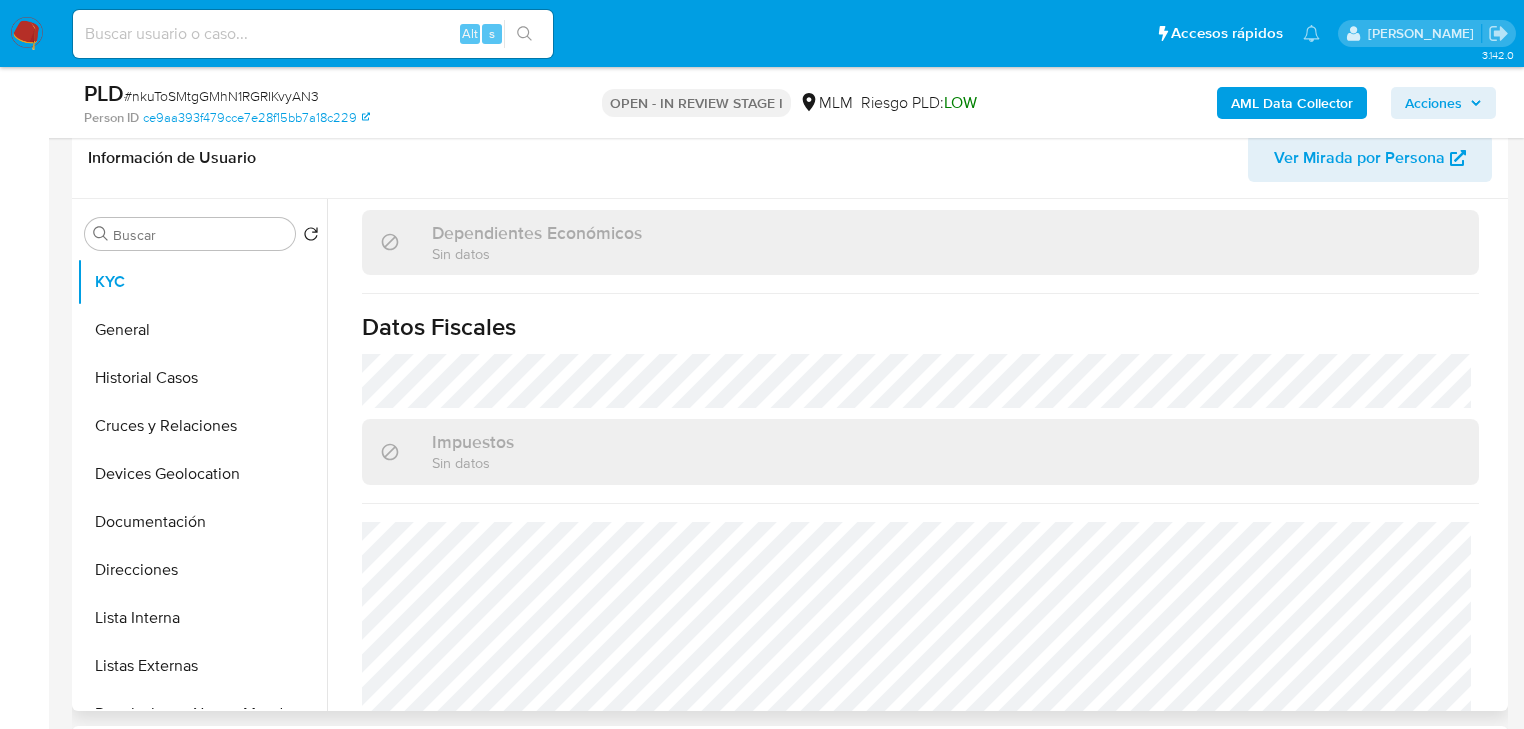 scroll, scrollTop: 1200, scrollLeft: 0, axis: vertical 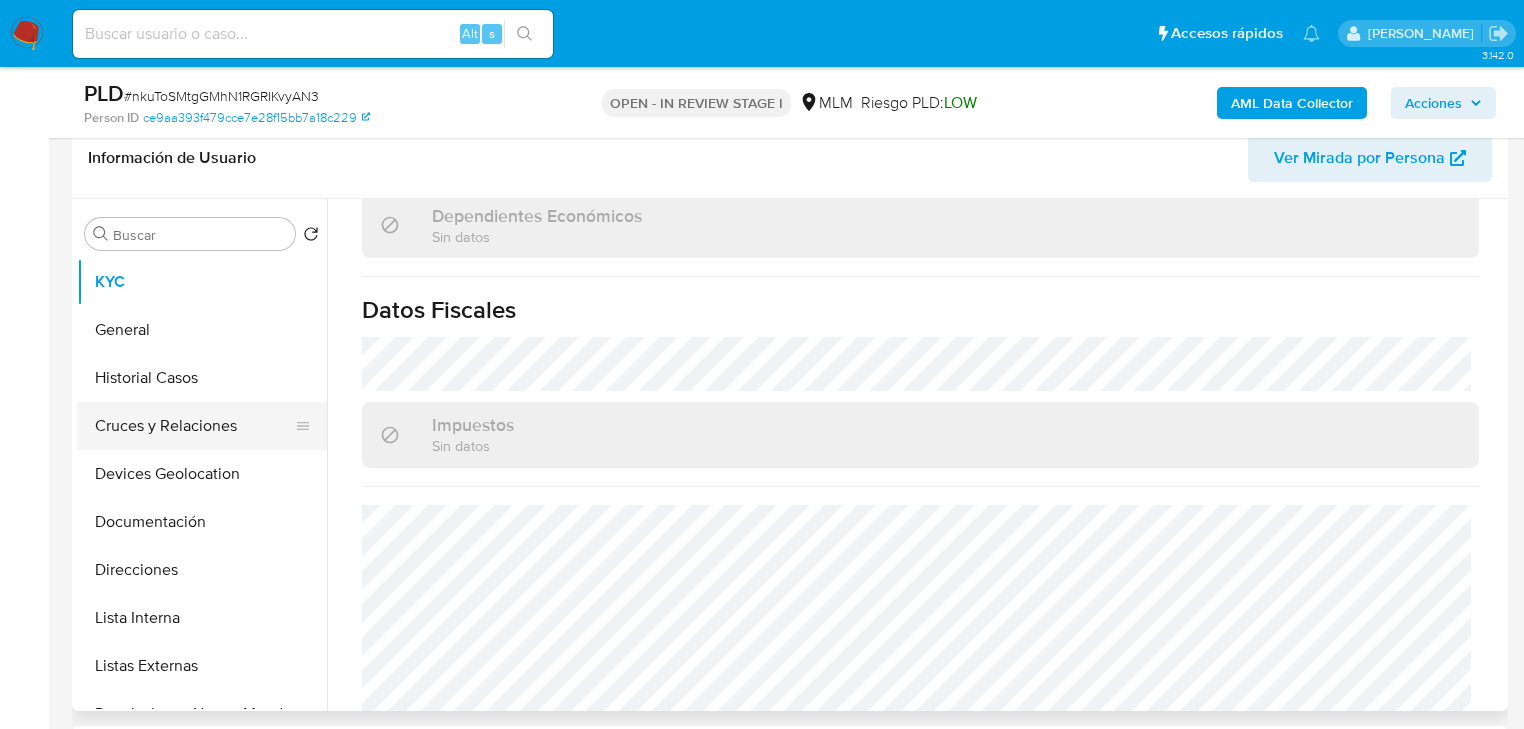 click on "Cruces y Relaciones" at bounding box center (194, 426) 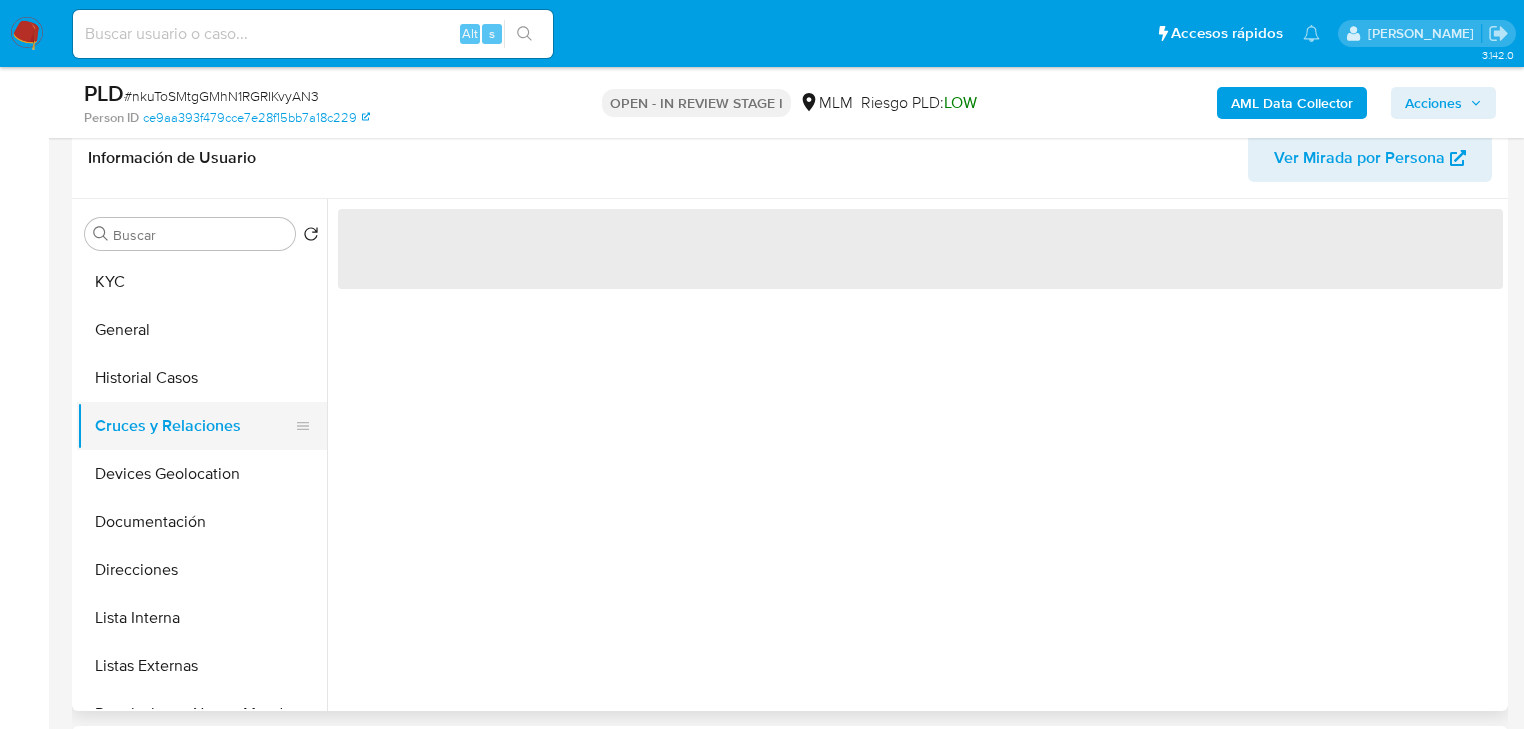 scroll, scrollTop: 0, scrollLeft: 0, axis: both 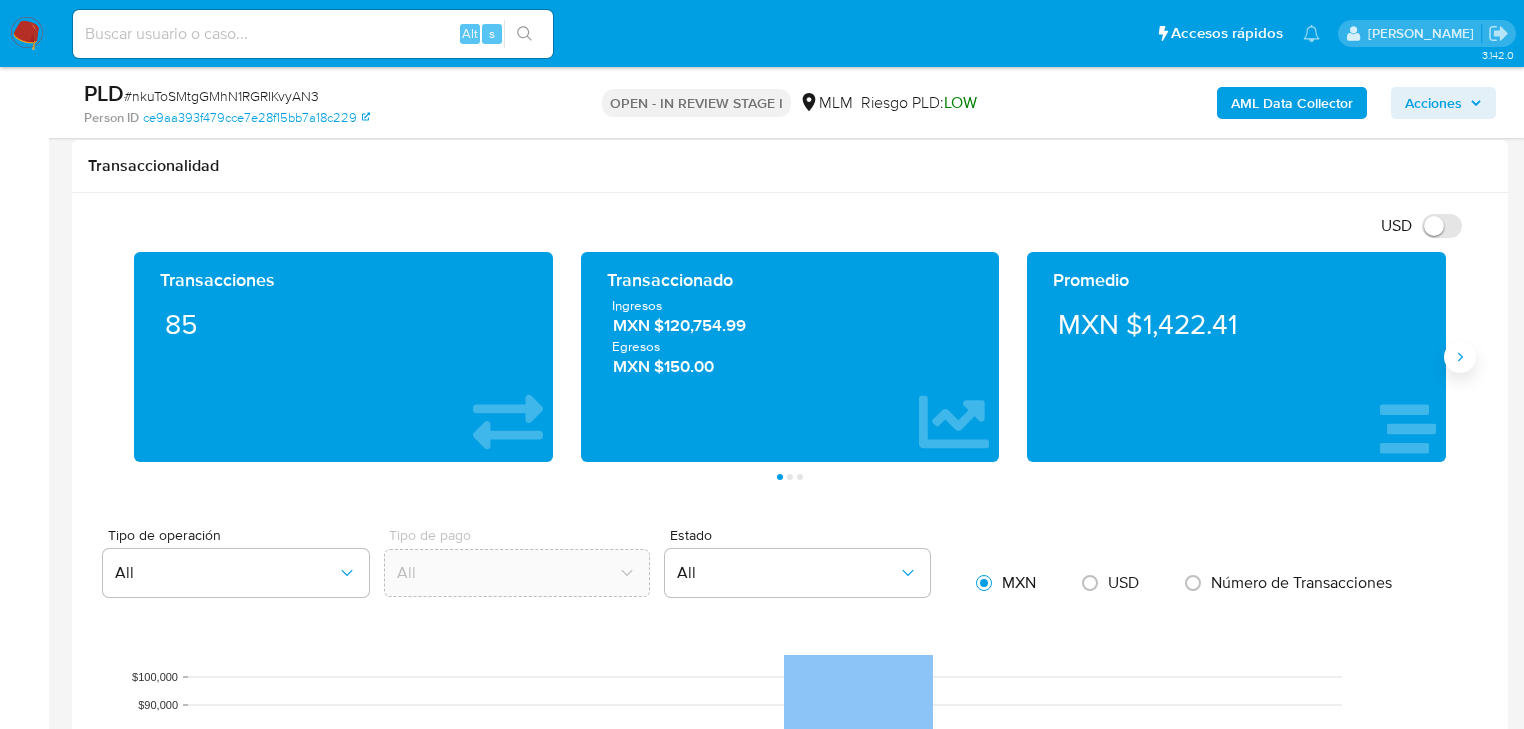 click 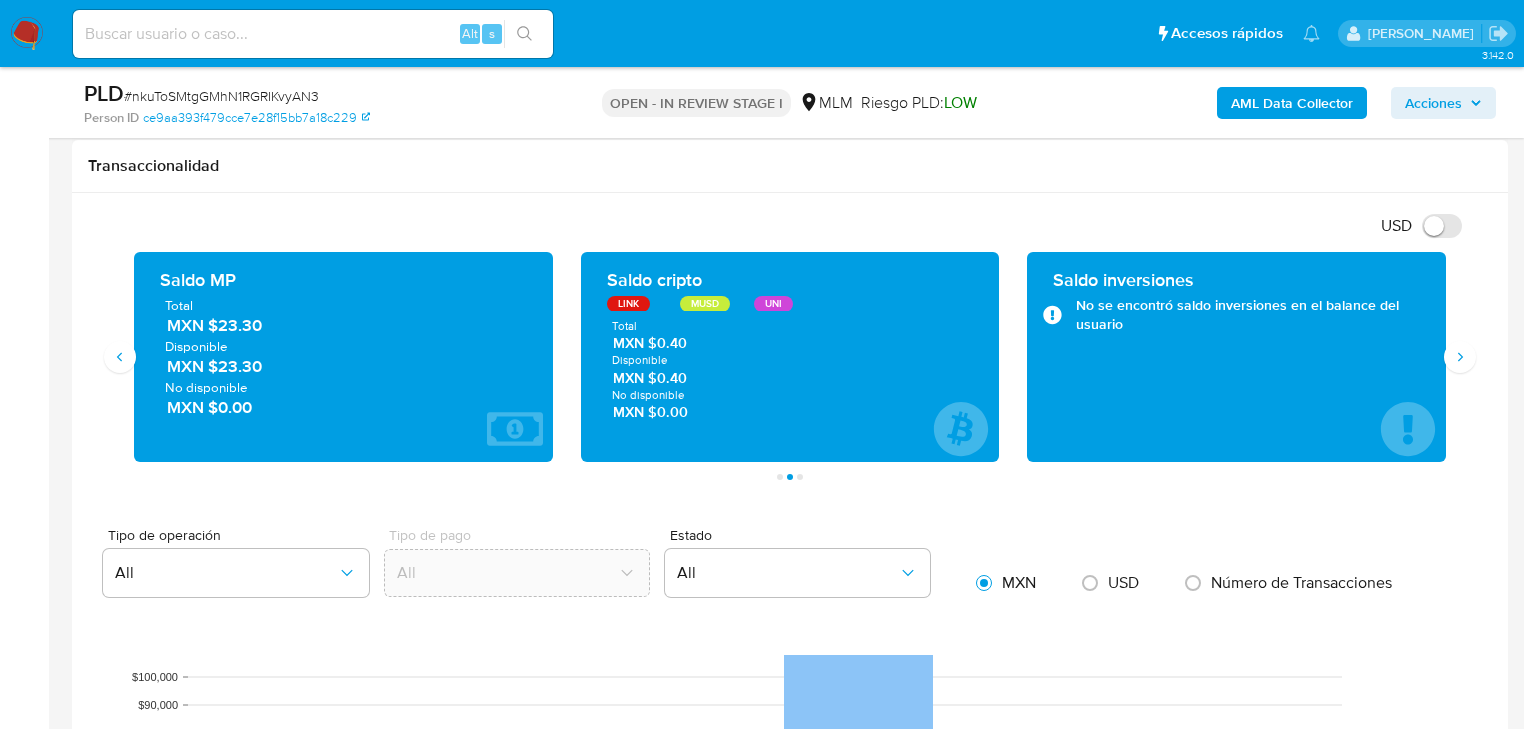 type 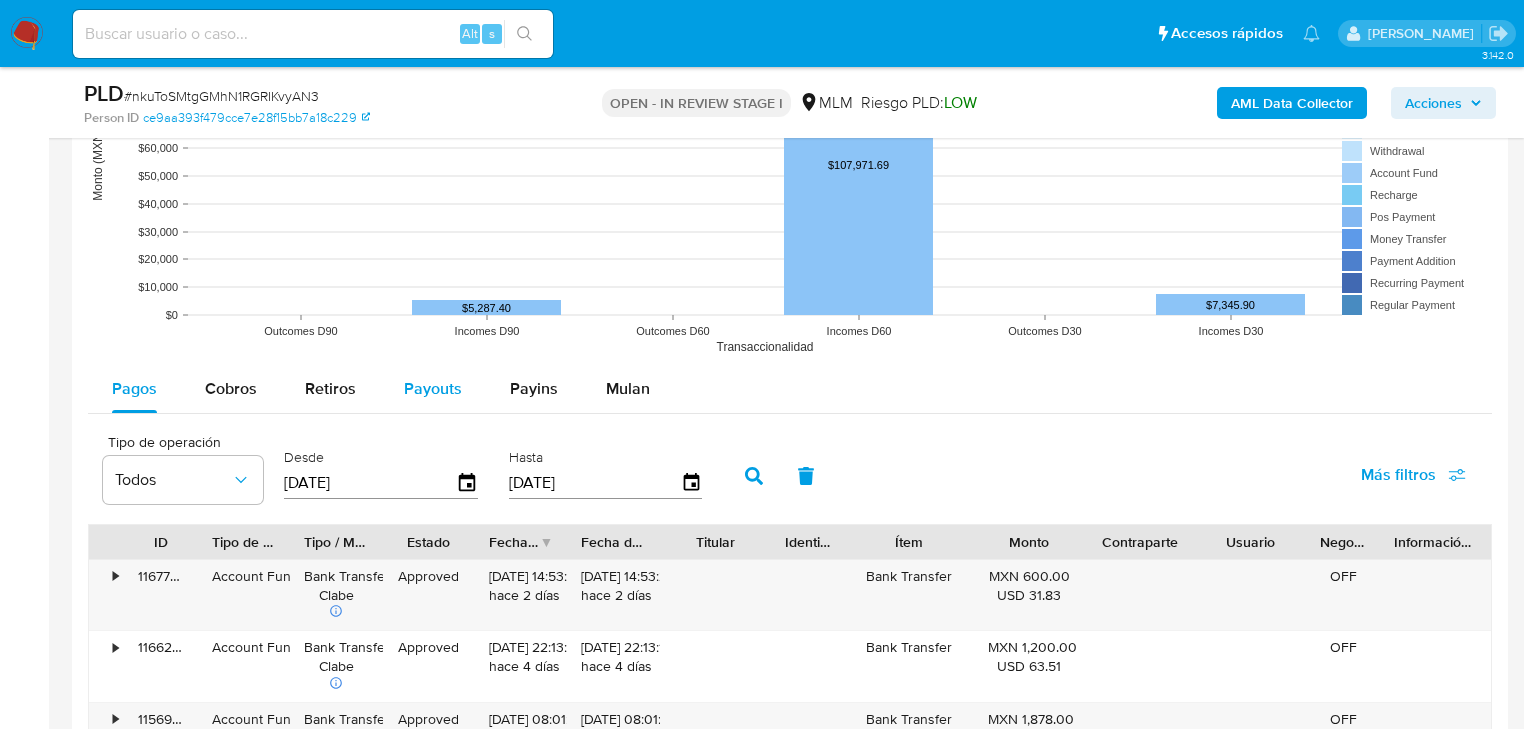 click on "Payouts" at bounding box center [433, 388] 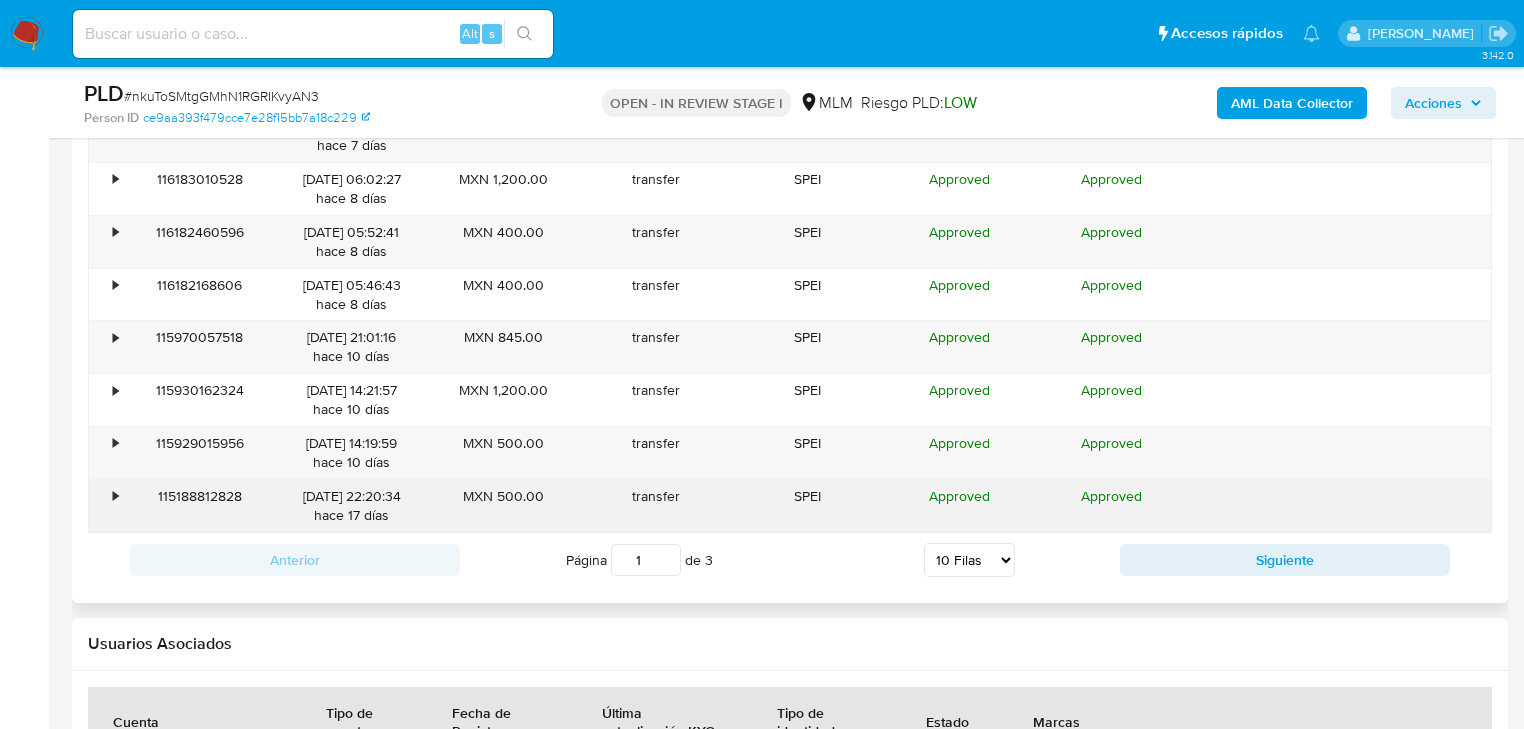 scroll, scrollTop: 2560, scrollLeft: 0, axis: vertical 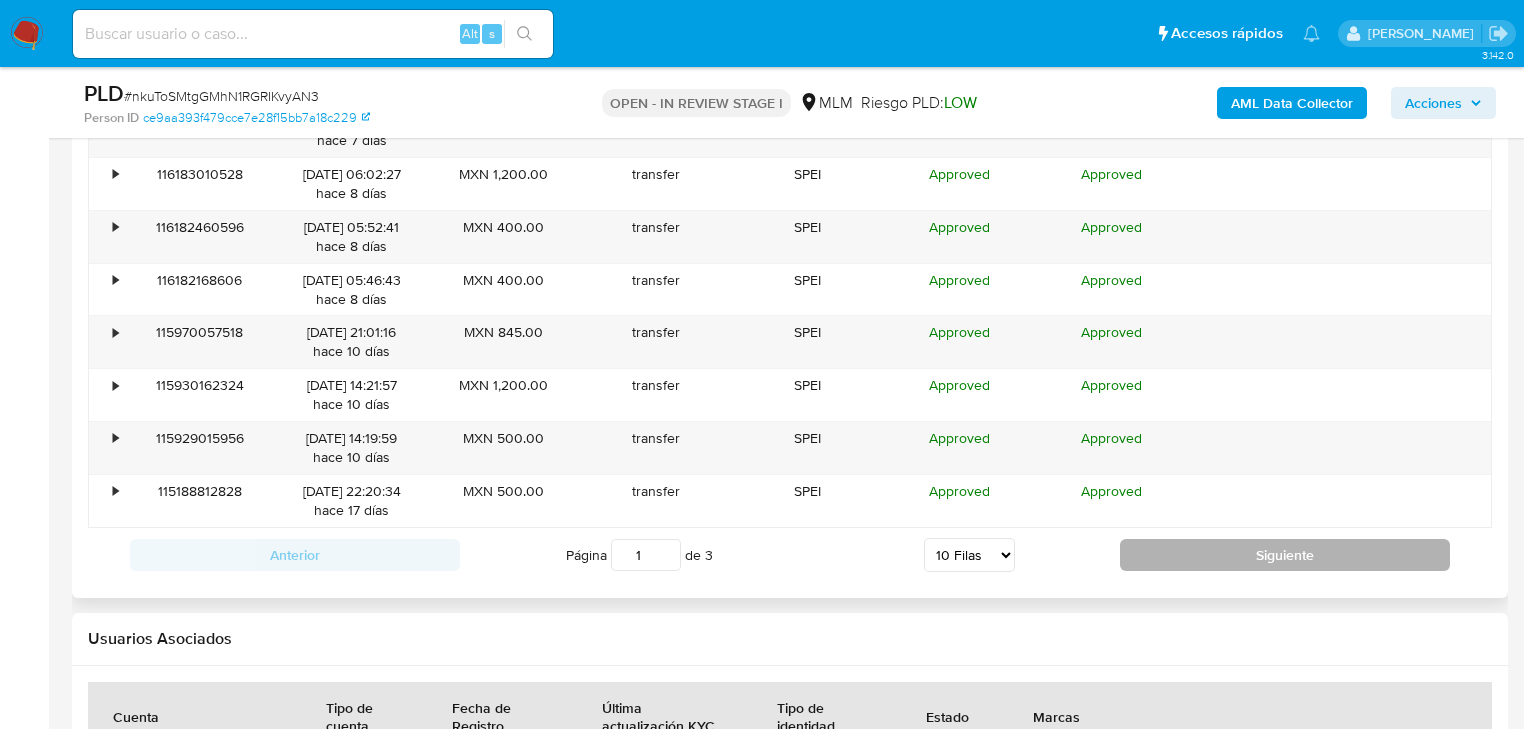 click on "Siguiente" at bounding box center [1285, 555] 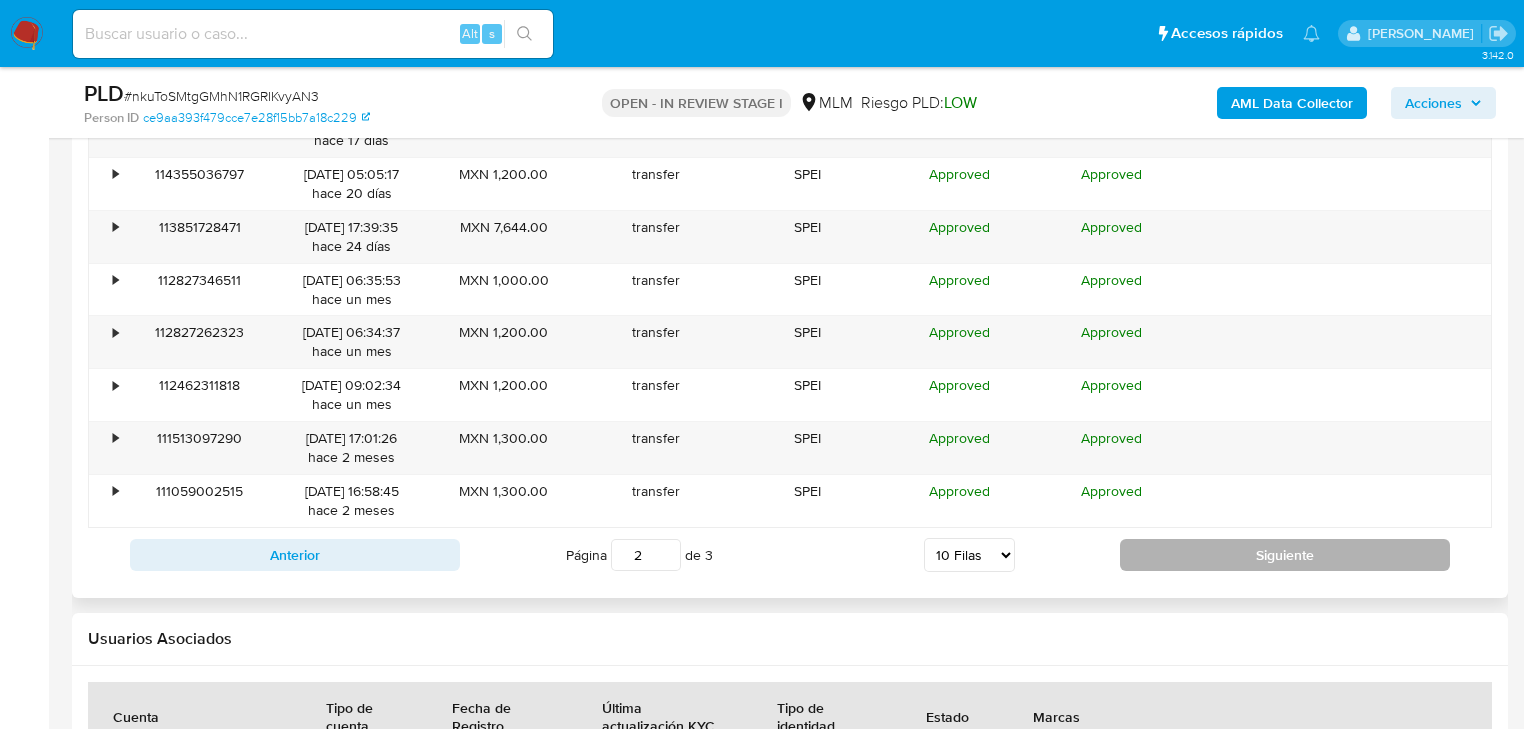 click on "Siguiente" at bounding box center (1285, 555) 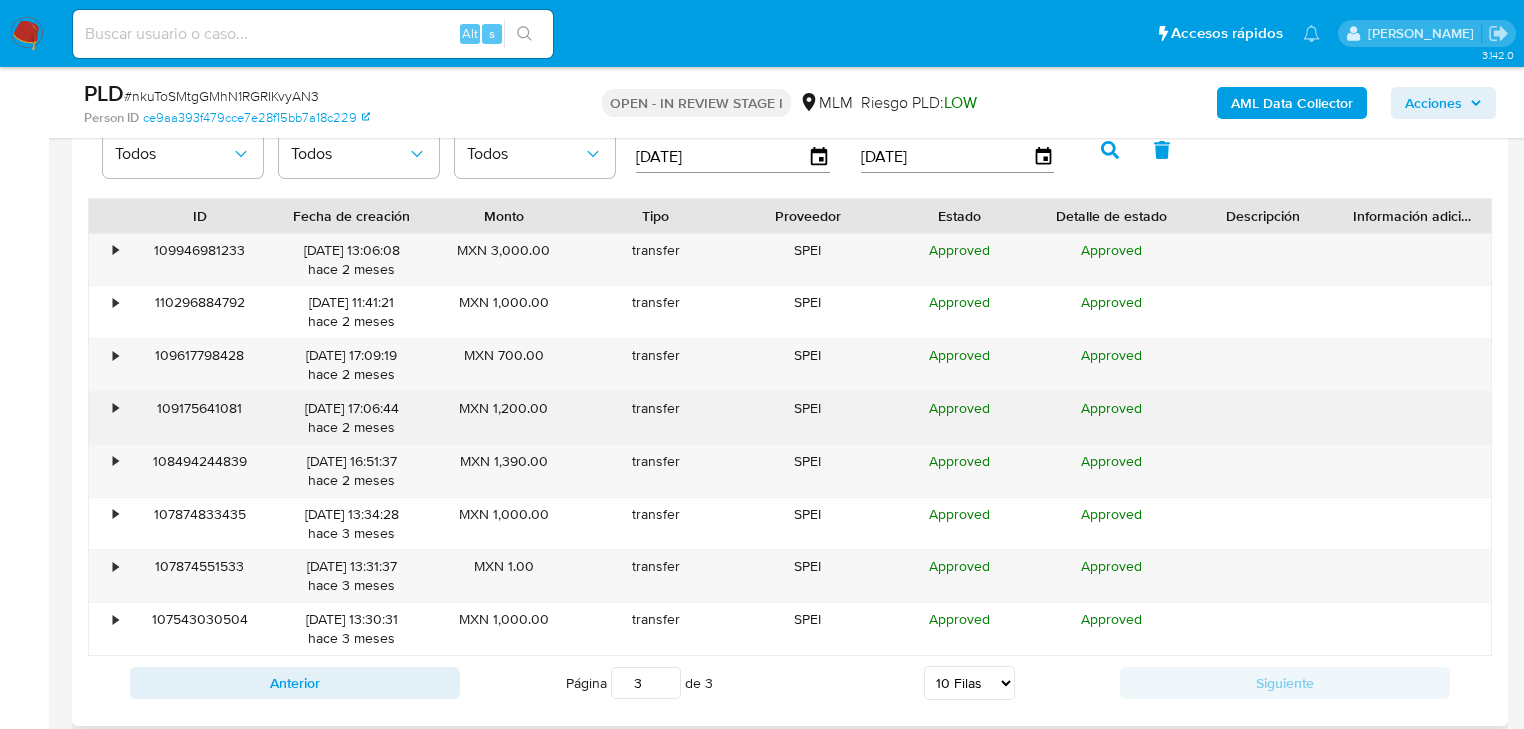 scroll, scrollTop: 2320, scrollLeft: 0, axis: vertical 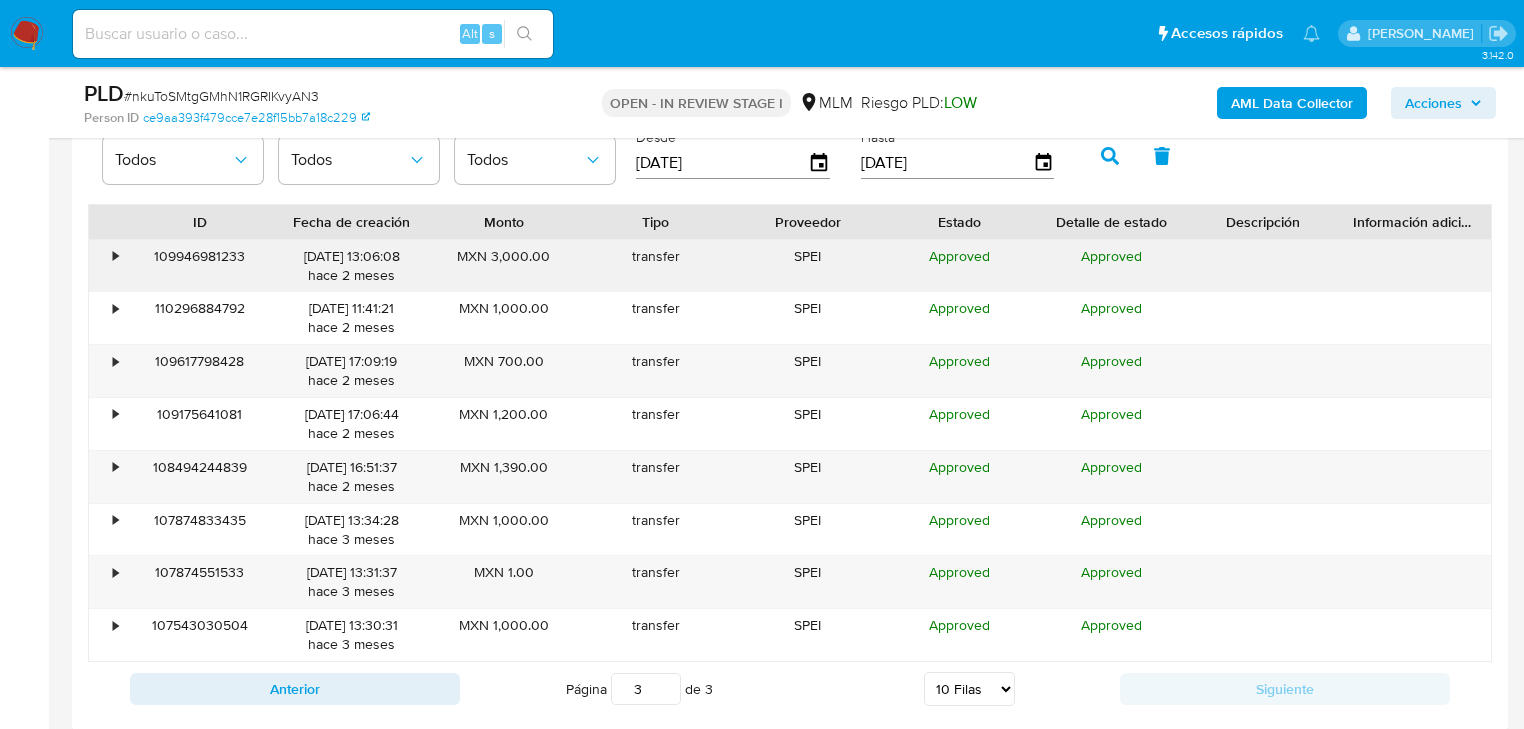 click on "•" at bounding box center (115, 256) 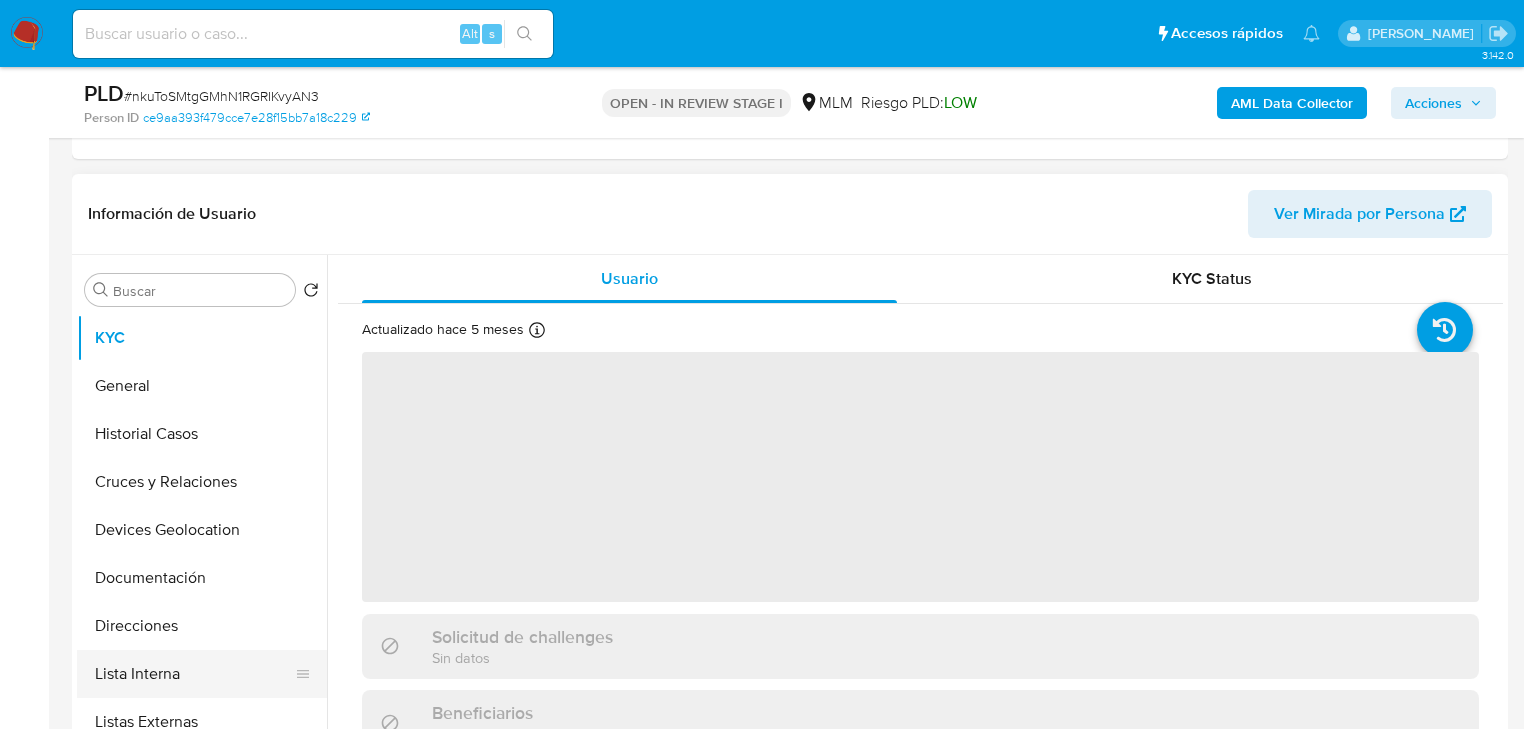 scroll, scrollTop: 400, scrollLeft: 0, axis: vertical 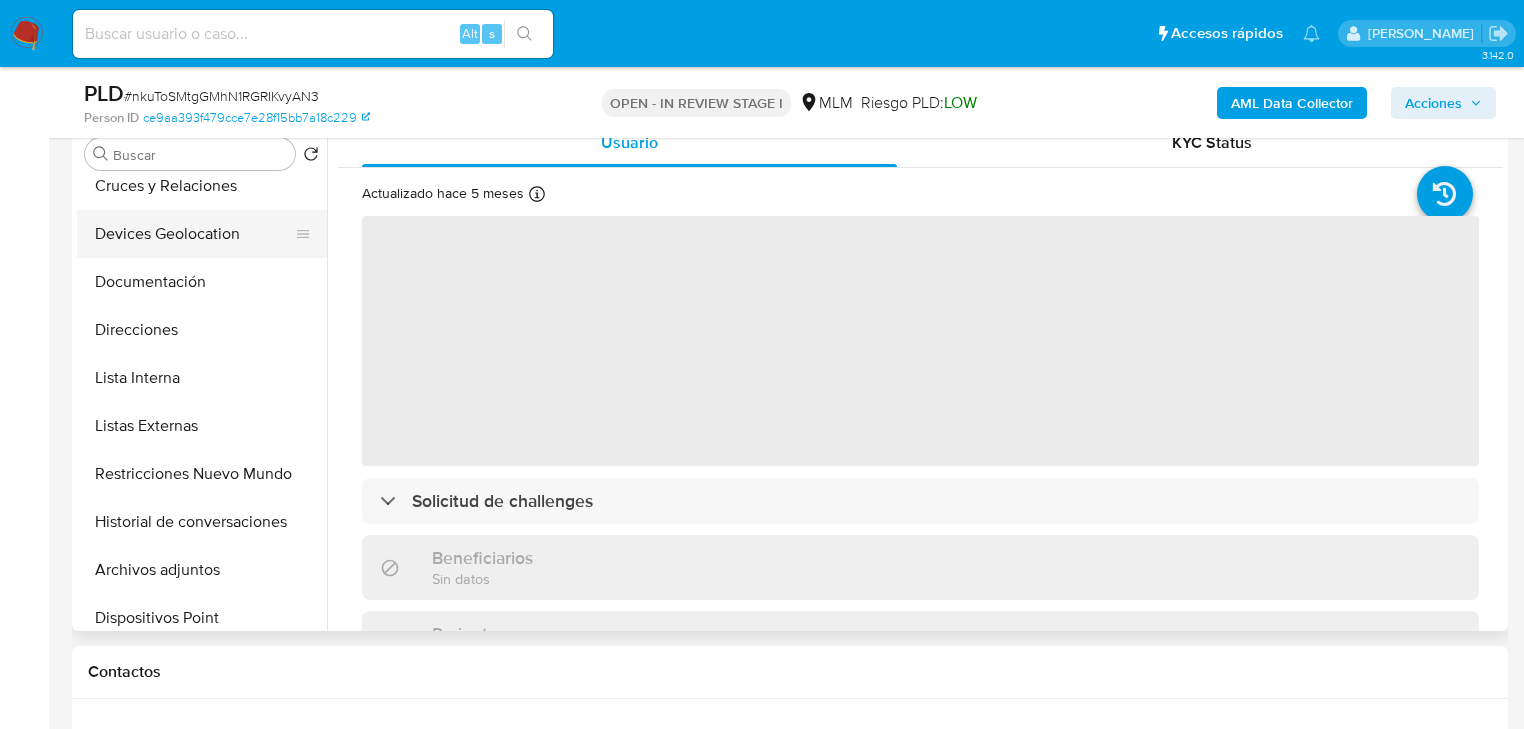 click on "Devices Geolocation" at bounding box center [194, 234] 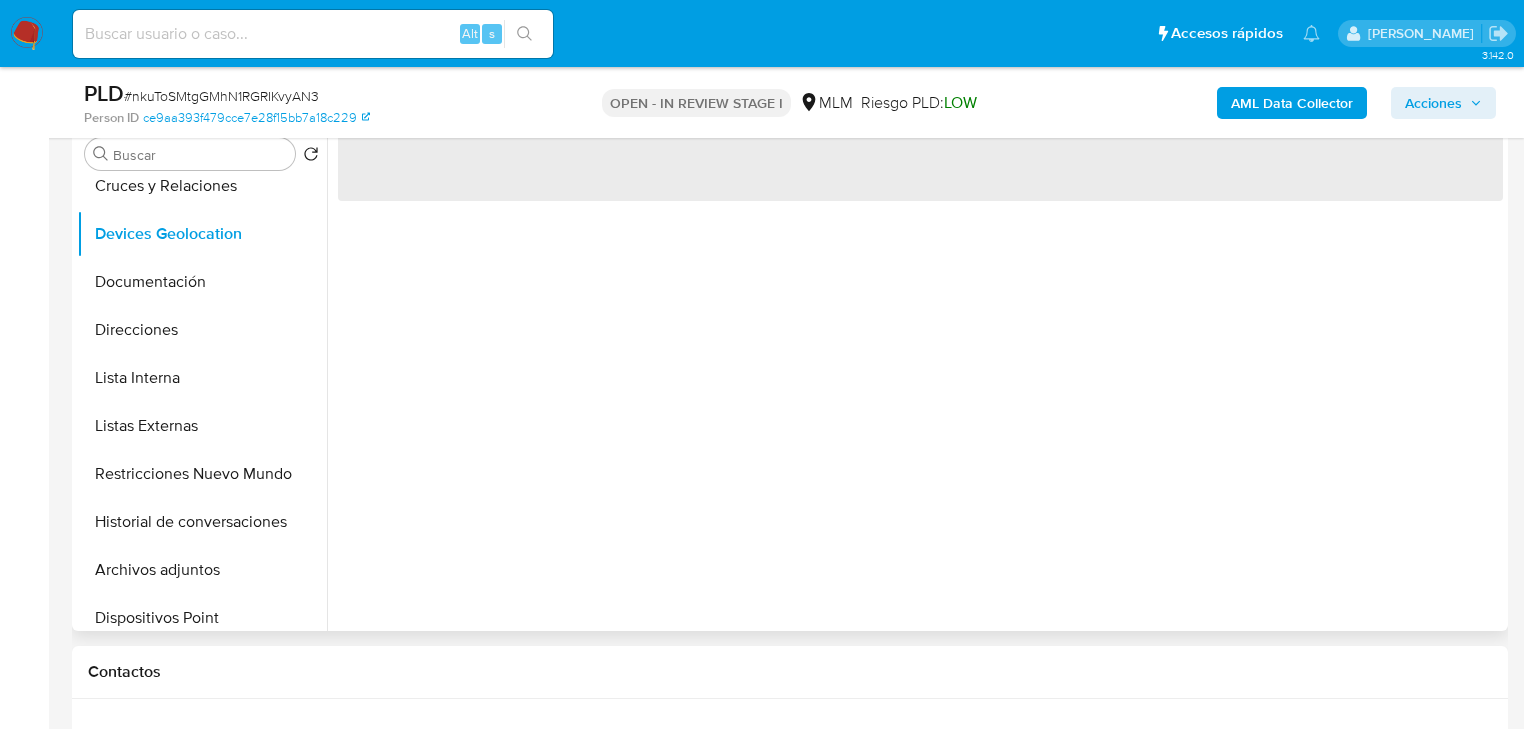 select on "10" 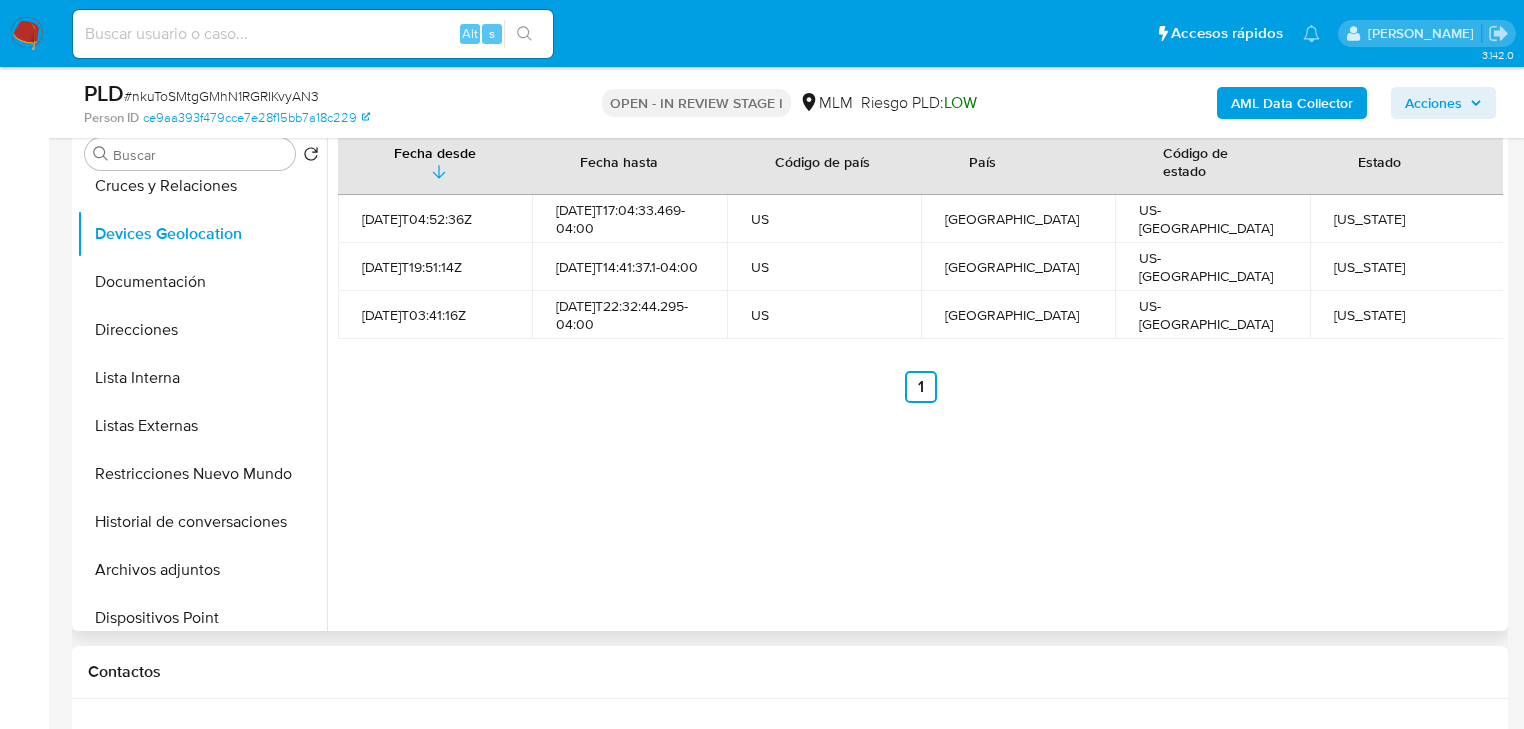 type 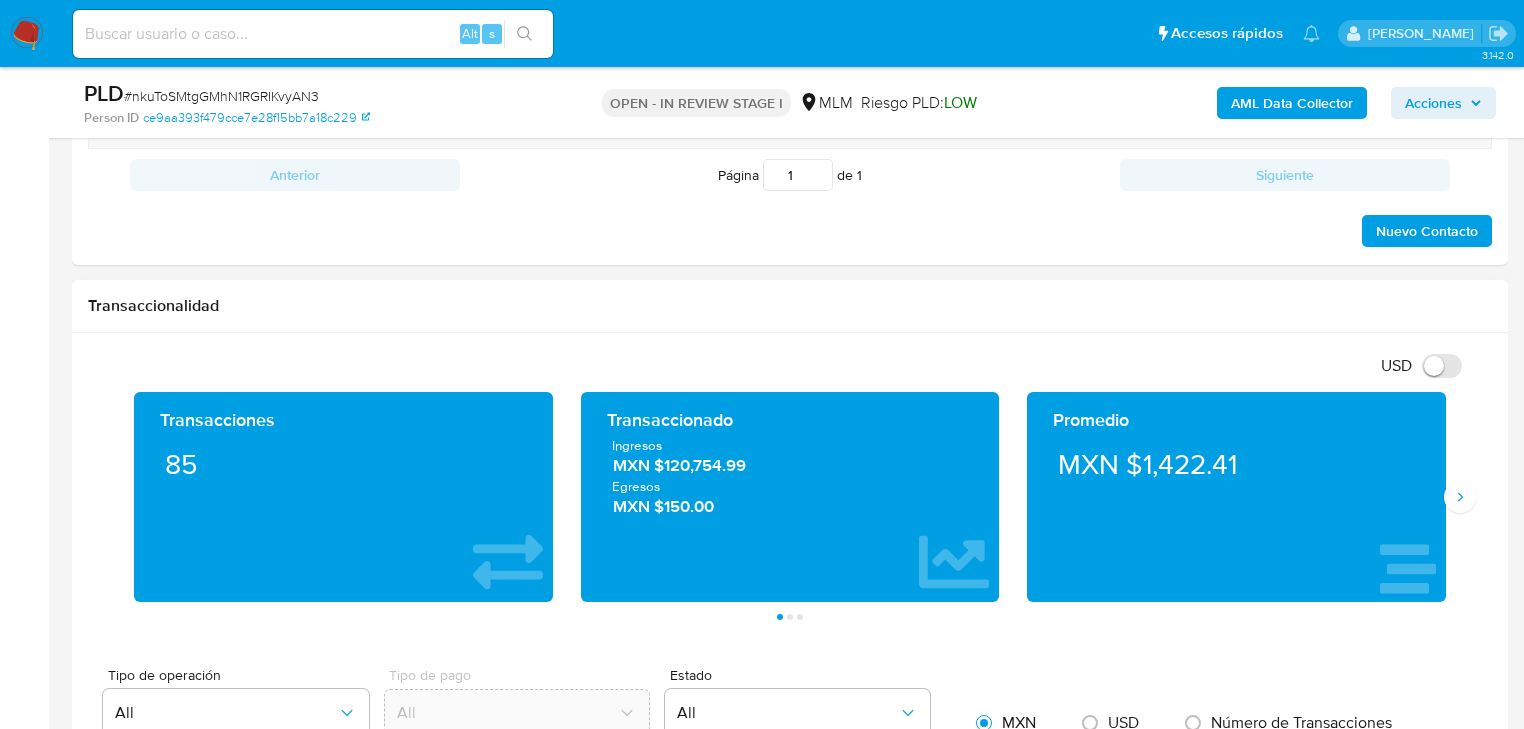 scroll, scrollTop: 1280, scrollLeft: 0, axis: vertical 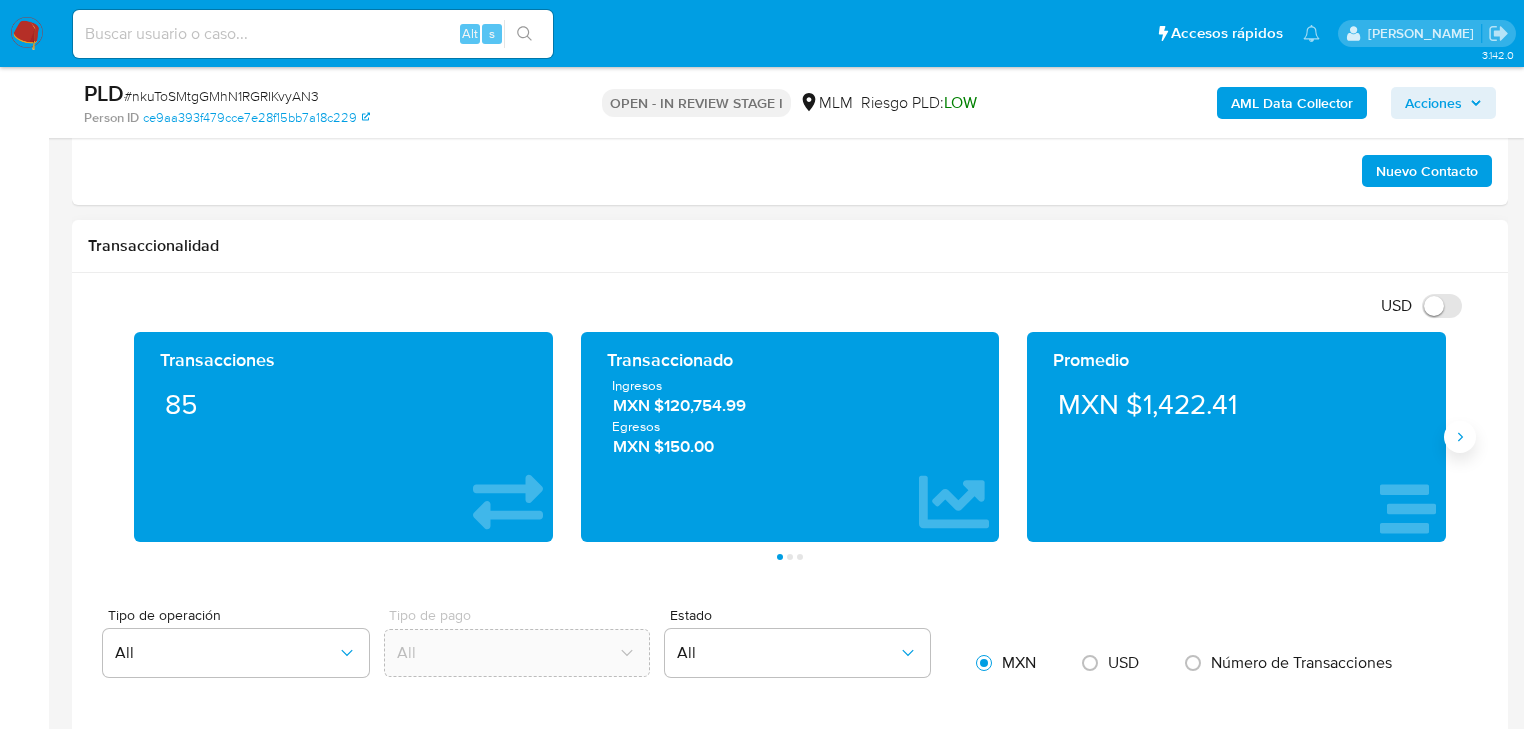 click at bounding box center [1460, 437] 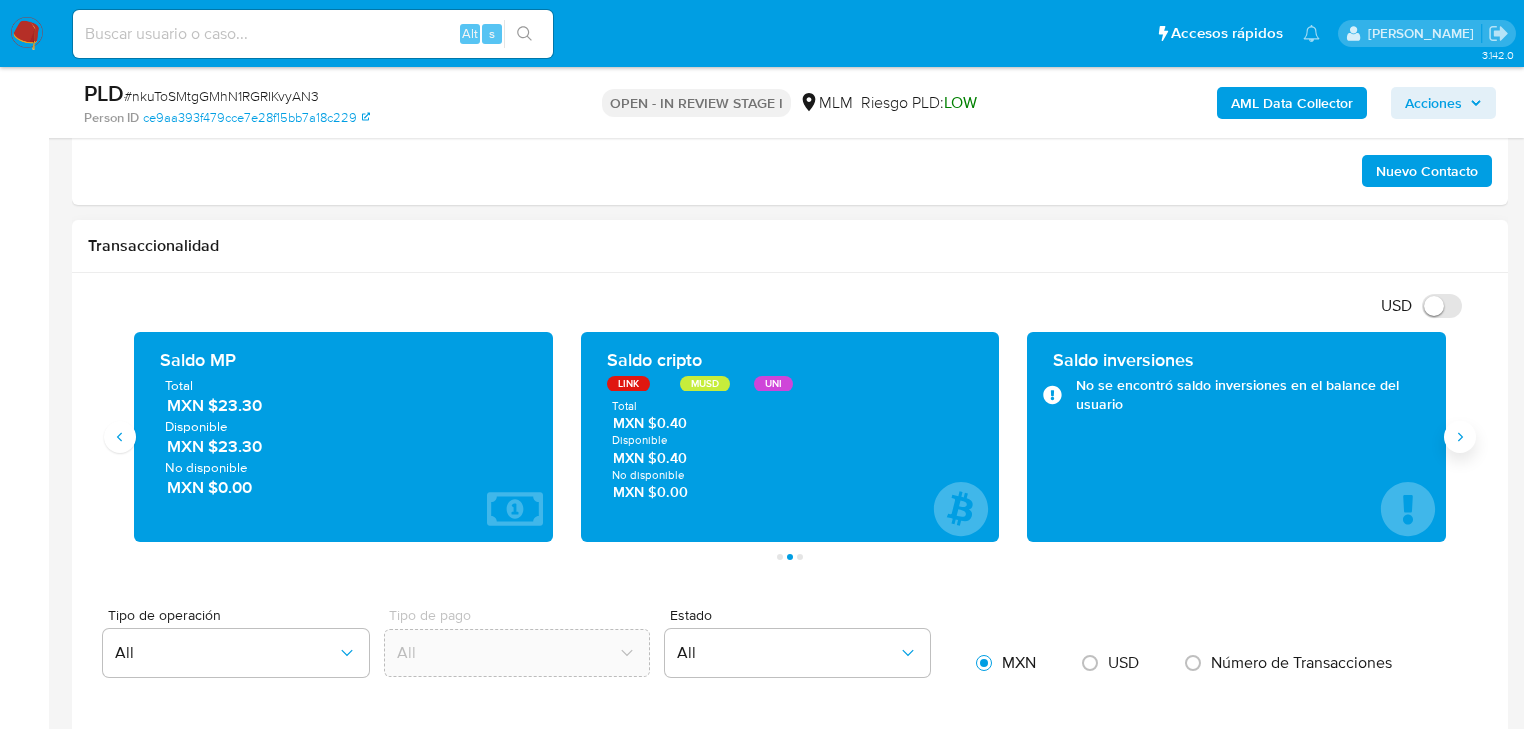 type 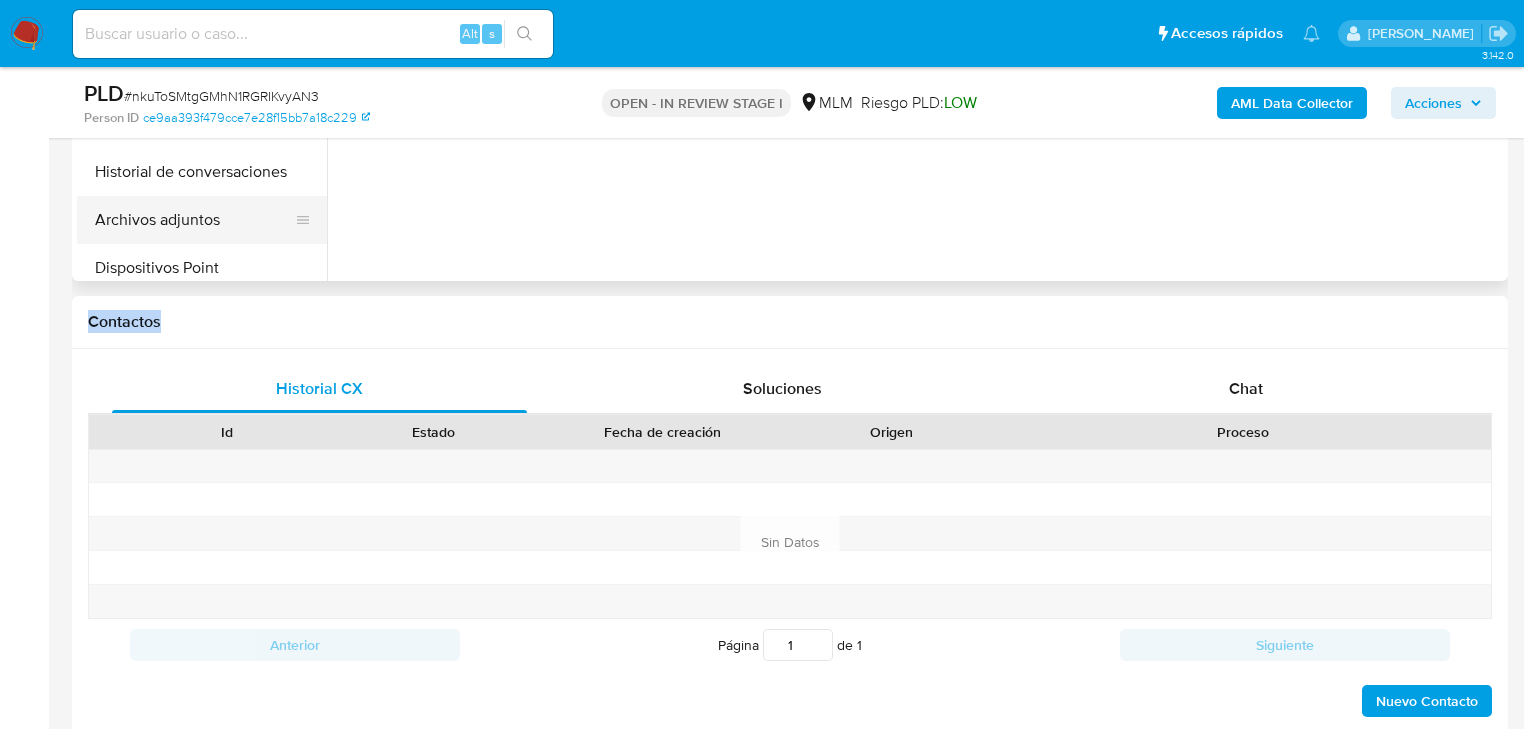 scroll, scrollTop: 640, scrollLeft: 0, axis: vertical 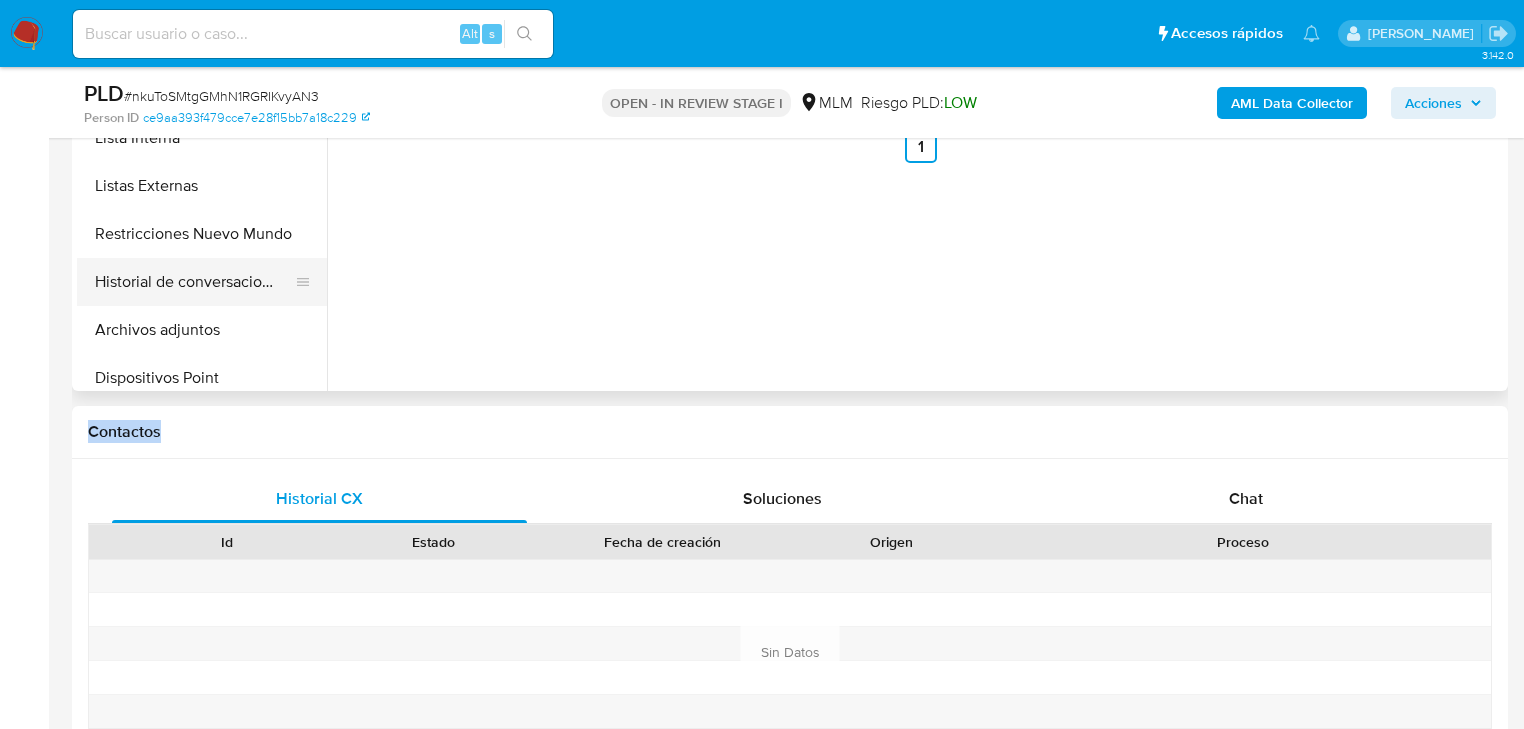 drag, startPoint x: 243, startPoint y: 282, endPoint x: 264, endPoint y: 275, distance: 22.135944 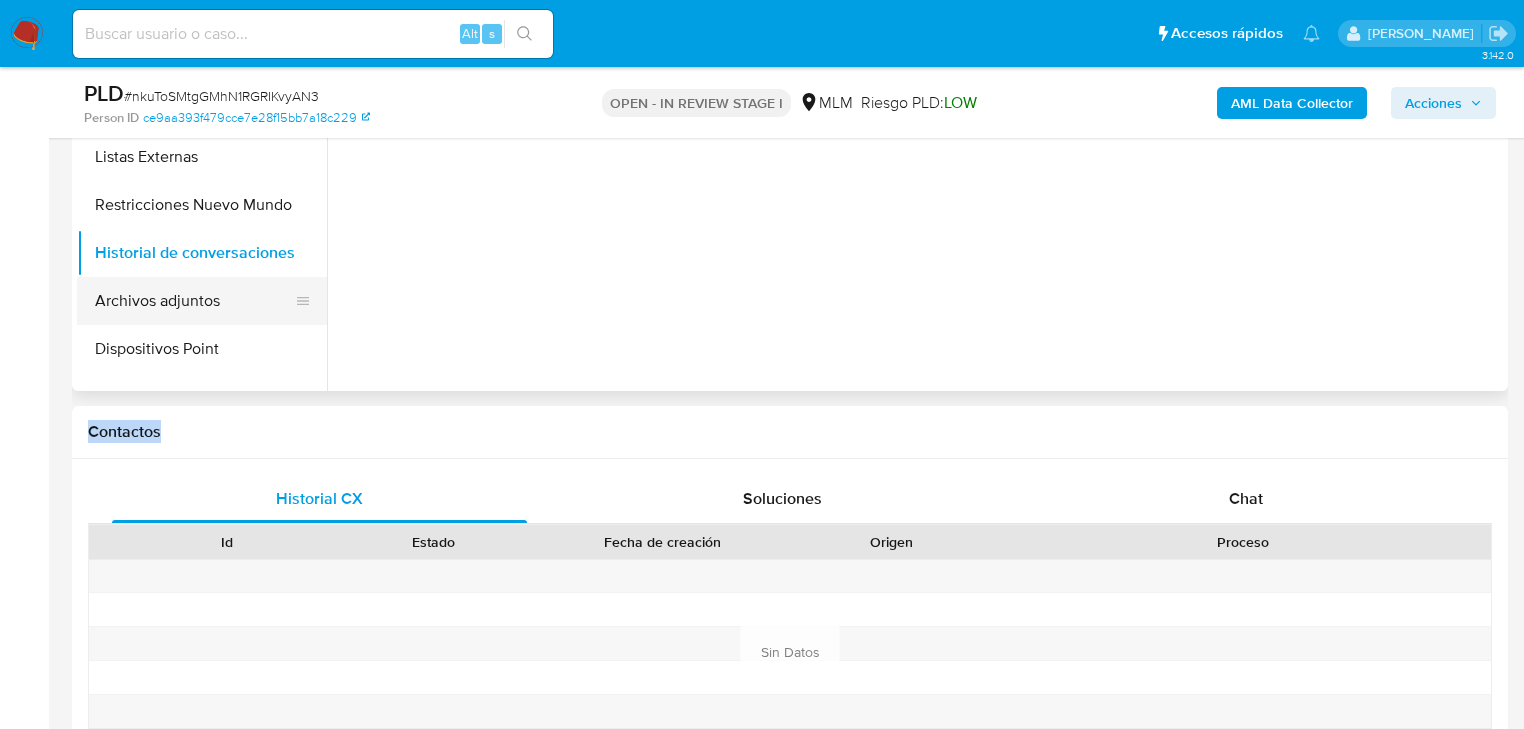 scroll, scrollTop: 240, scrollLeft: 0, axis: vertical 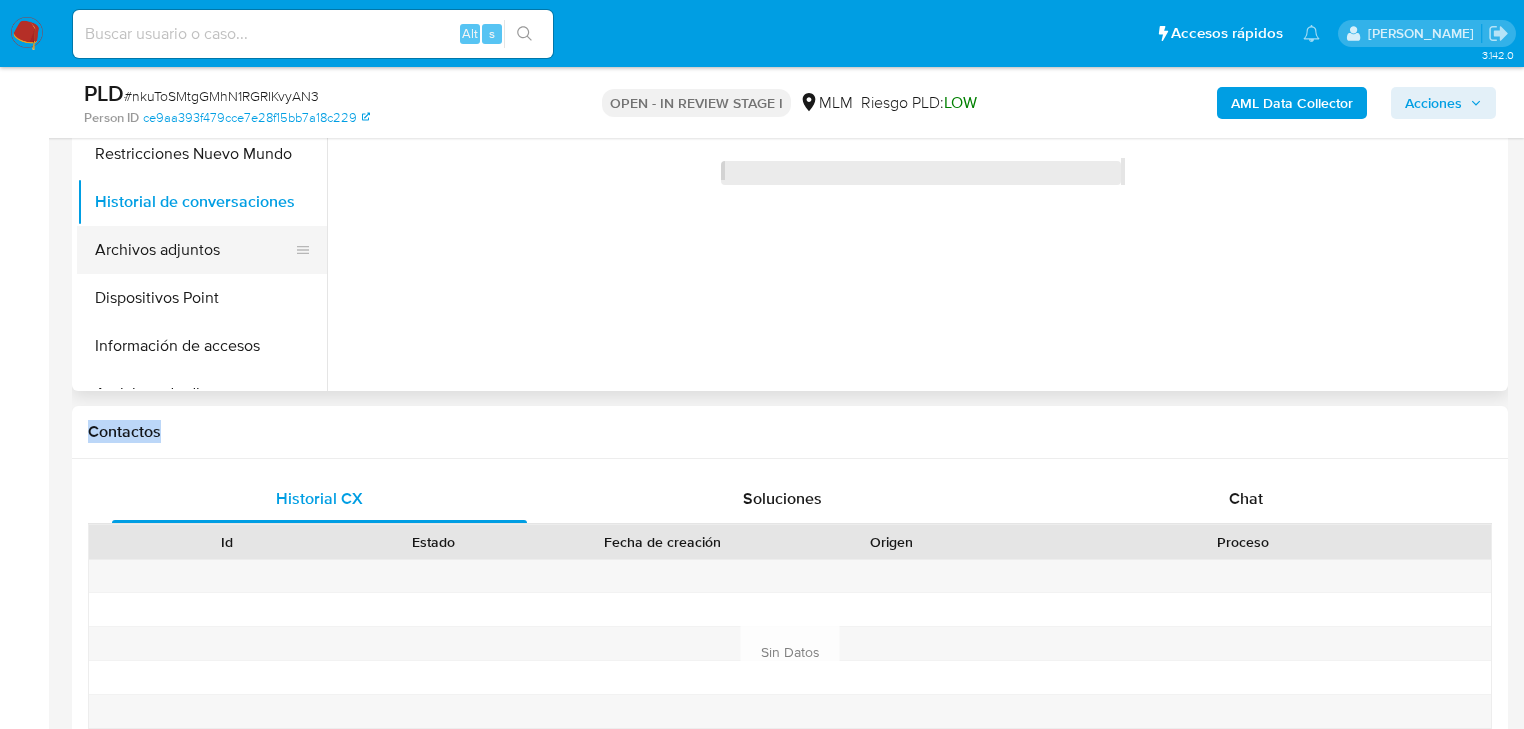 click on "Archivos adjuntos" at bounding box center (194, 250) 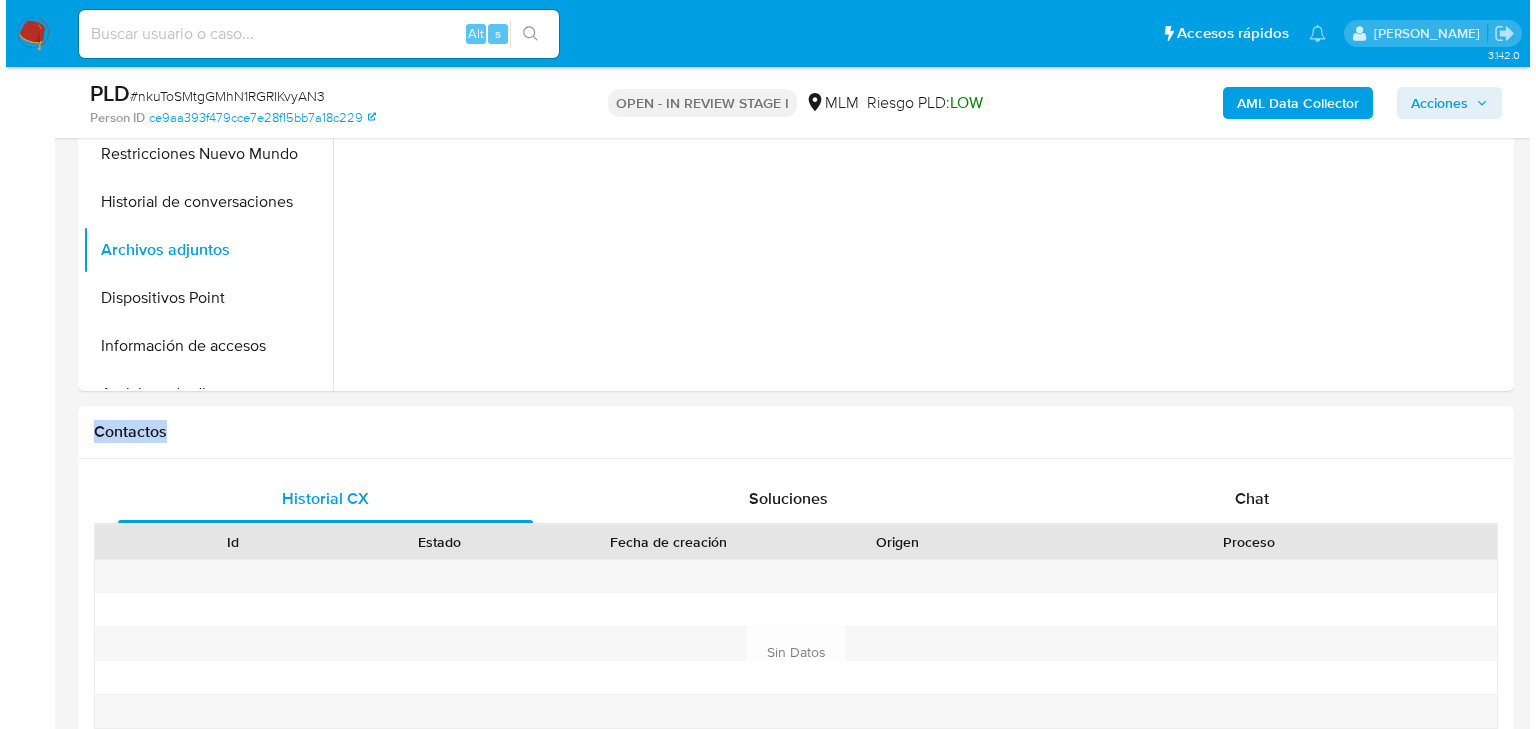 scroll, scrollTop: 400, scrollLeft: 0, axis: vertical 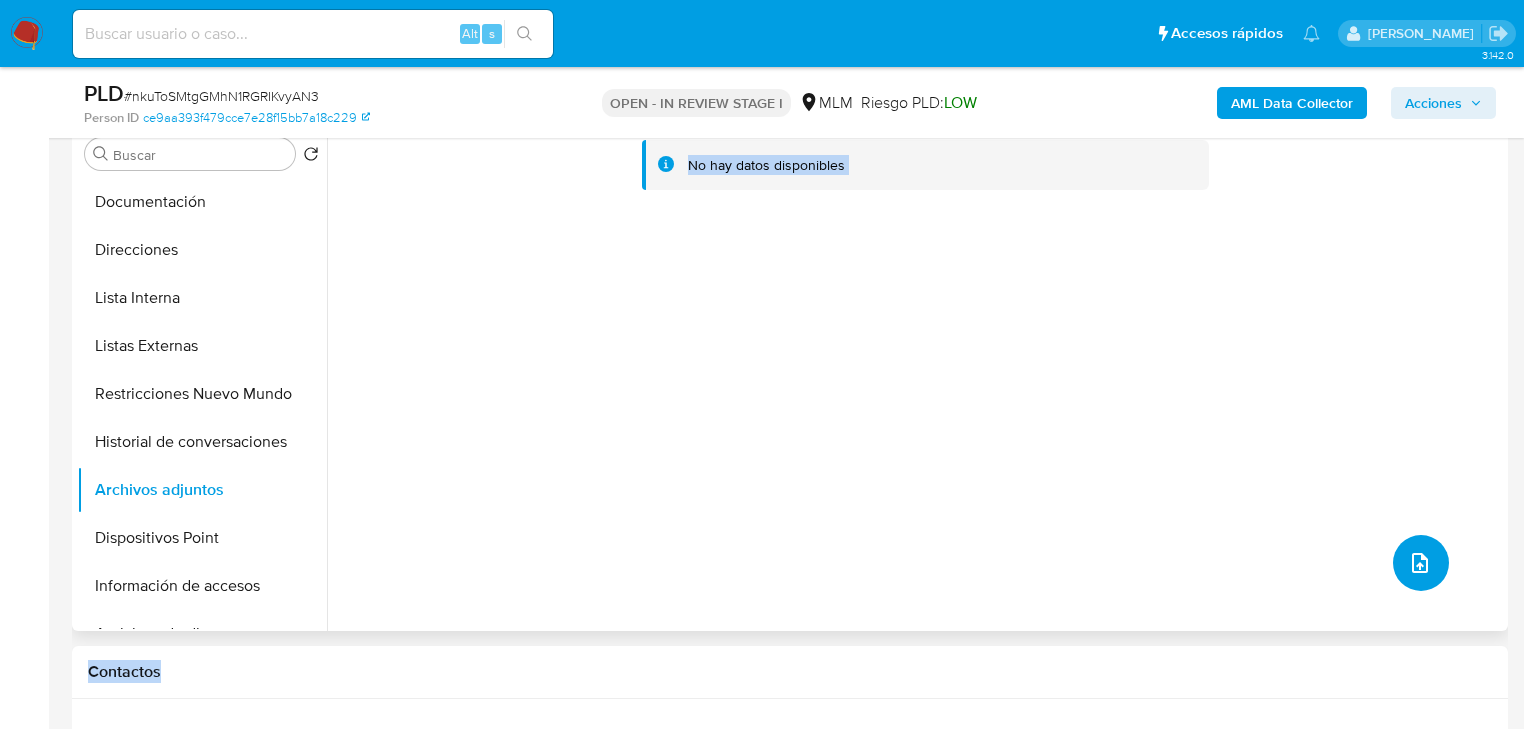 click 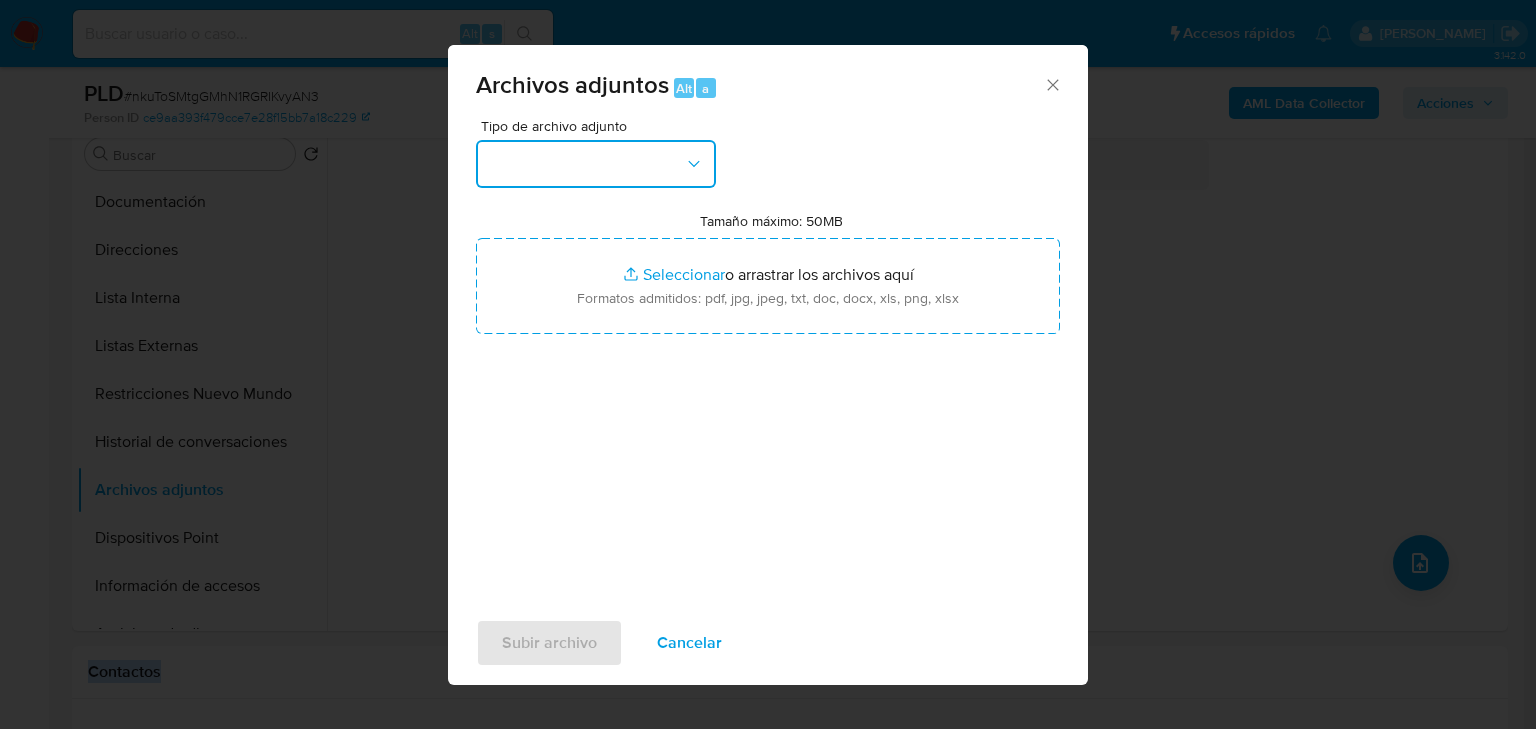 click at bounding box center [596, 164] 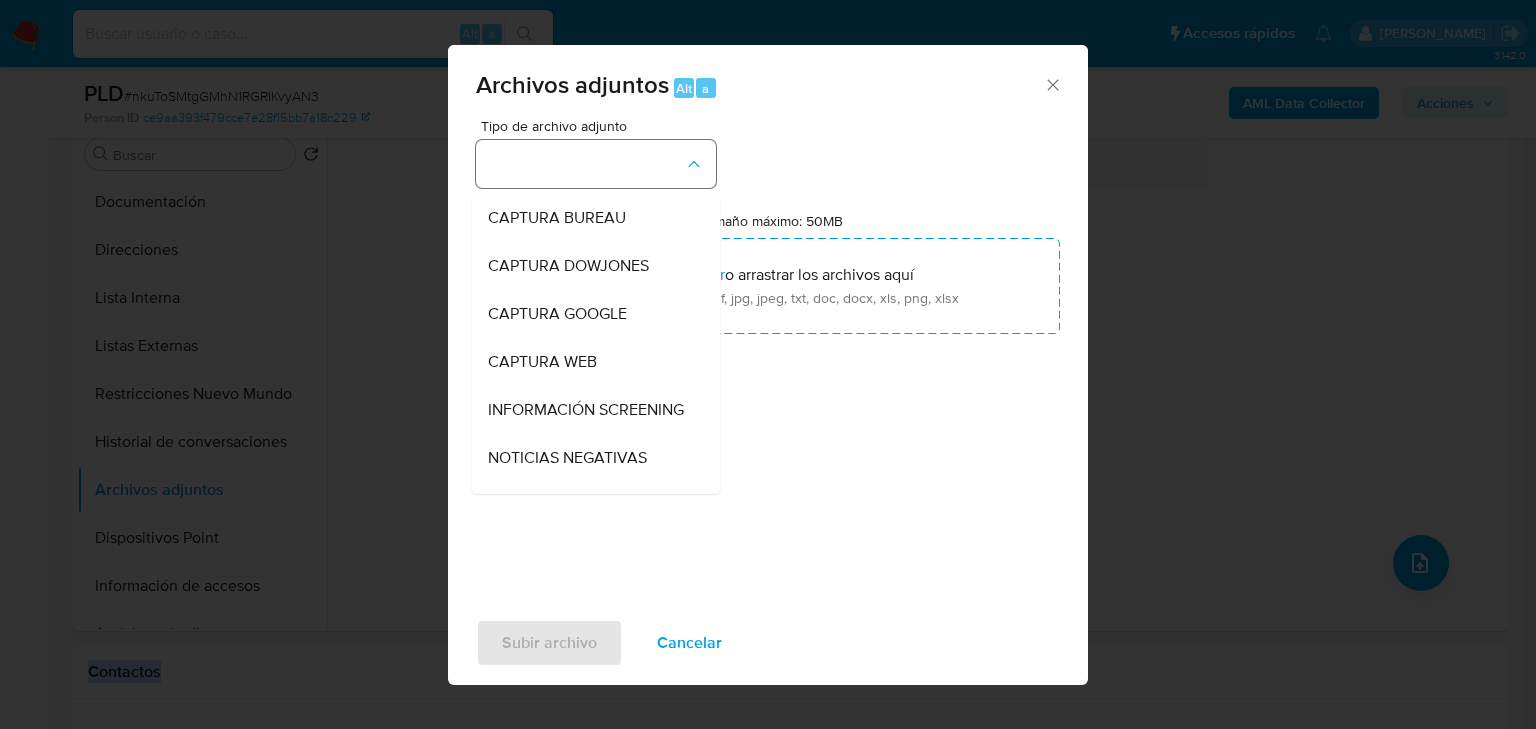 type 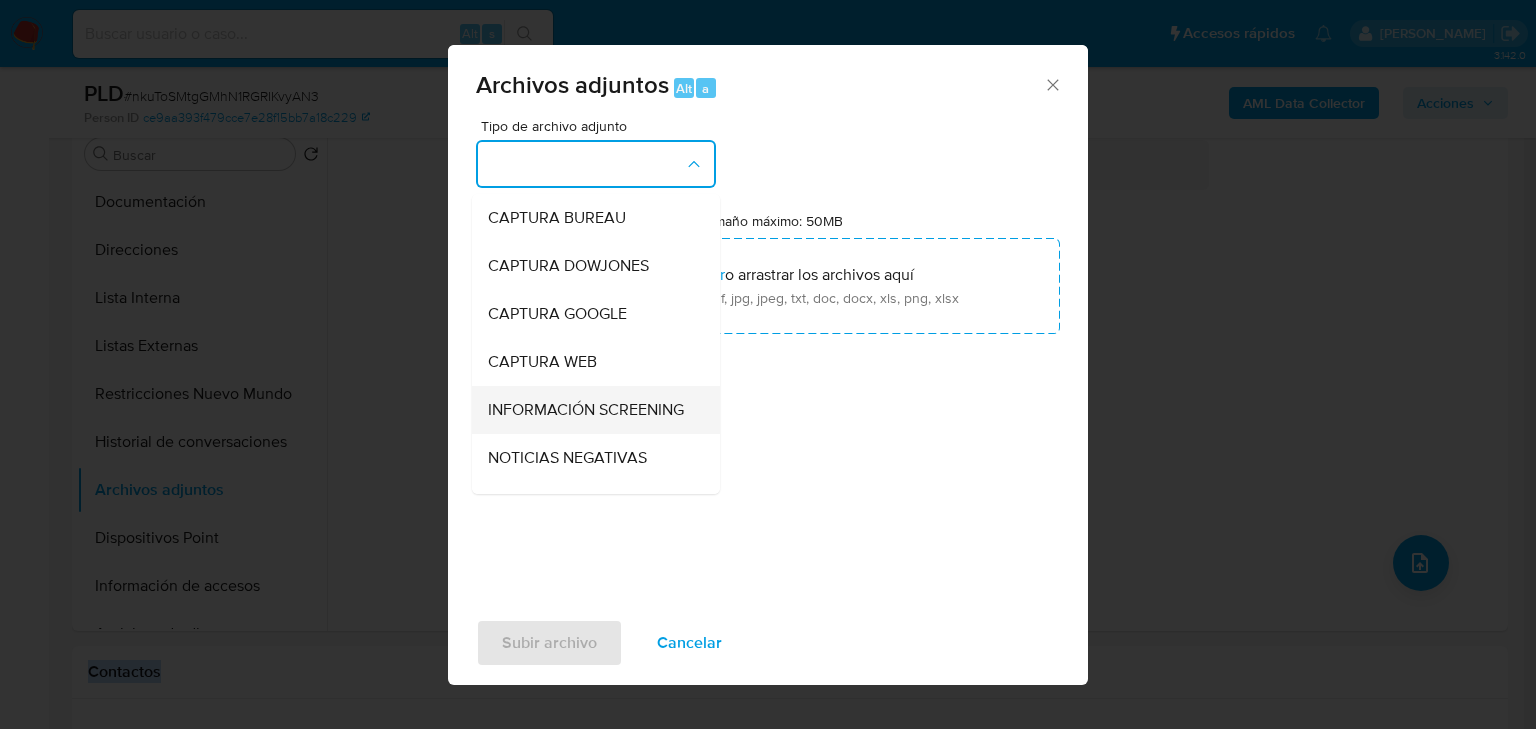 type 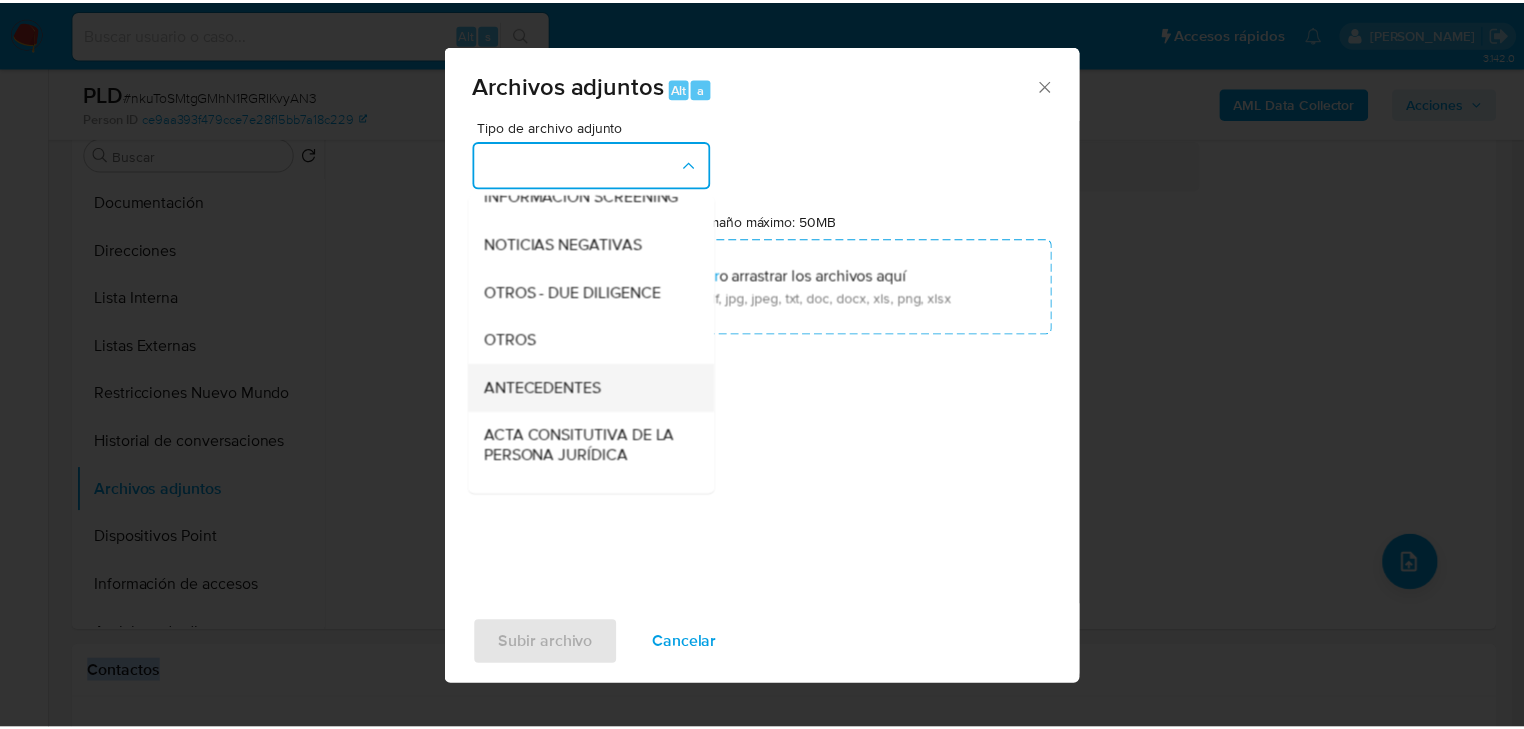 scroll, scrollTop: 216, scrollLeft: 0, axis: vertical 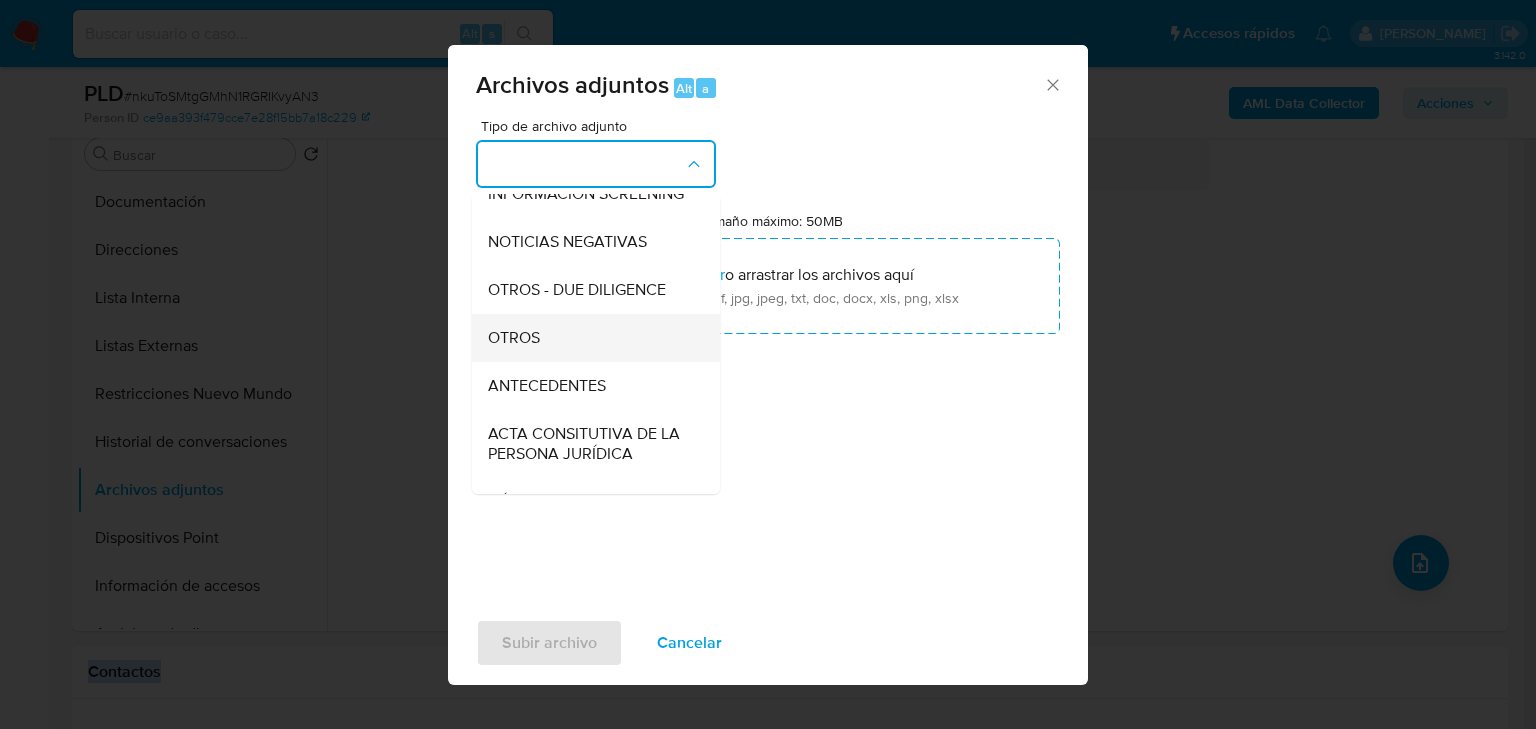 click on "OTROS" at bounding box center [514, 338] 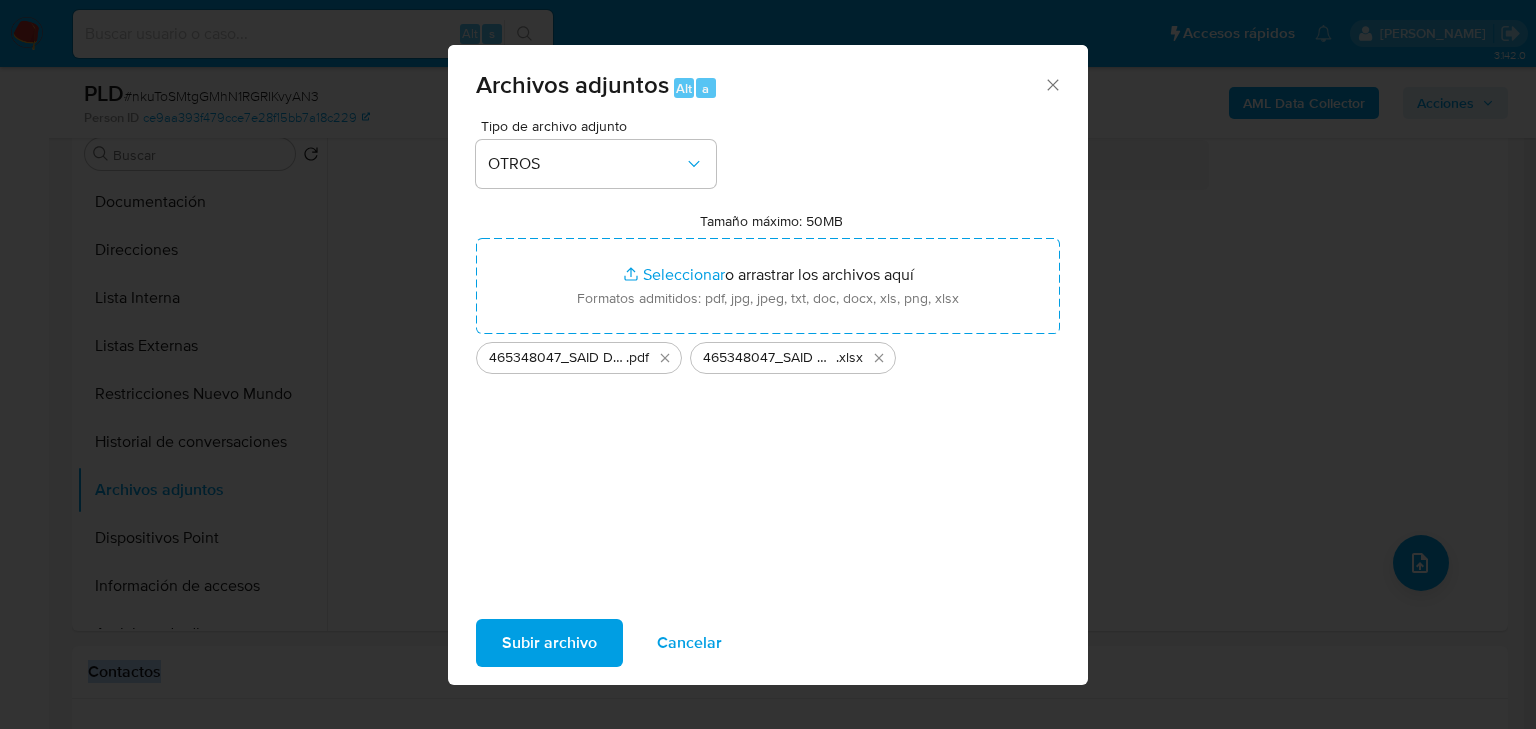click on "Subir archivo" at bounding box center [549, 643] 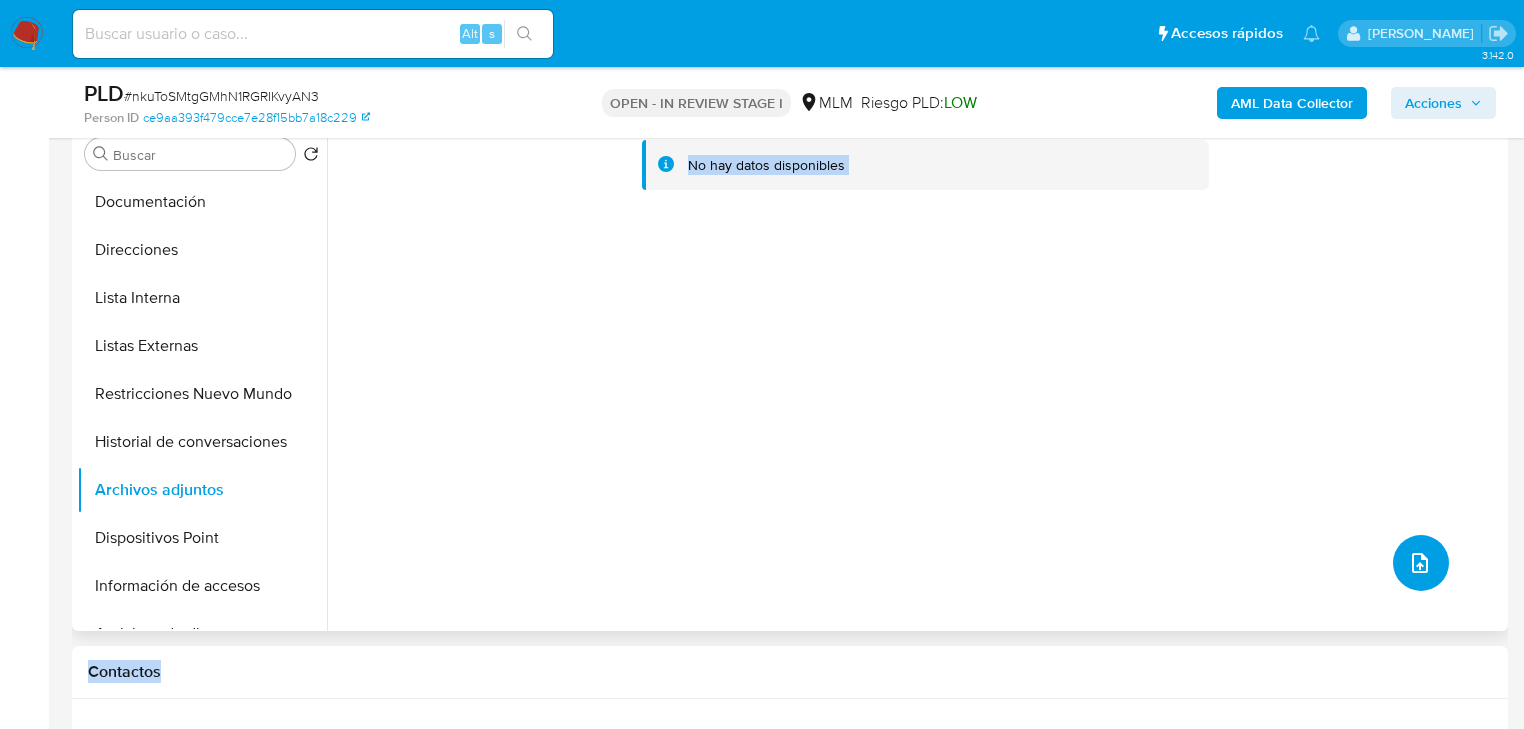 type 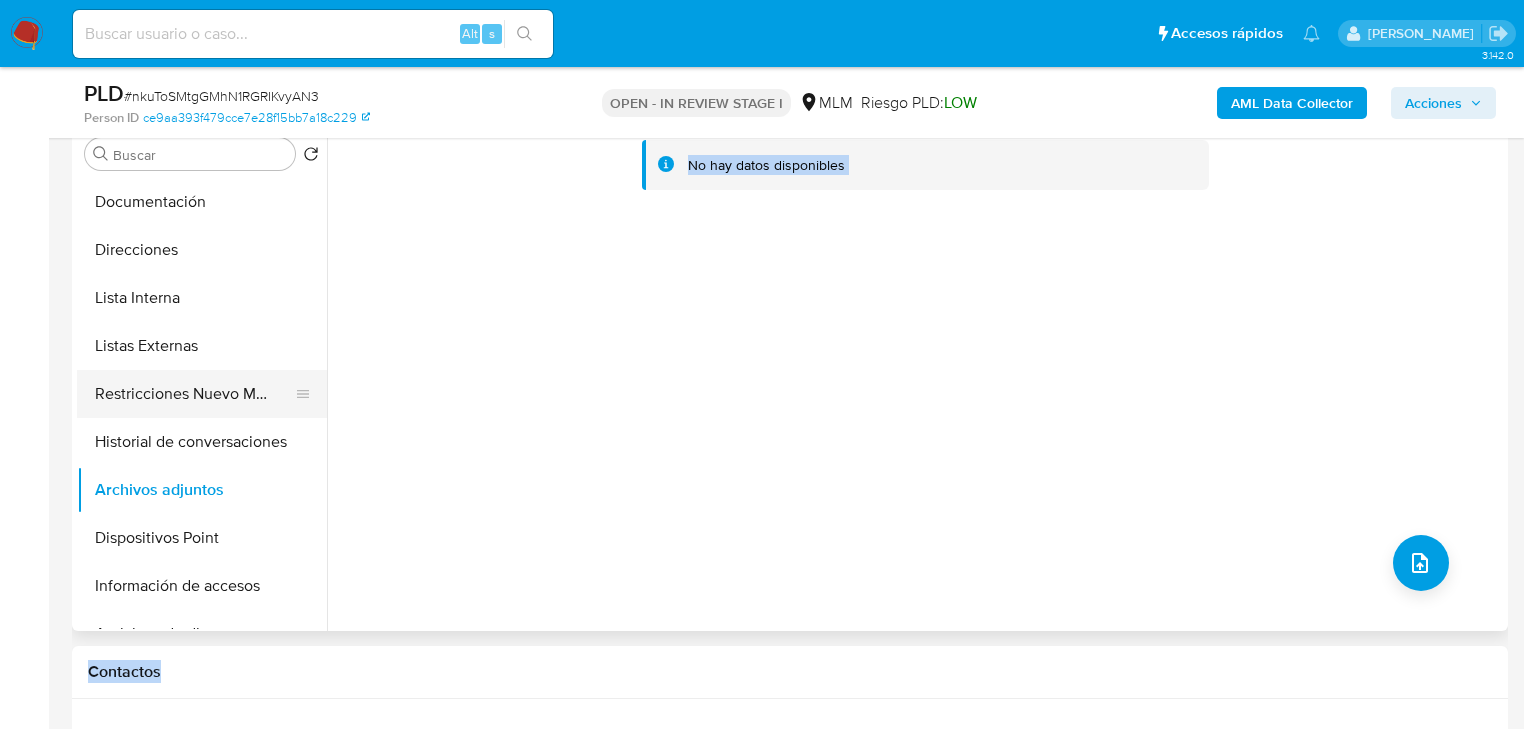 click on "Historial de conversaciones" at bounding box center [202, 442] 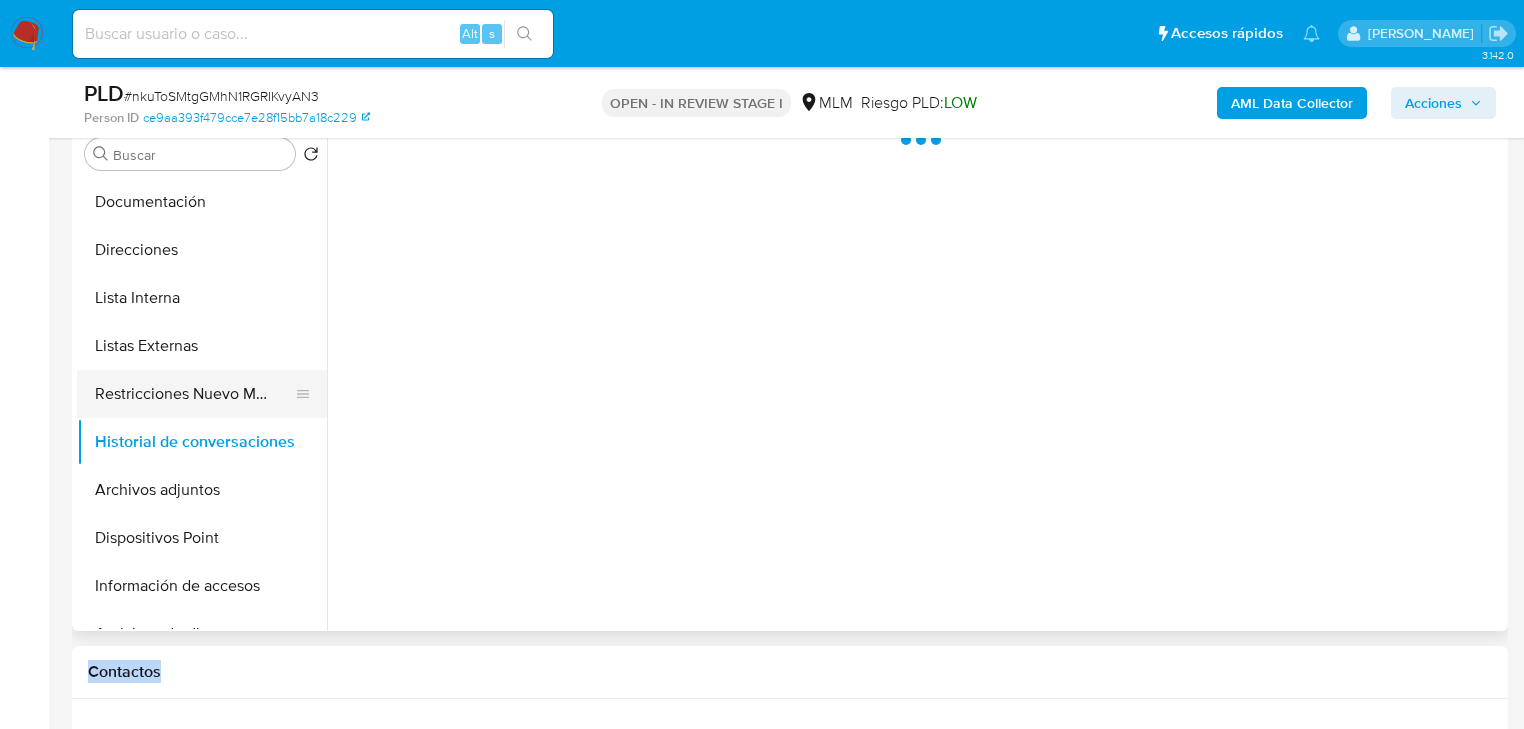 click on "Restricciones Nuevo Mundo" at bounding box center (194, 394) 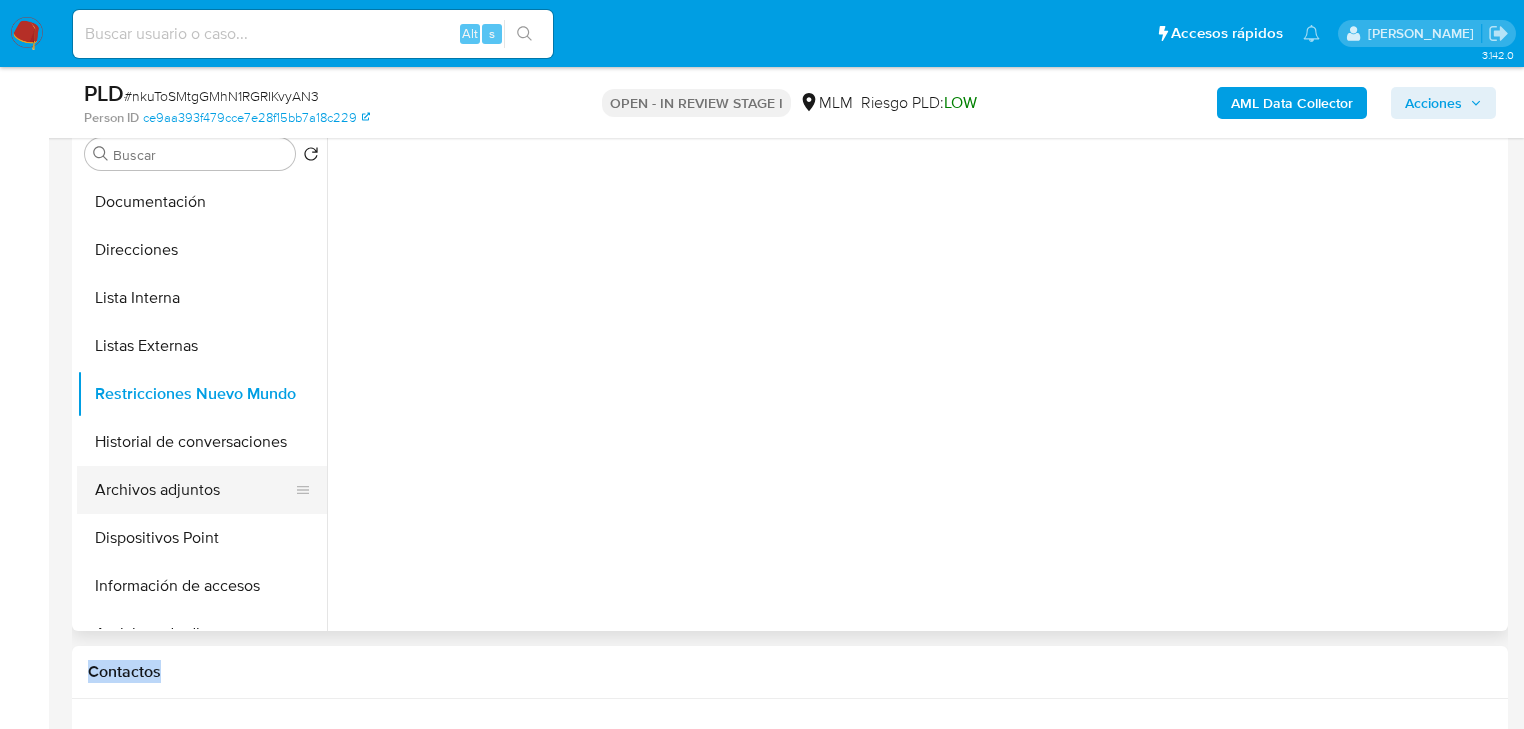 click on "Archivos adjuntos" at bounding box center (194, 490) 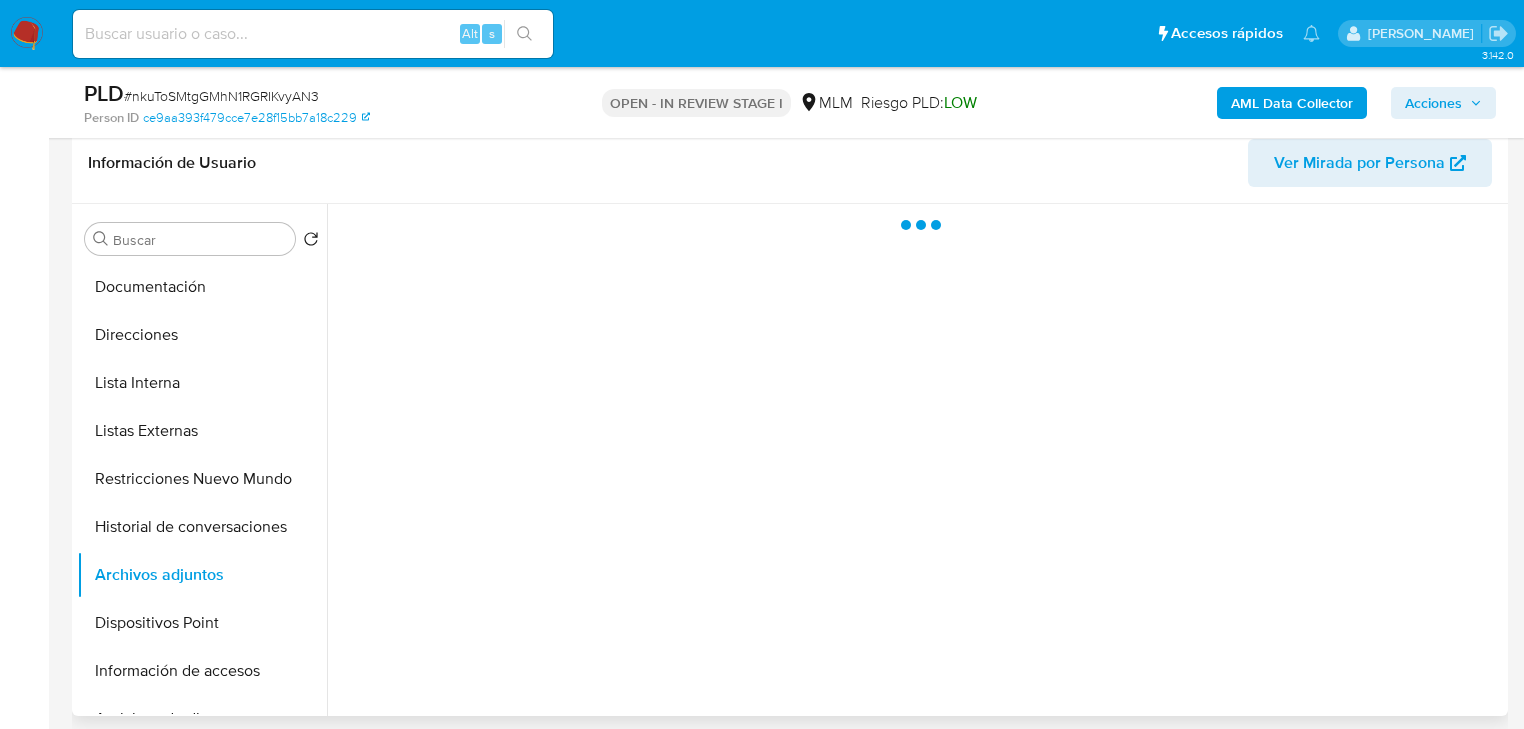 scroll, scrollTop: 240, scrollLeft: 0, axis: vertical 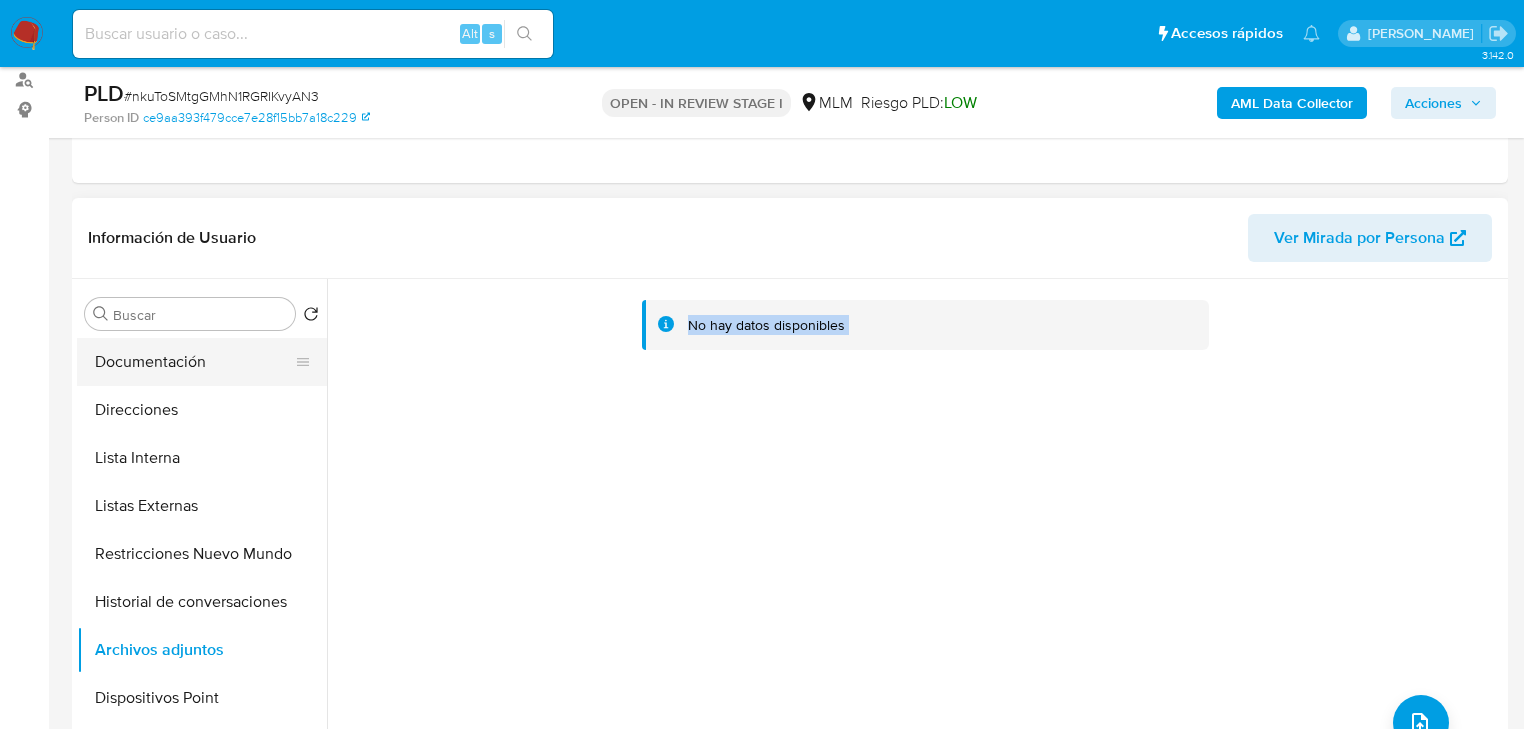 click on "Documentación" at bounding box center [194, 362] 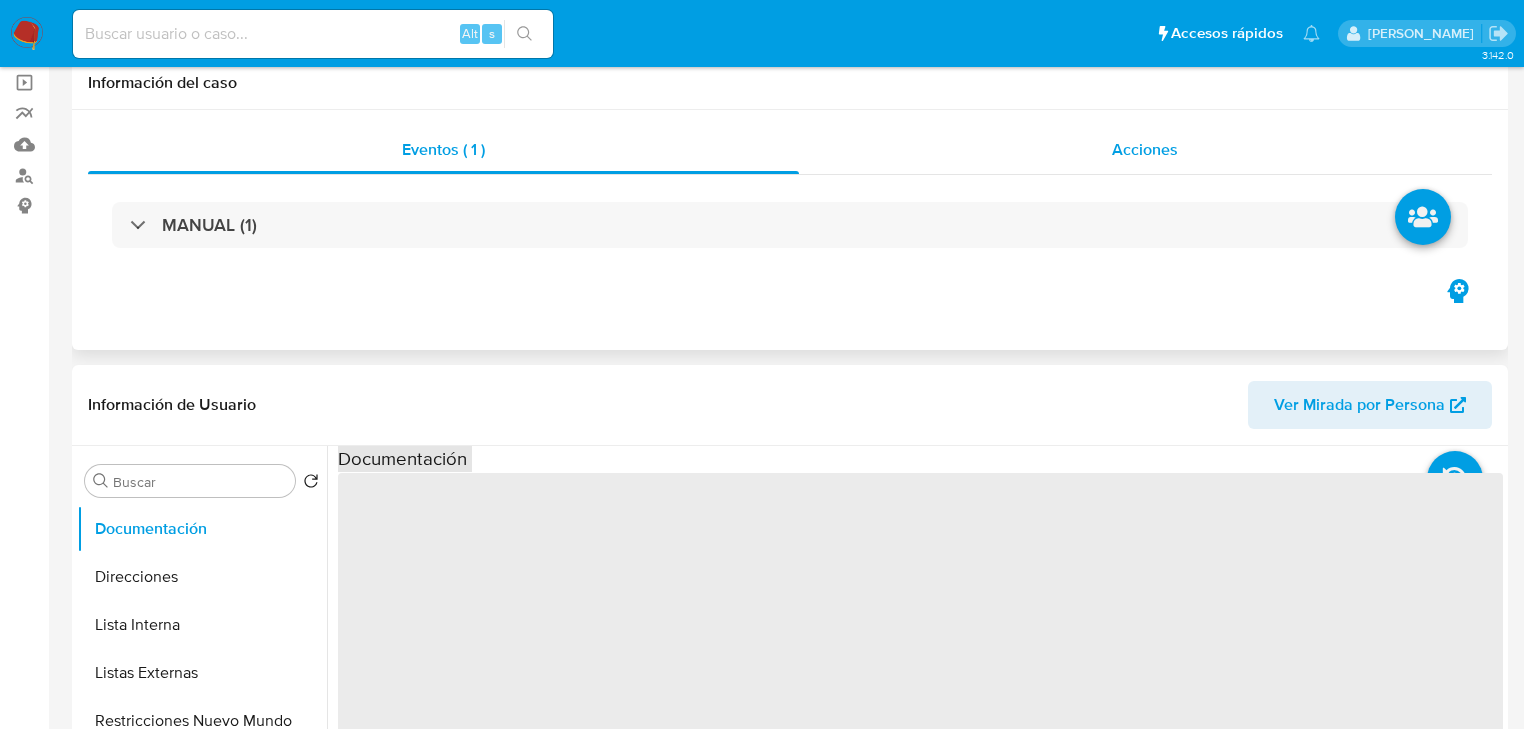 scroll, scrollTop: 0, scrollLeft: 0, axis: both 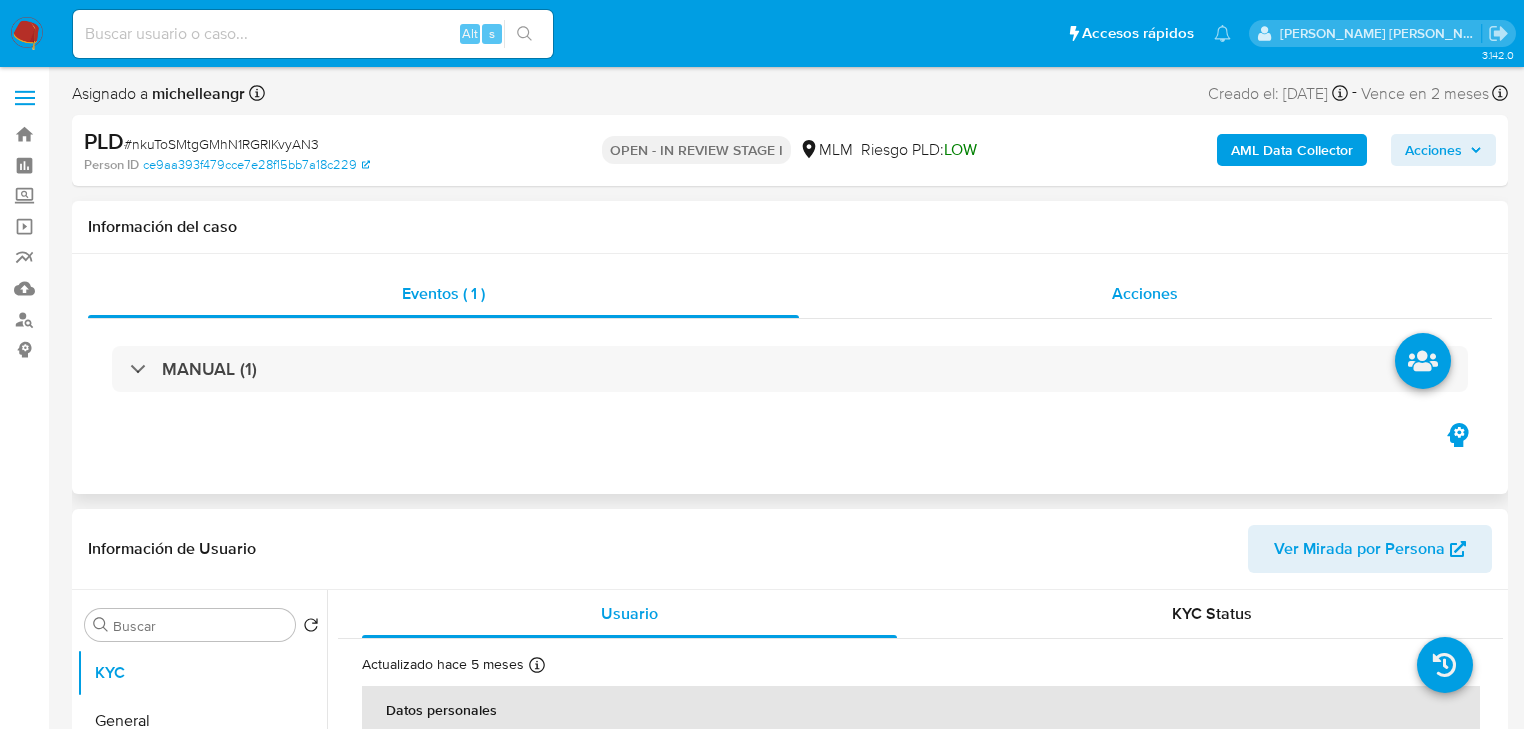 select on "10" 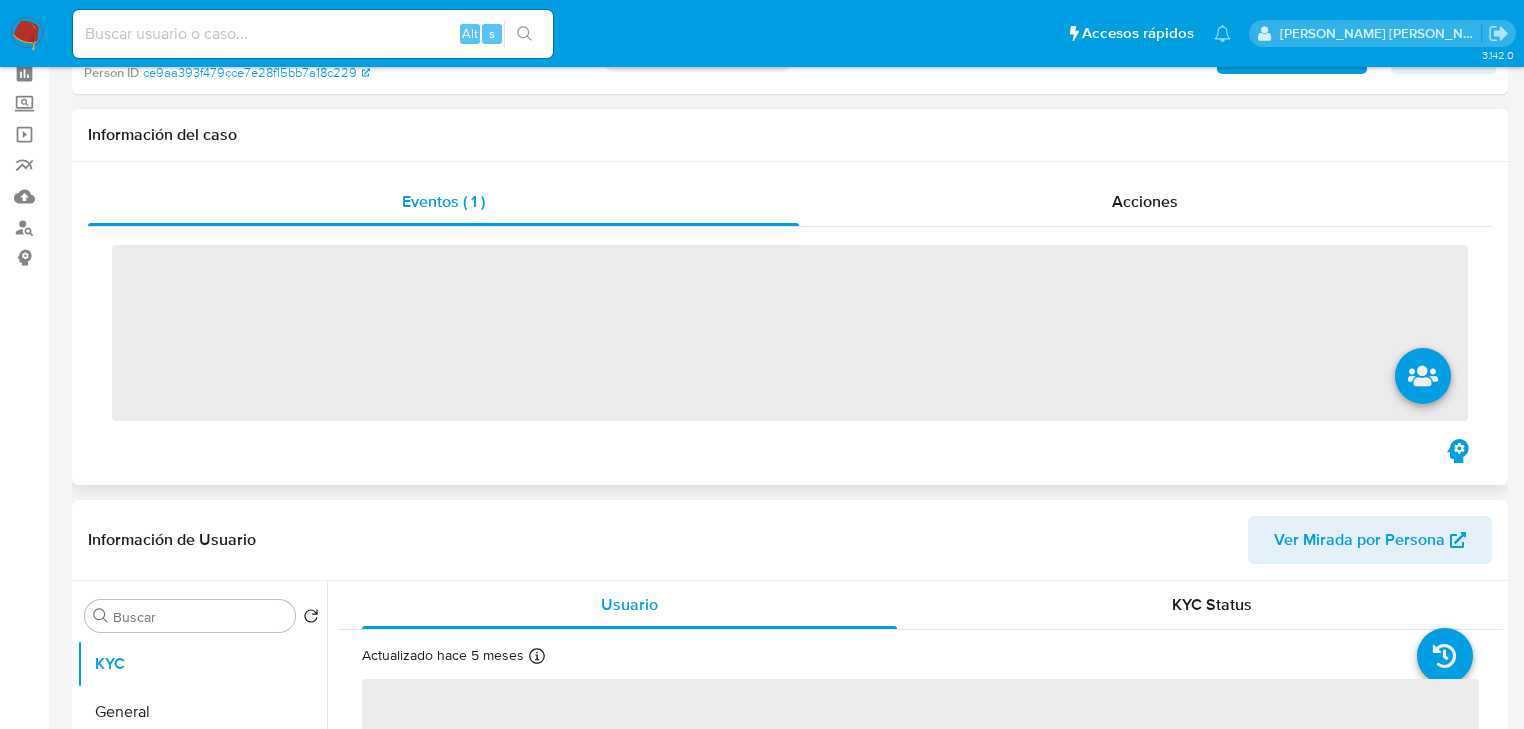 scroll, scrollTop: 160, scrollLeft: 0, axis: vertical 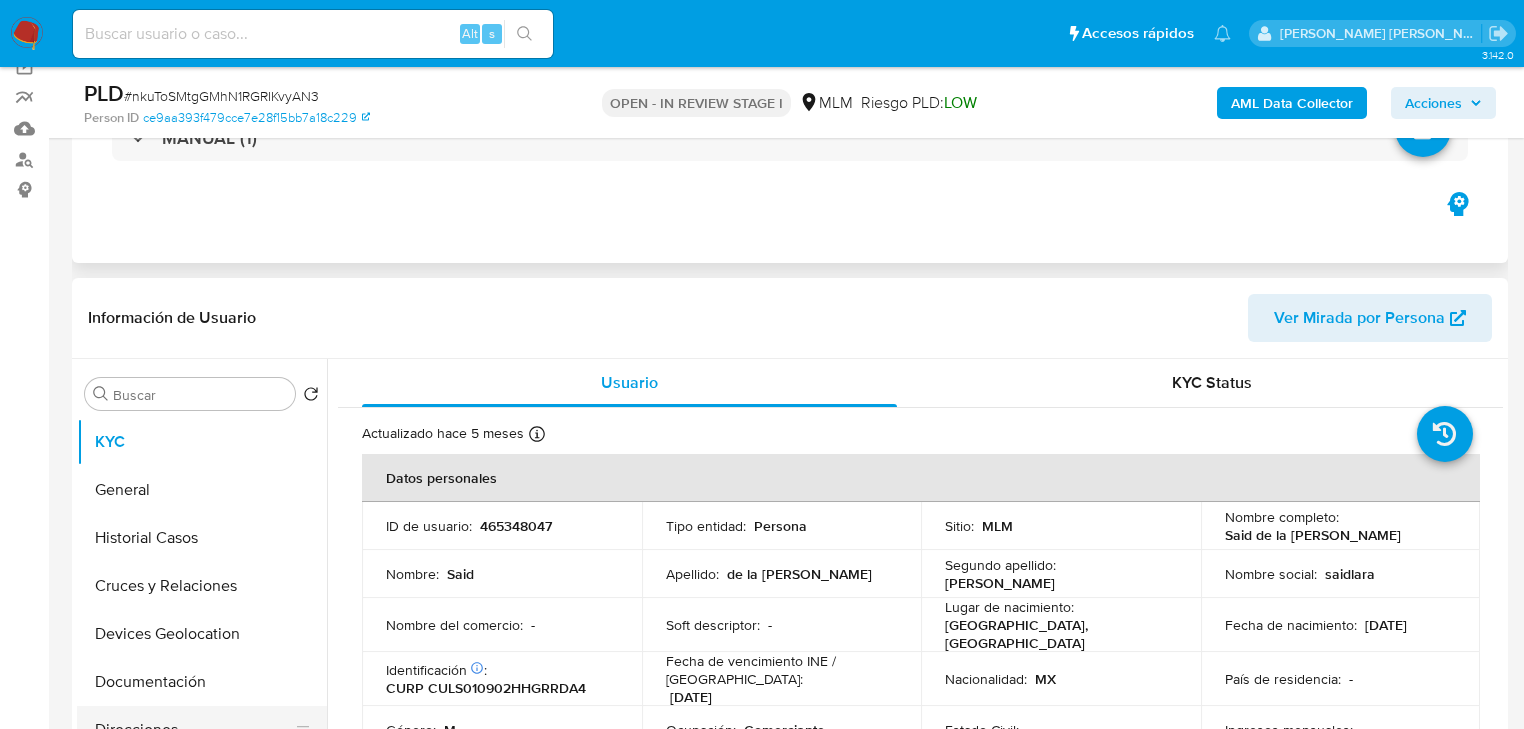 select on "10" 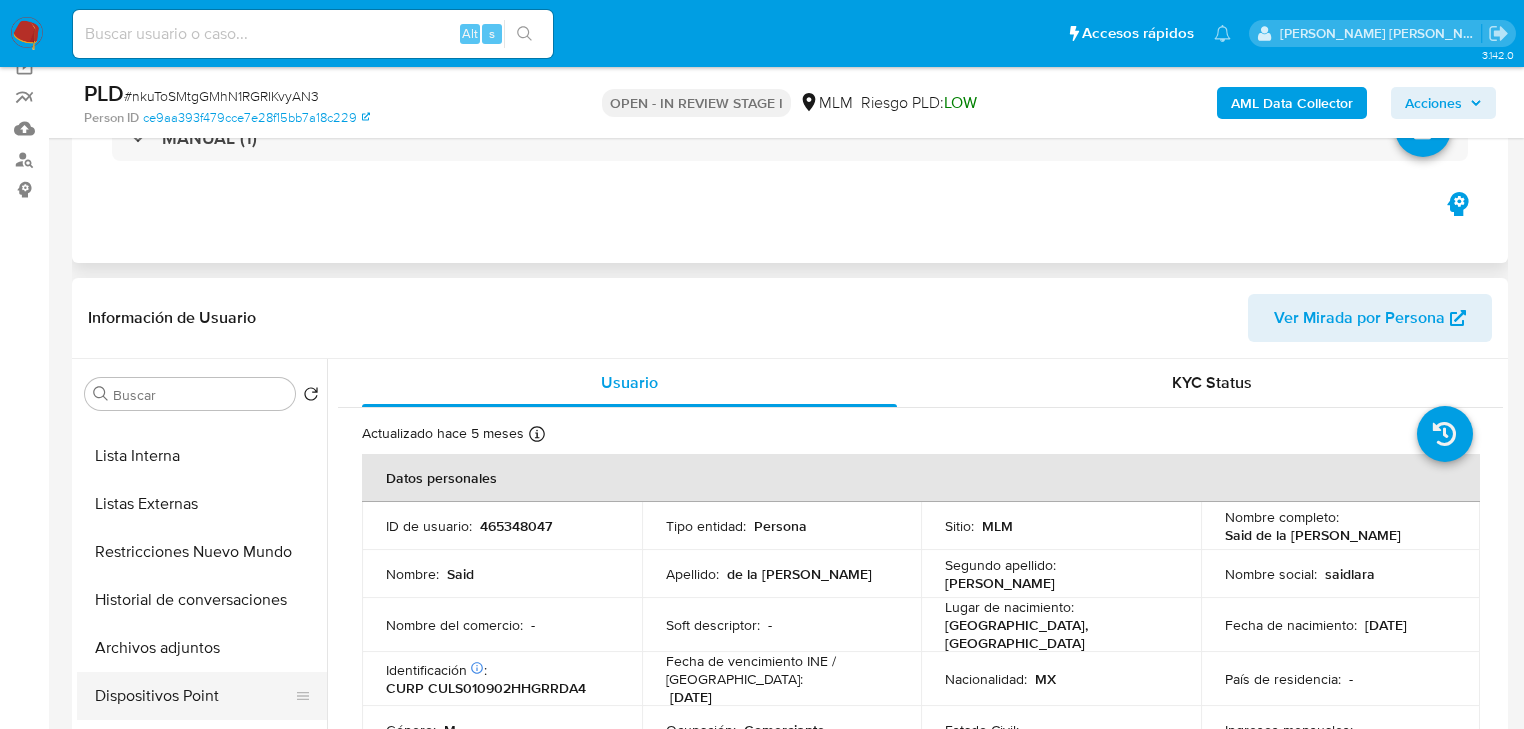 scroll, scrollTop: 400, scrollLeft: 0, axis: vertical 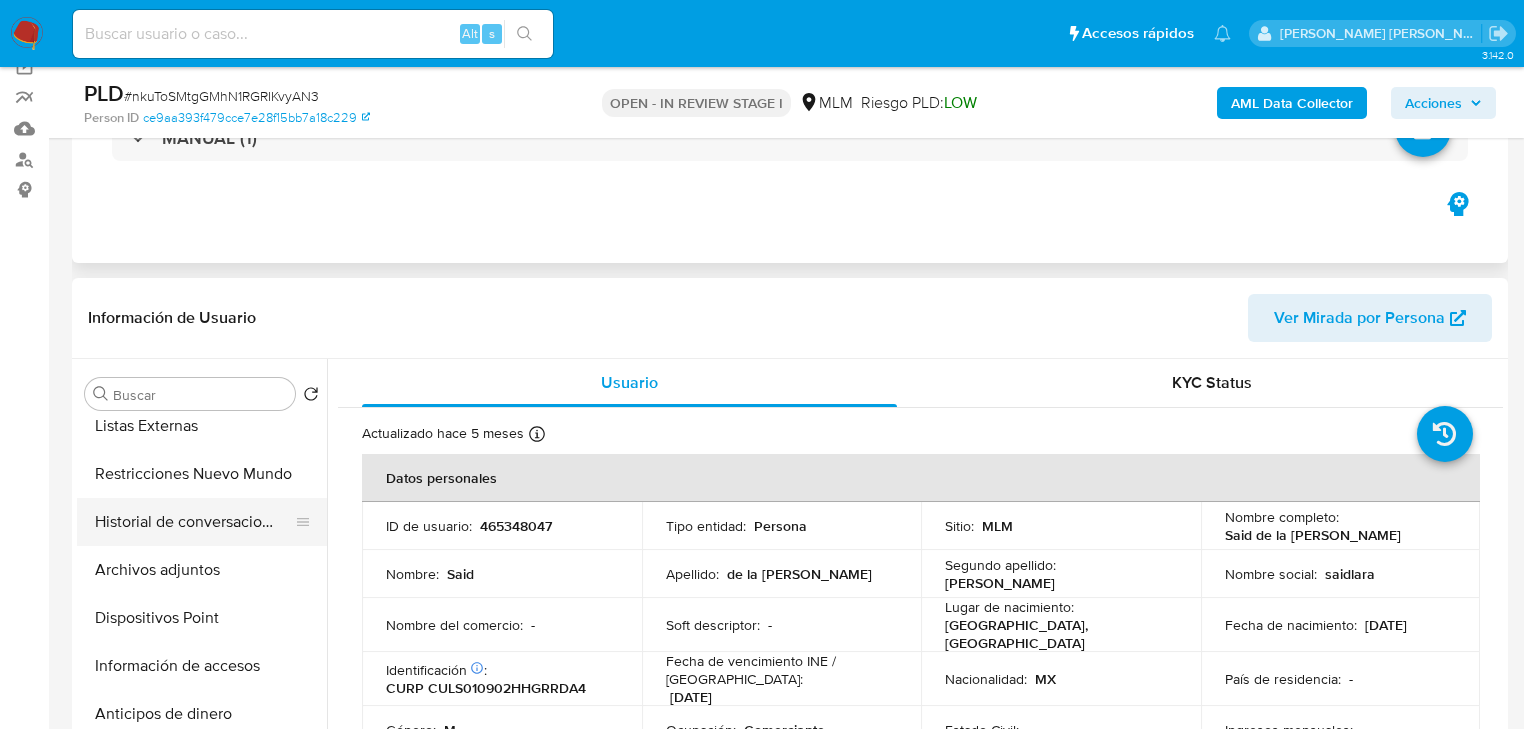 click on "Historial de conversaciones" at bounding box center [194, 522] 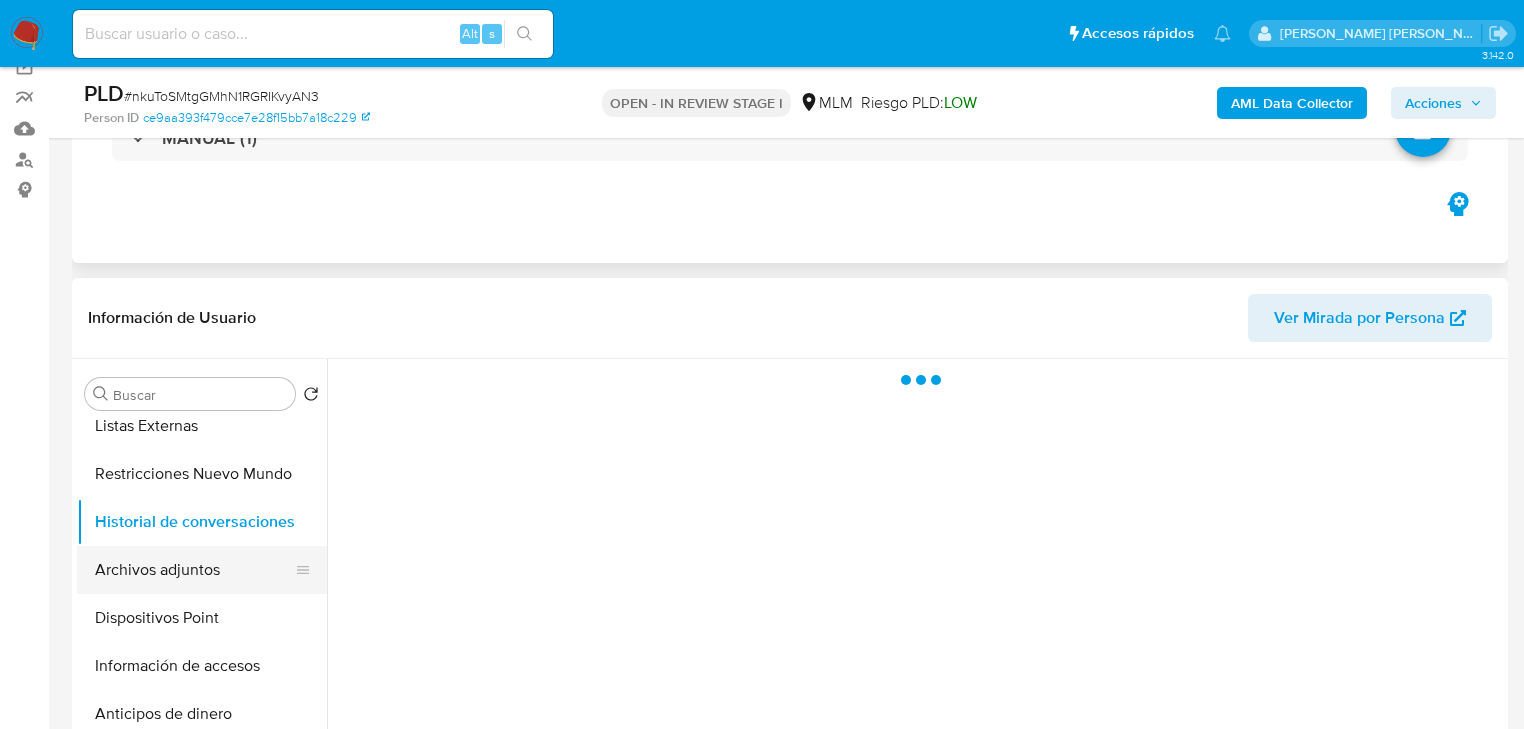 click on "Archivos adjuntos" at bounding box center [194, 570] 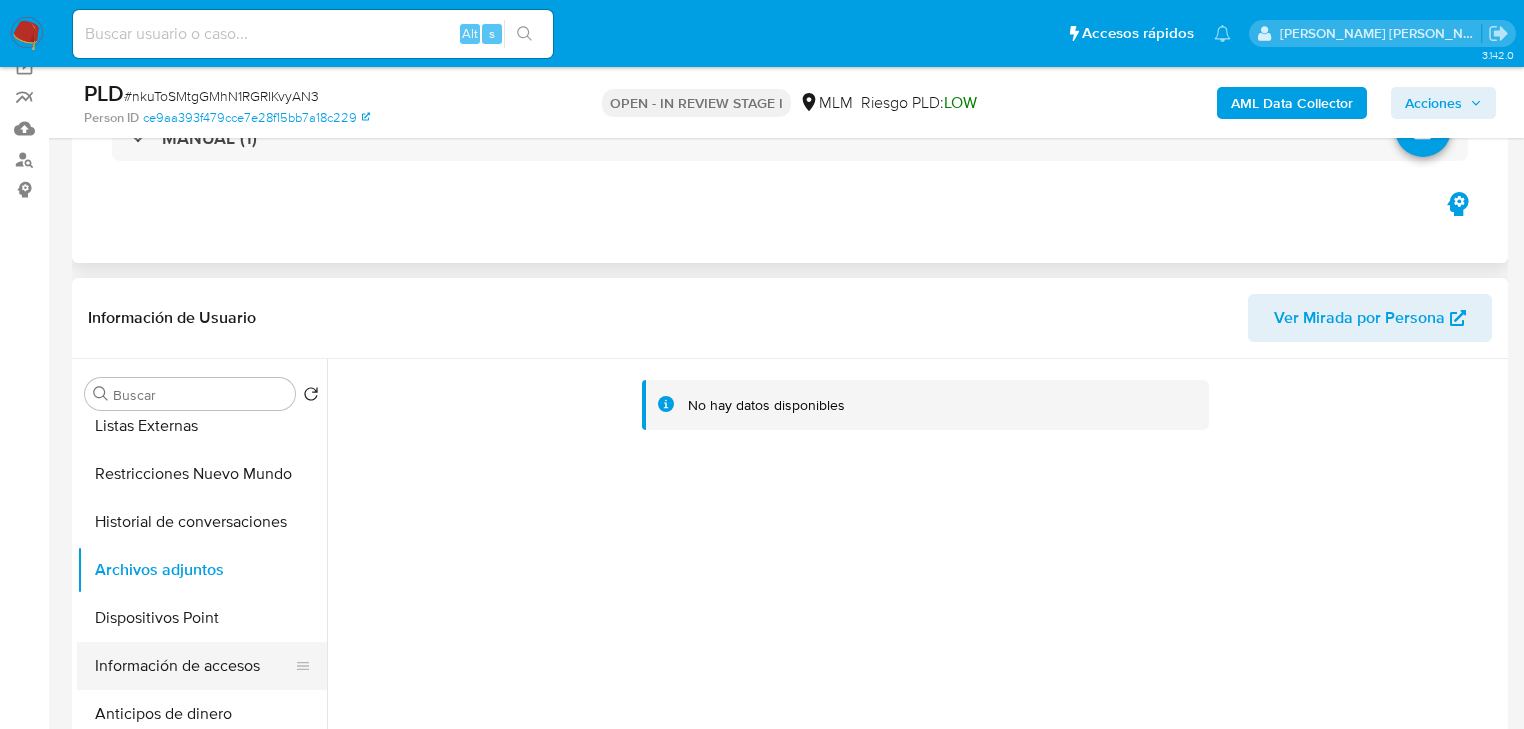 click on "Información de accesos" at bounding box center [194, 666] 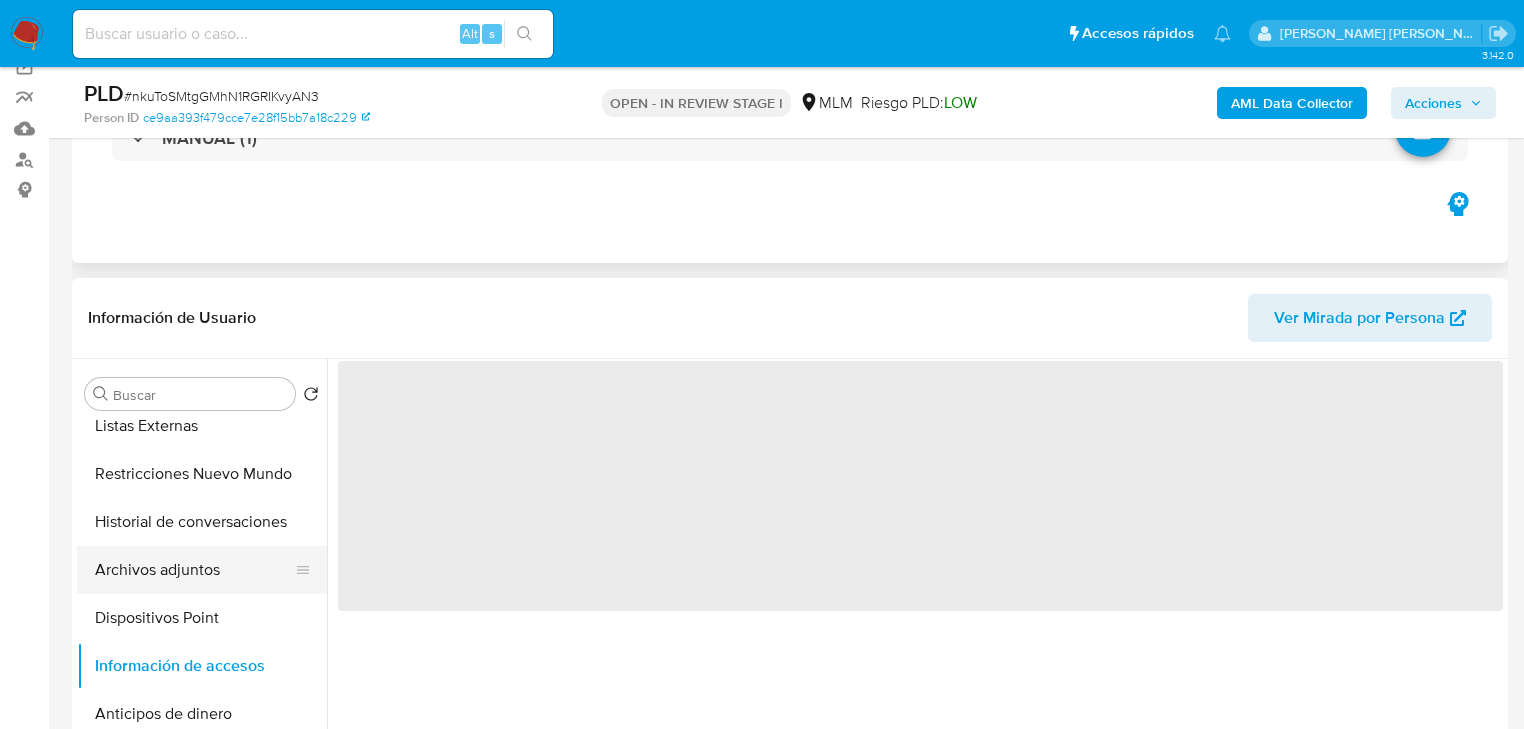 click on "Archivos adjuntos" at bounding box center [194, 570] 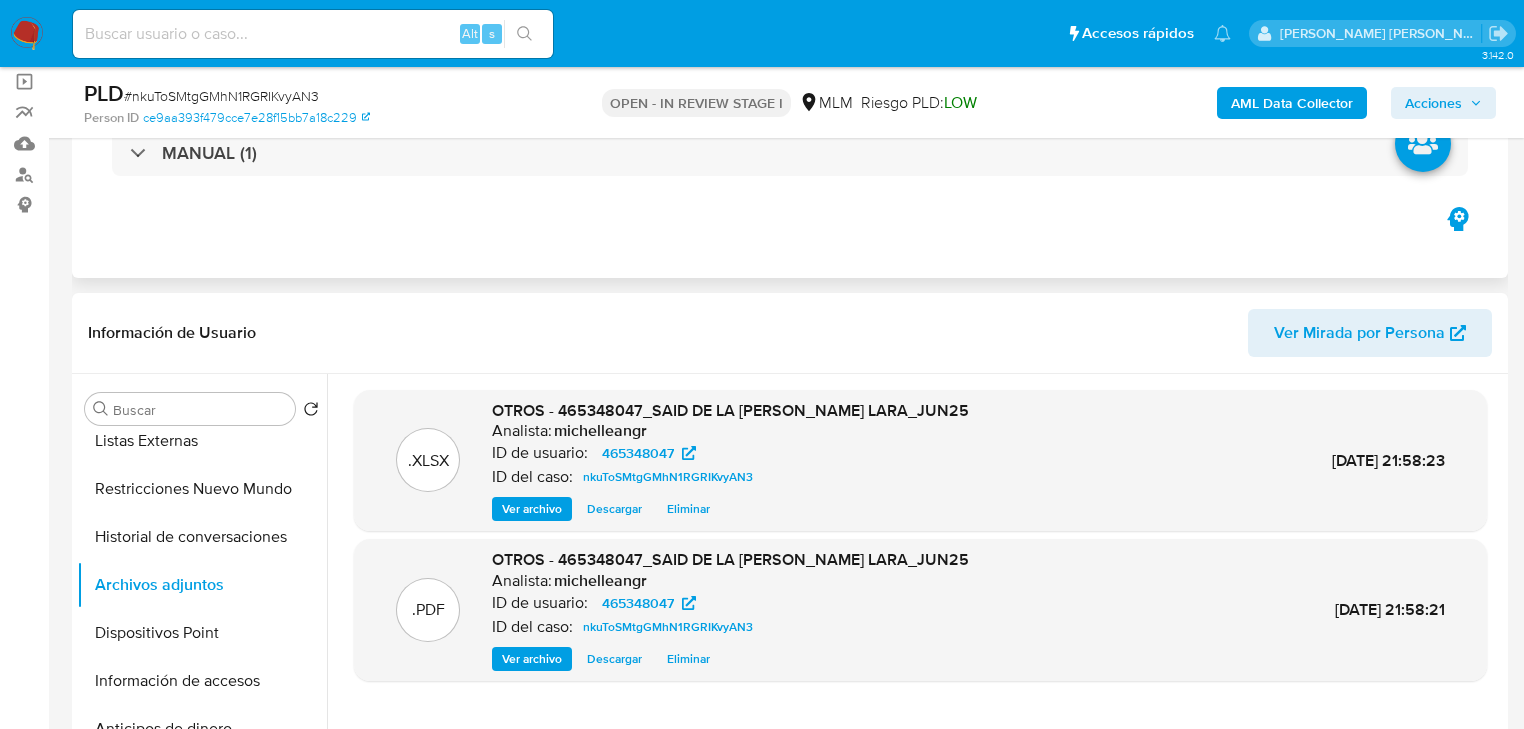scroll, scrollTop: 0, scrollLeft: 0, axis: both 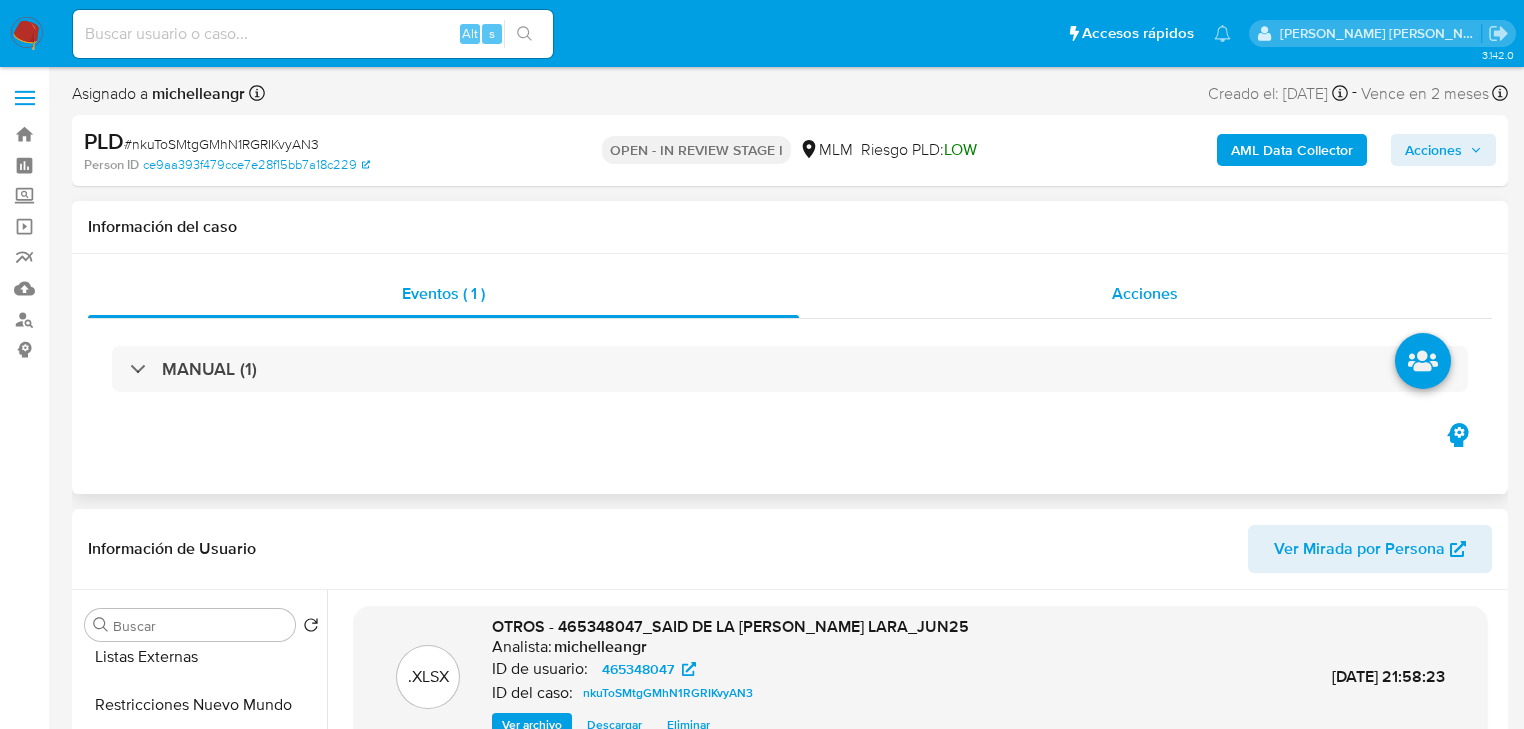 click on "Acciones" at bounding box center [1146, 294] 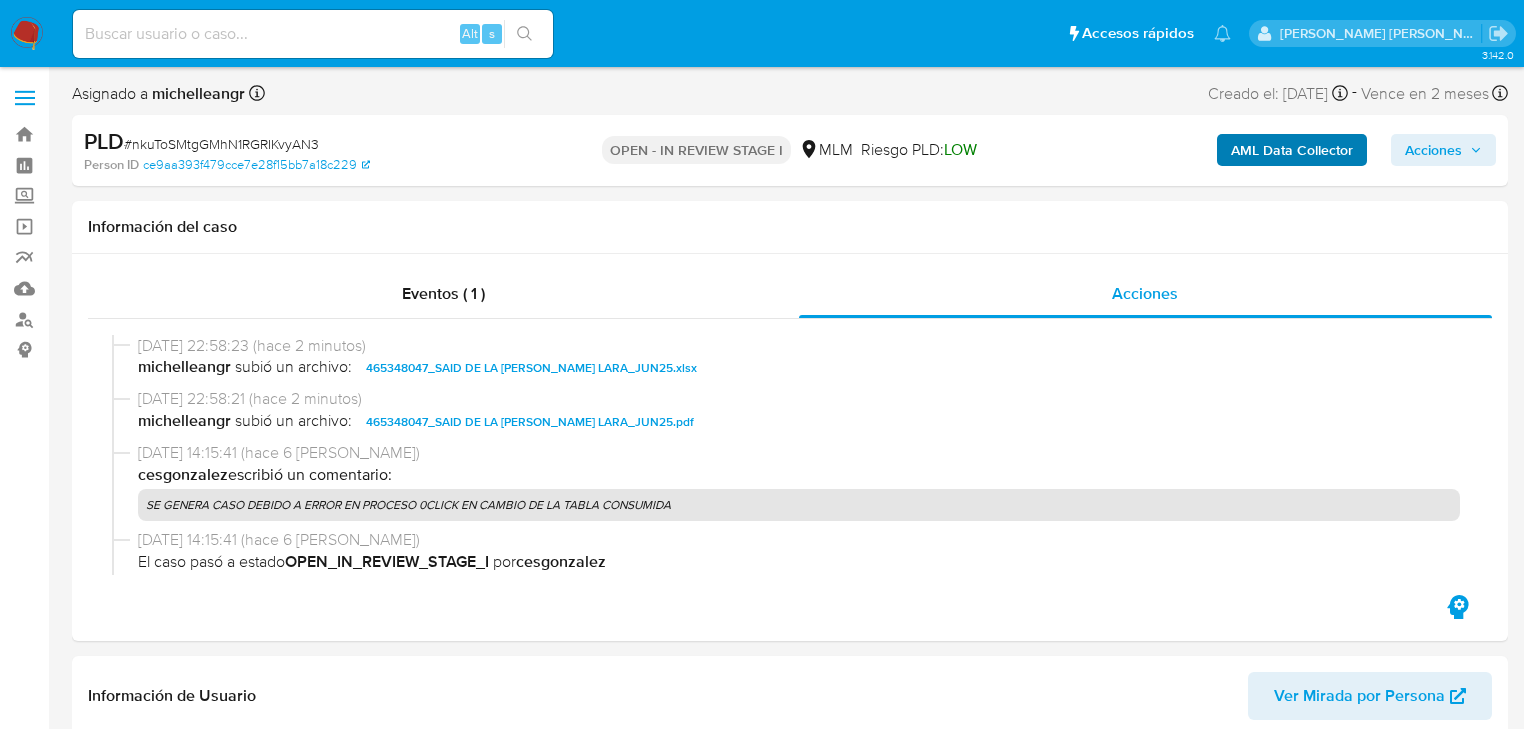drag, startPoint x: 1411, startPoint y: 144, endPoint x: 1365, endPoint y: 160, distance: 48.703182 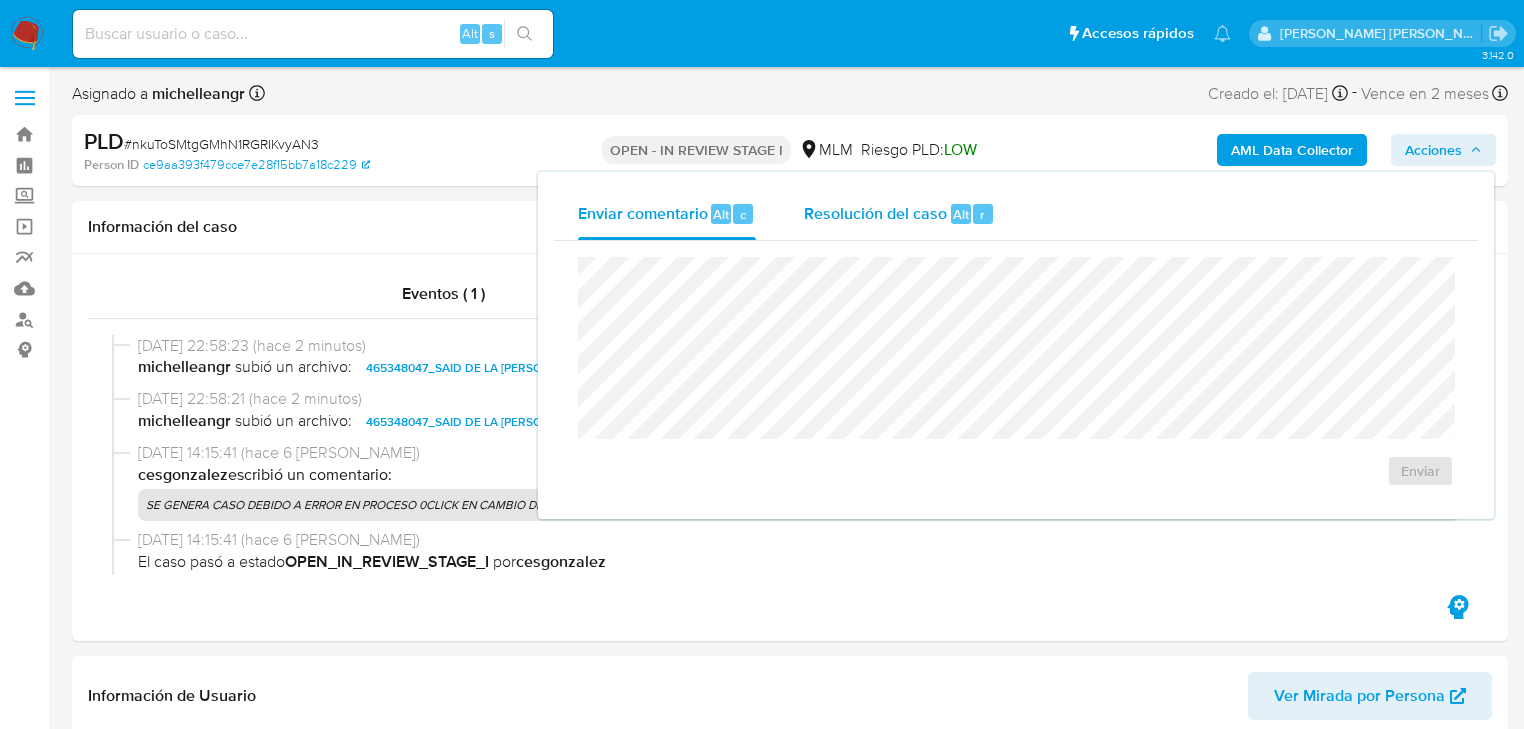 click on "Resolución del caso" at bounding box center (875, 213) 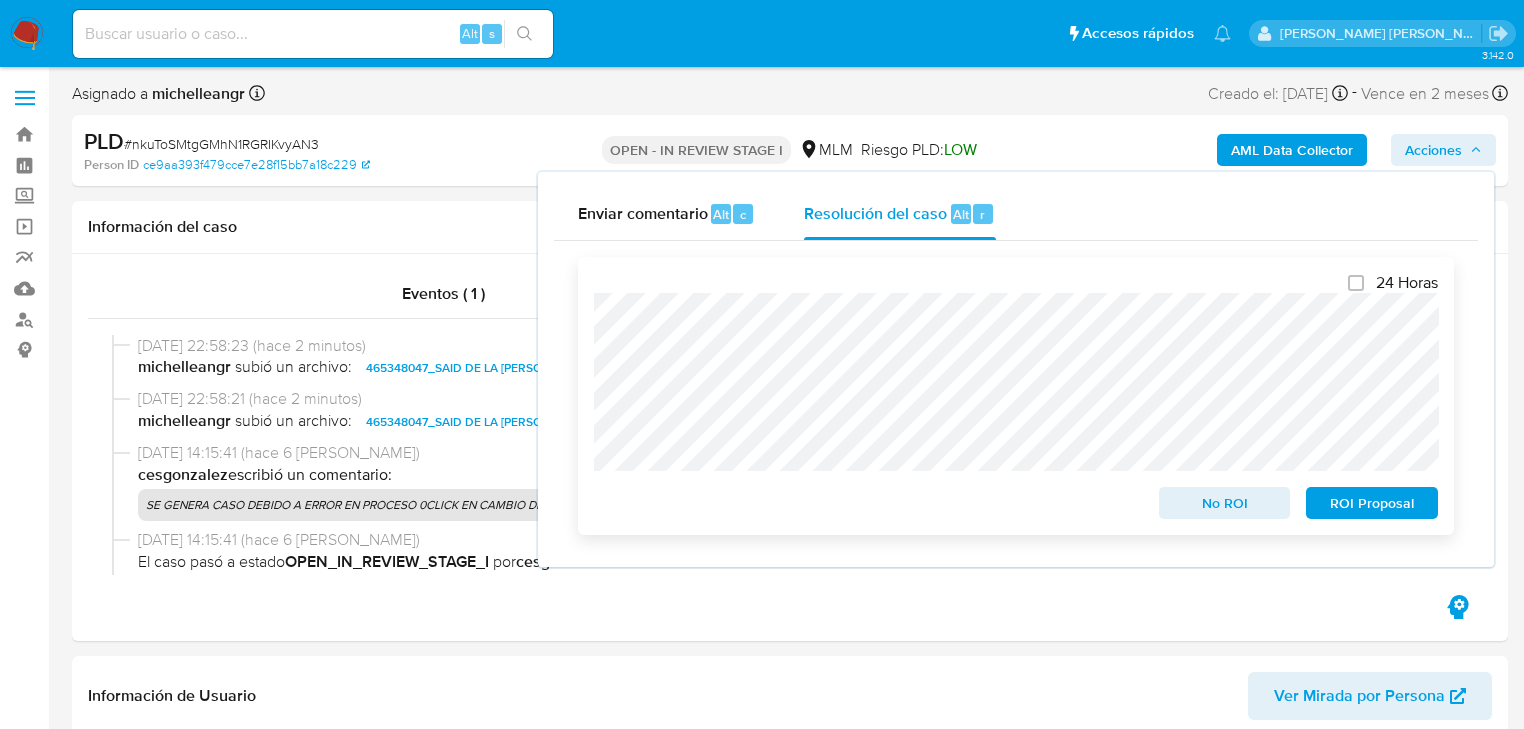click on "No ROI" at bounding box center [1225, 503] 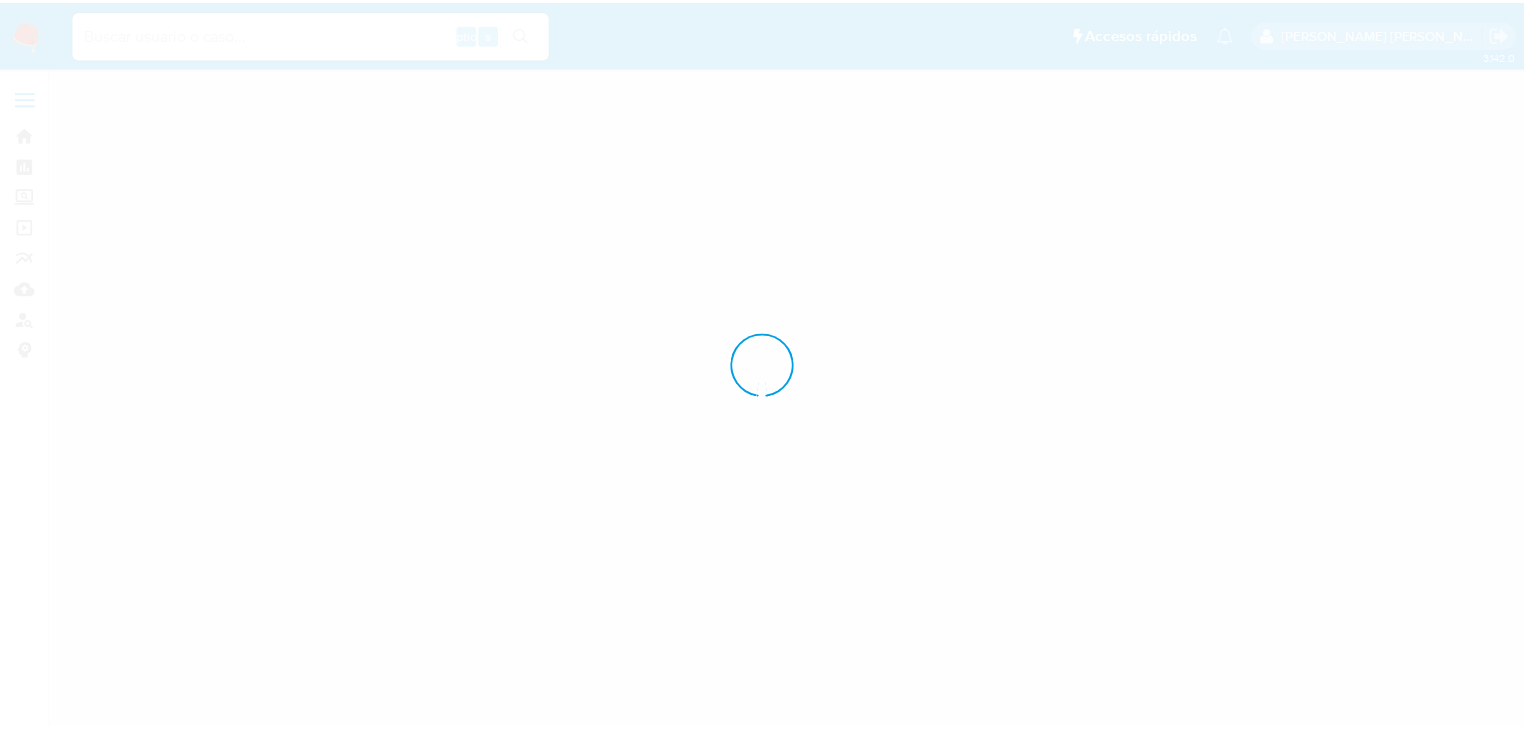 scroll, scrollTop: 0, scrollLeft: 0, axis: both 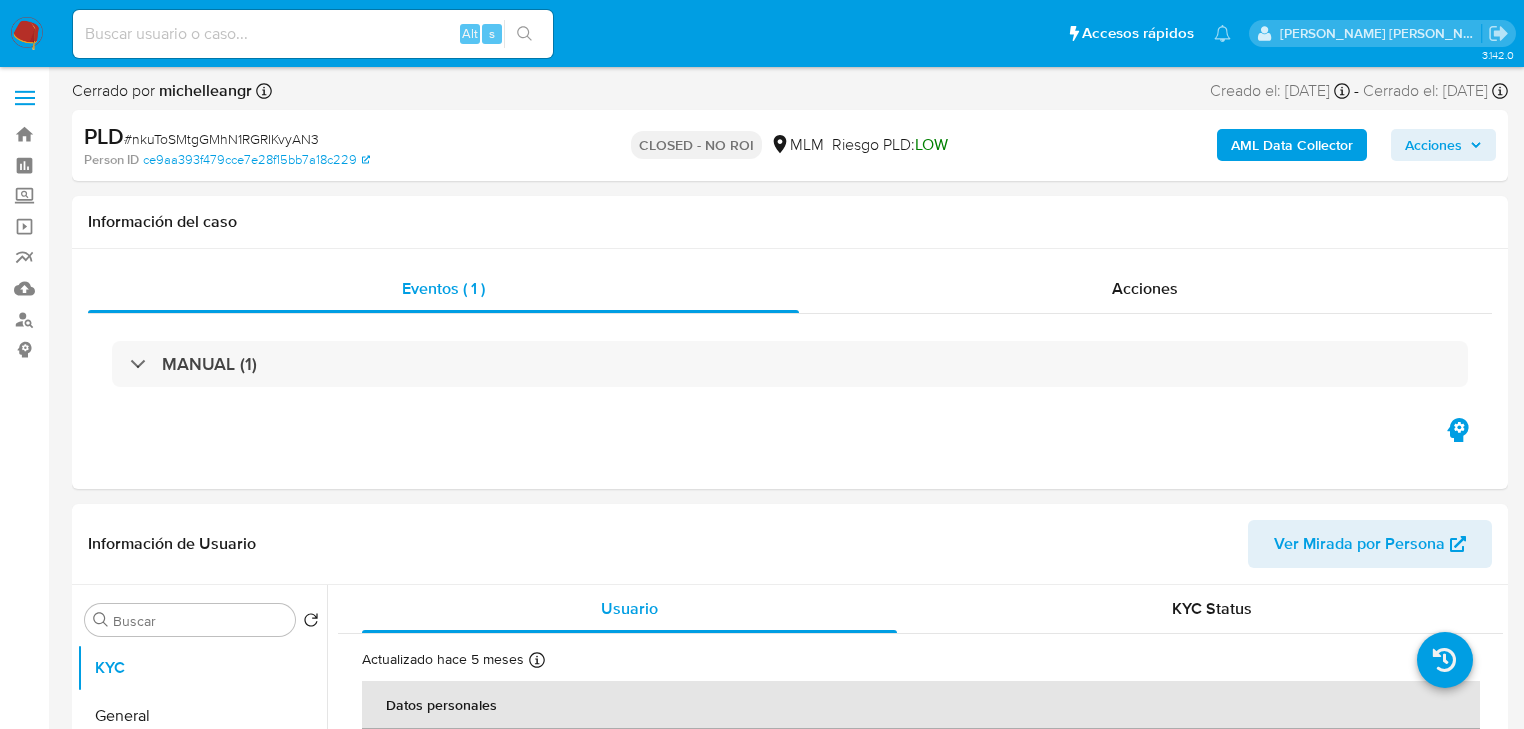 select on "10" 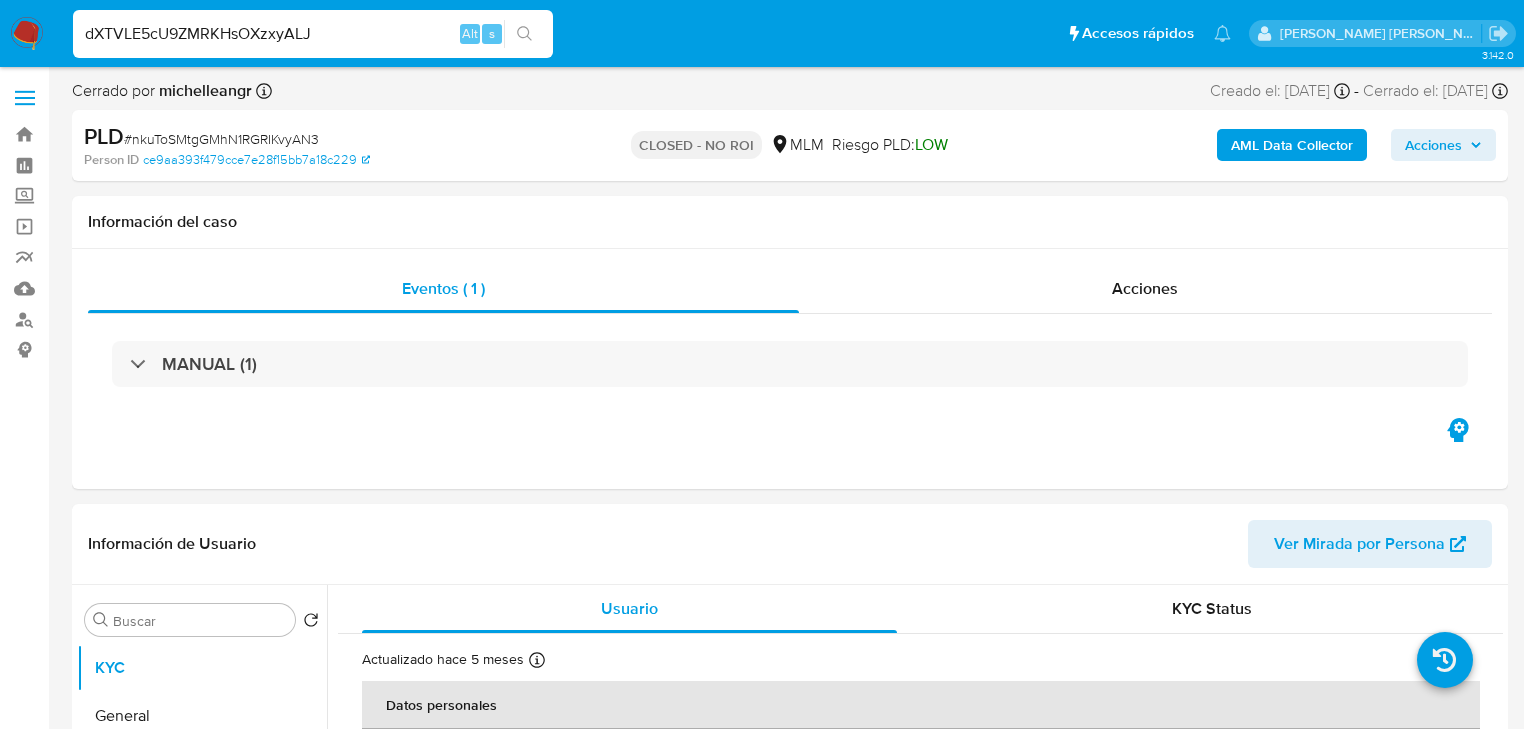 type on "dXTVLE5cU9ZMRKHsOXzxyALJ" 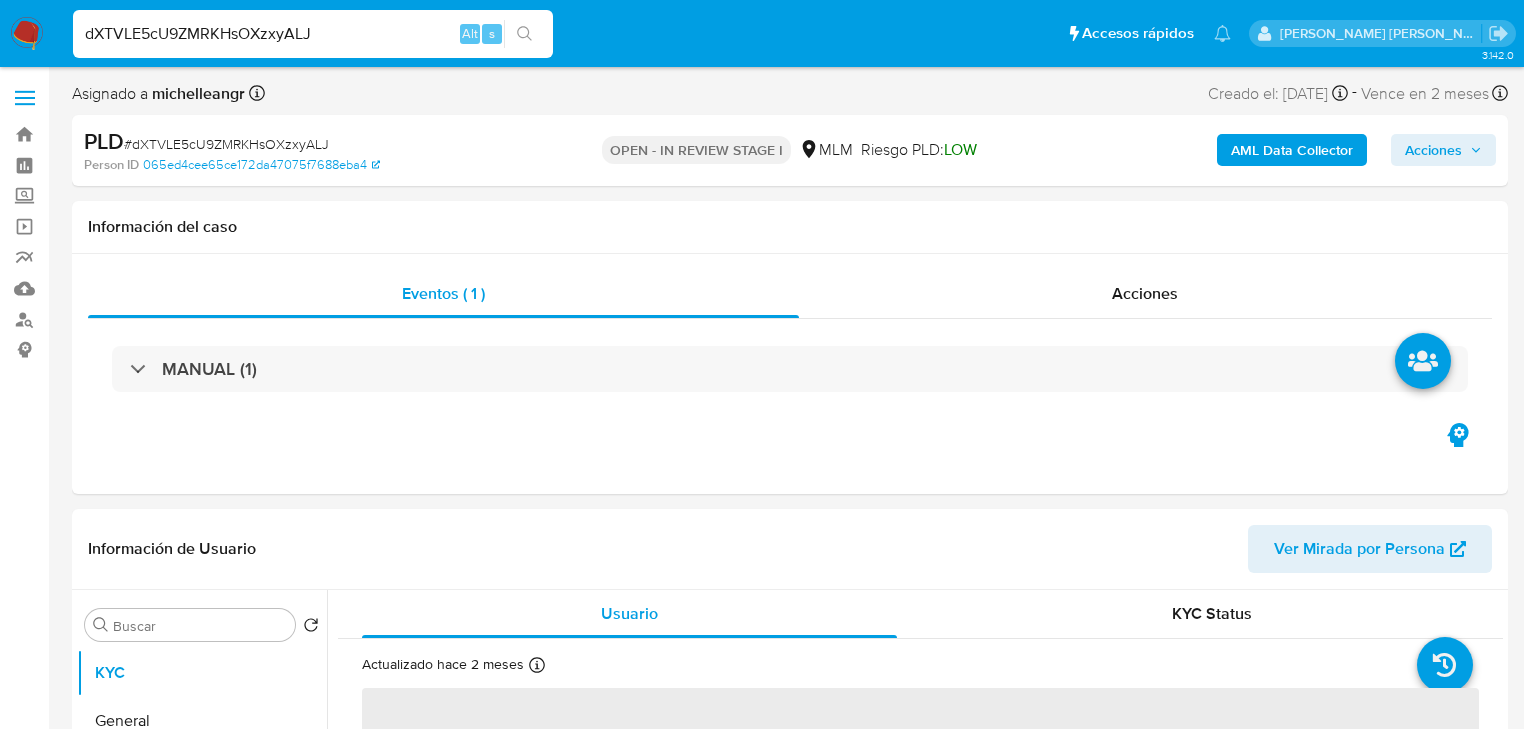select on "10" 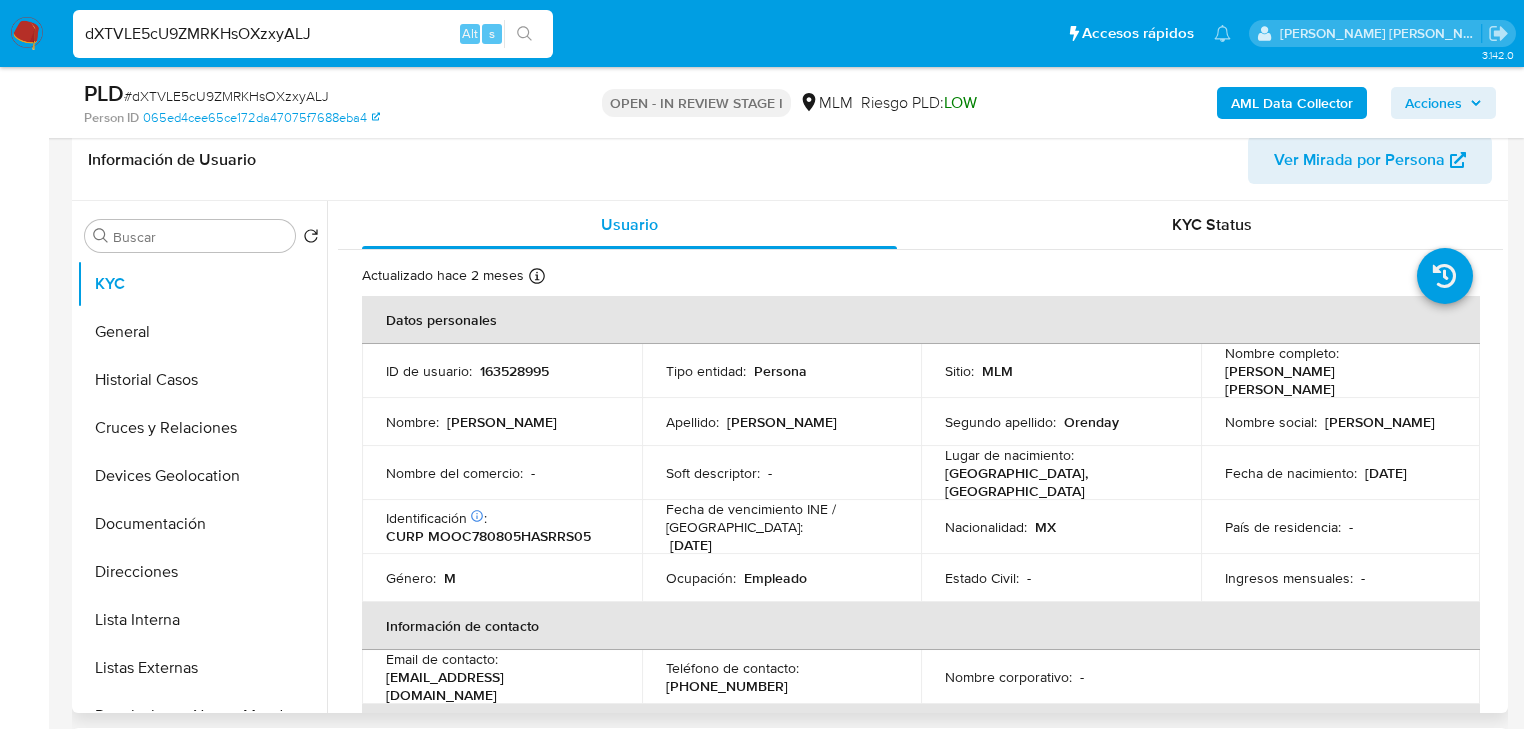 scroll, scrollTop: 320, scrollLeft: 0, axis: vertical 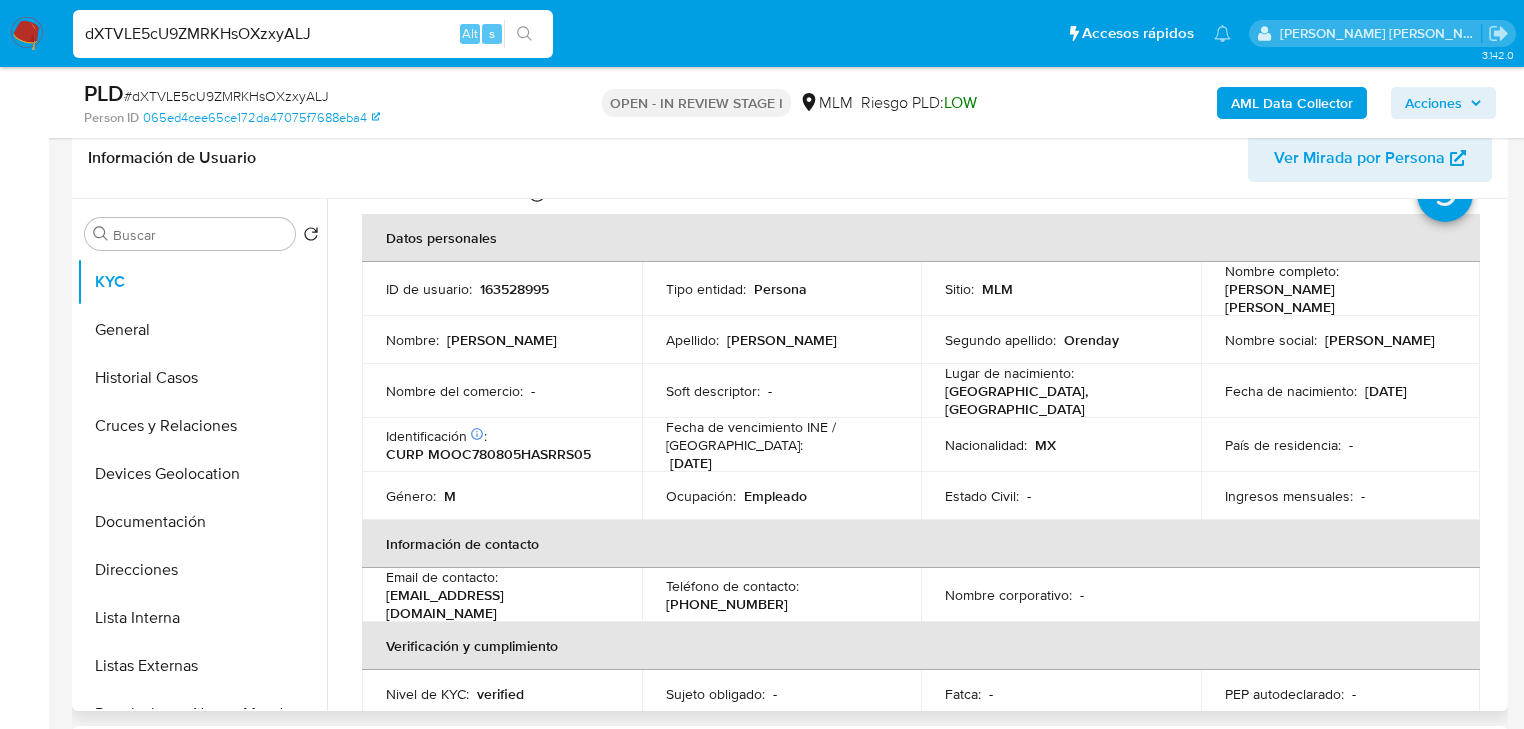 click on "País de residencia :    -" at bounding box center (1341, 445) 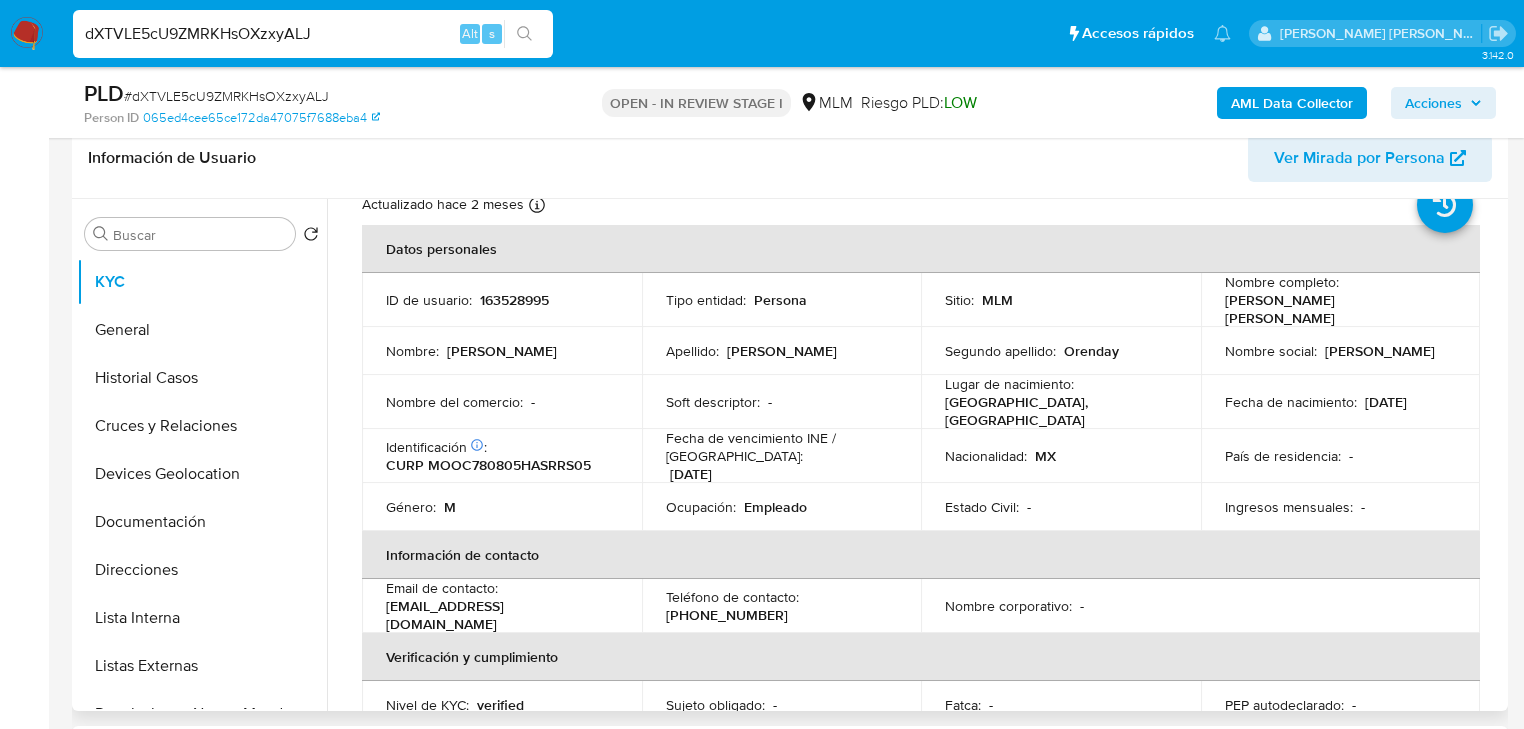 scroll, scrollTop: 0, scrollLeft: 0, axis: both 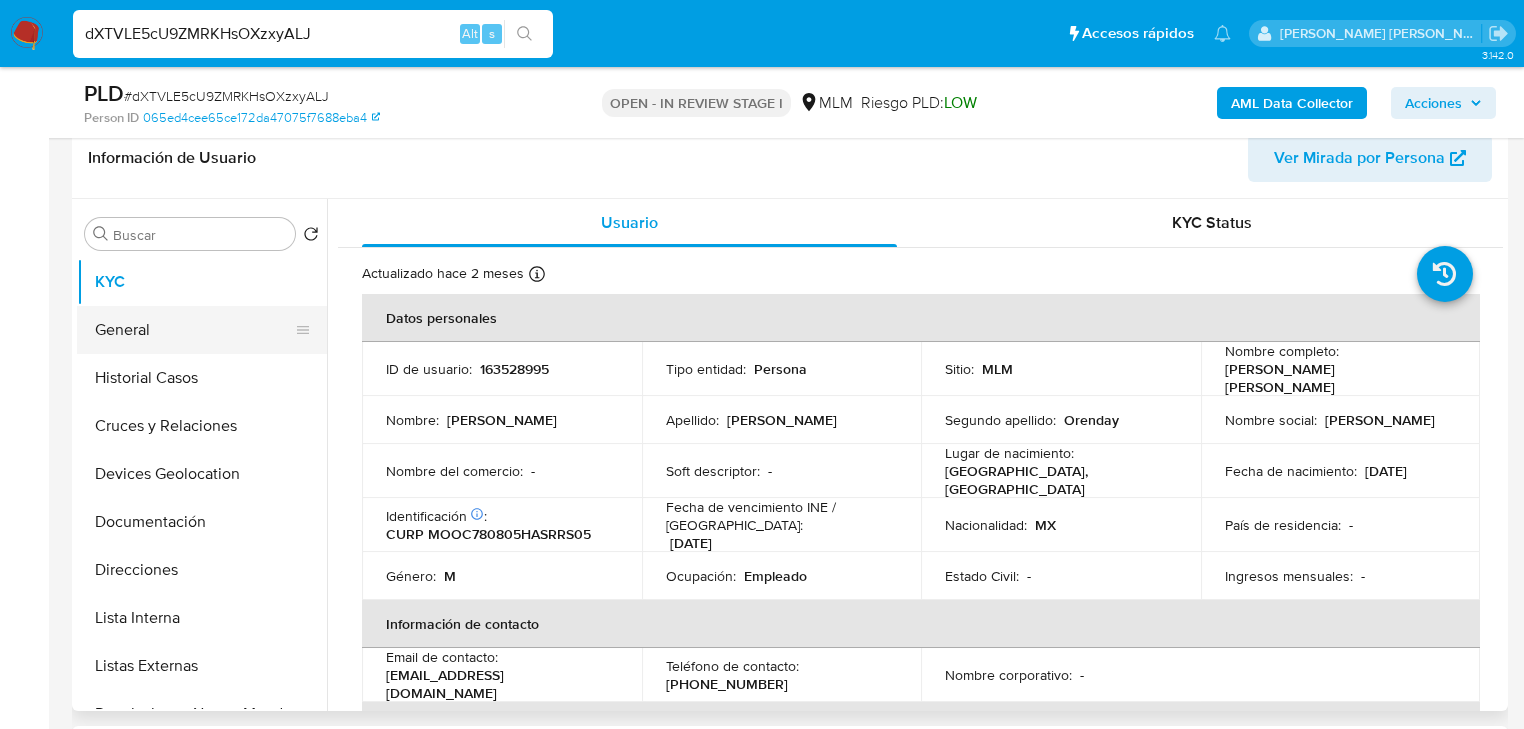 click on "General" at bounding box center [194, 330] 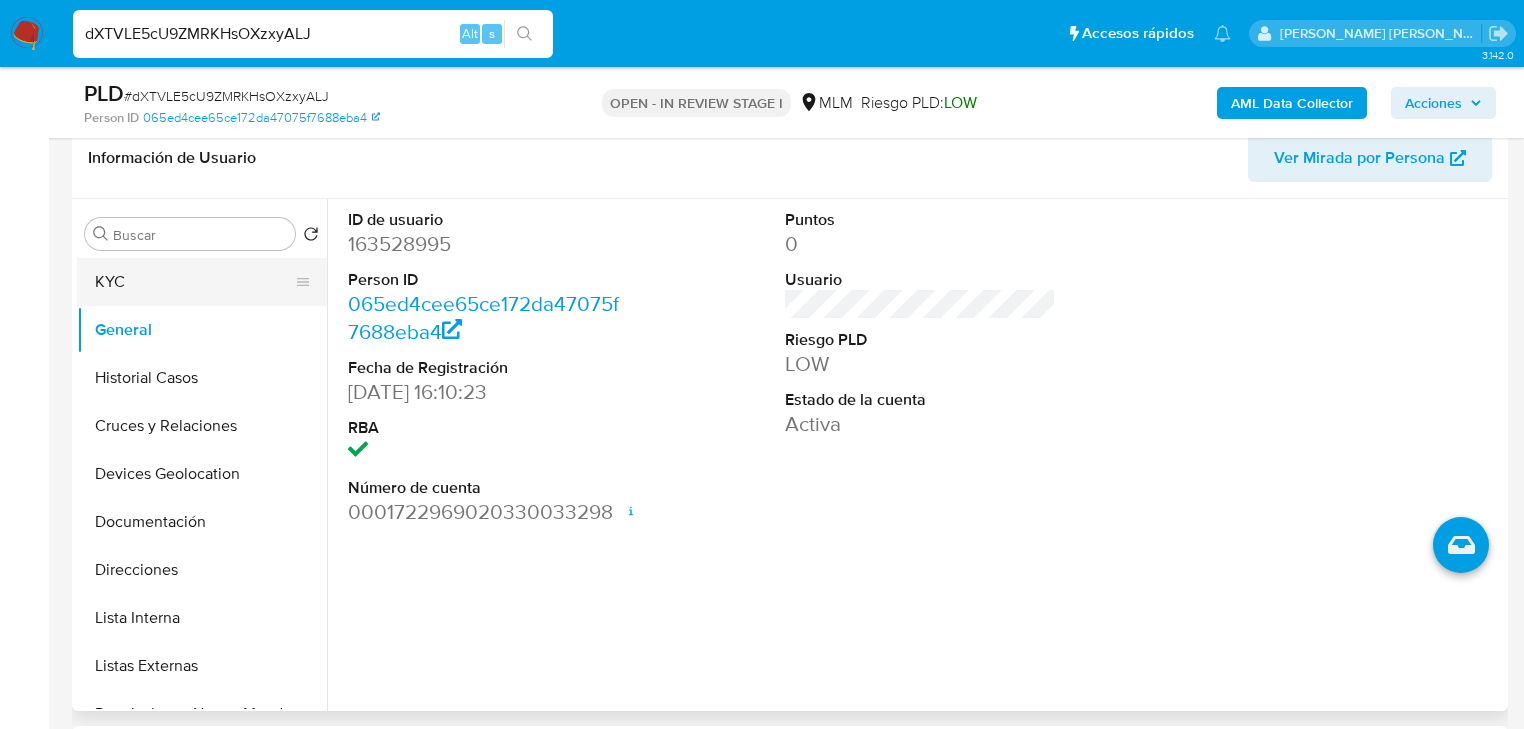 click on "KYC" at bounding box center (194, 282) 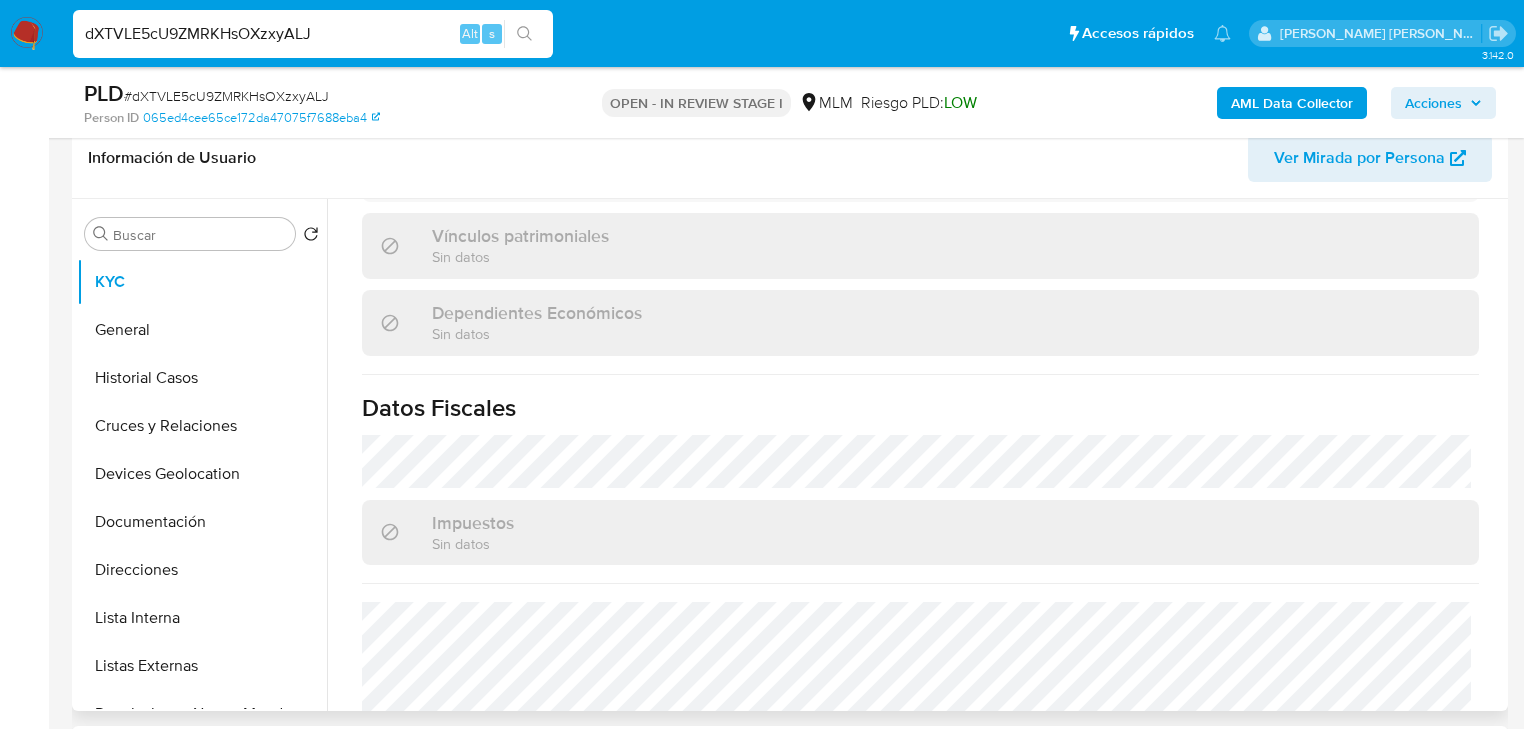 scroll, scrollTop: 1262, scrollLeft: 0, axis: vertical 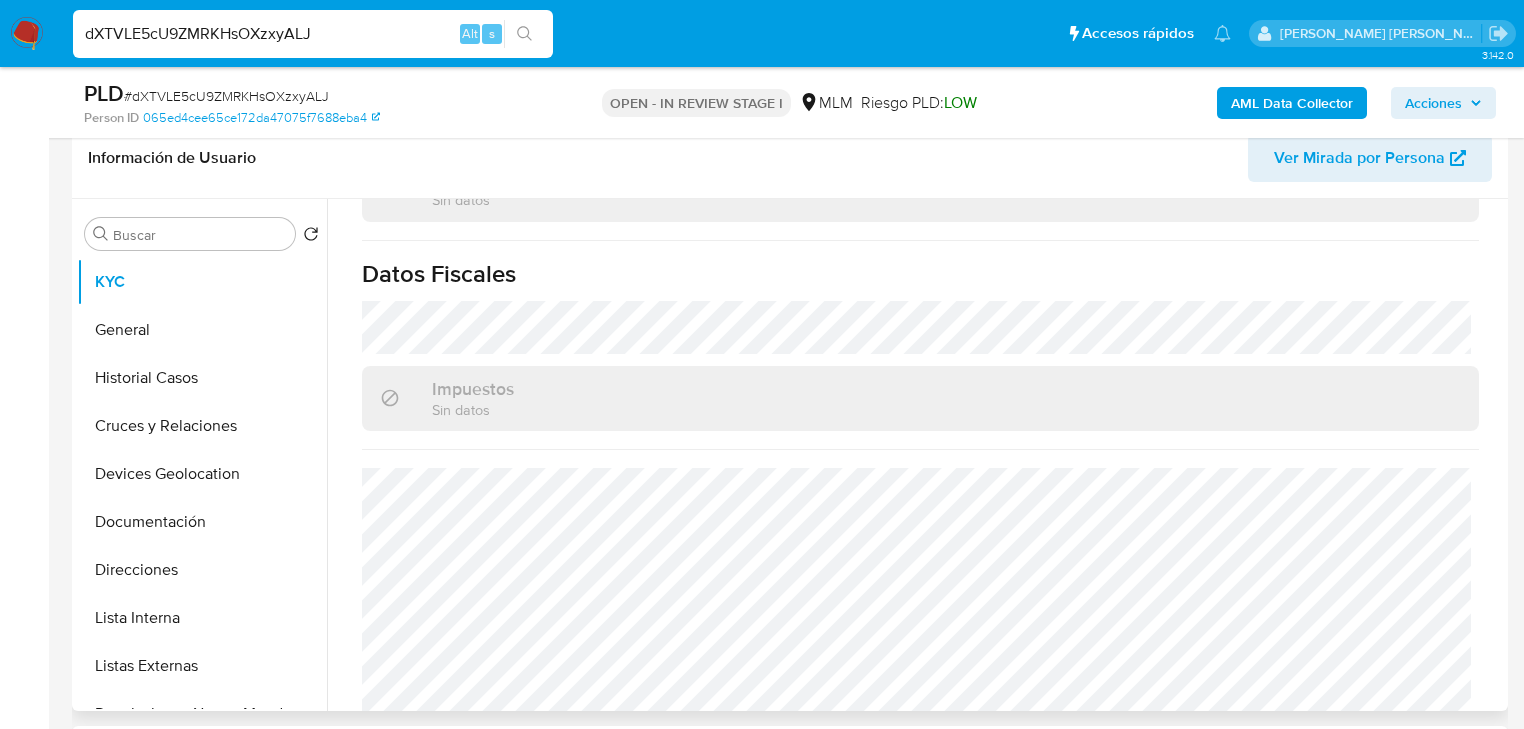 type 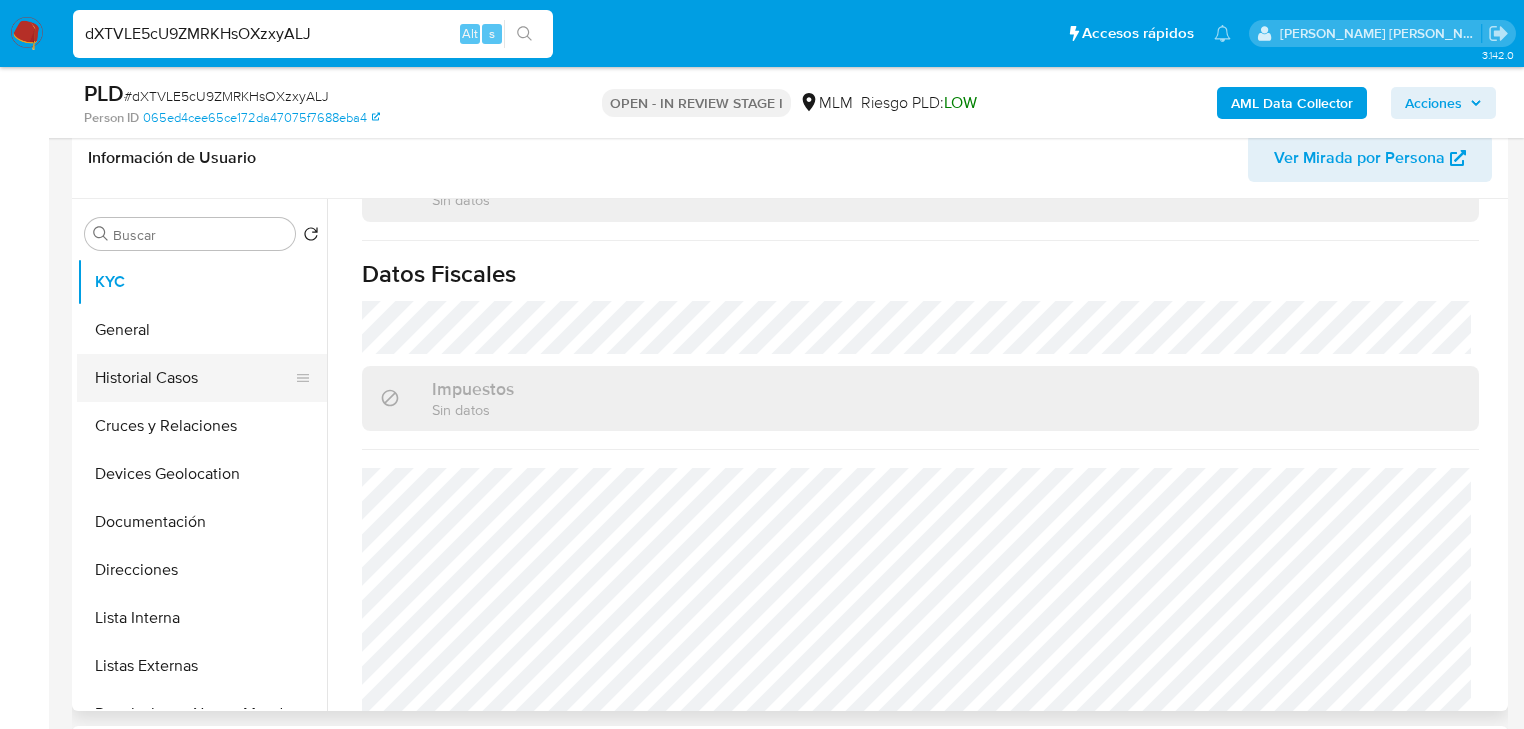 click on "Historial Casos" at bounding box center (194, 378) 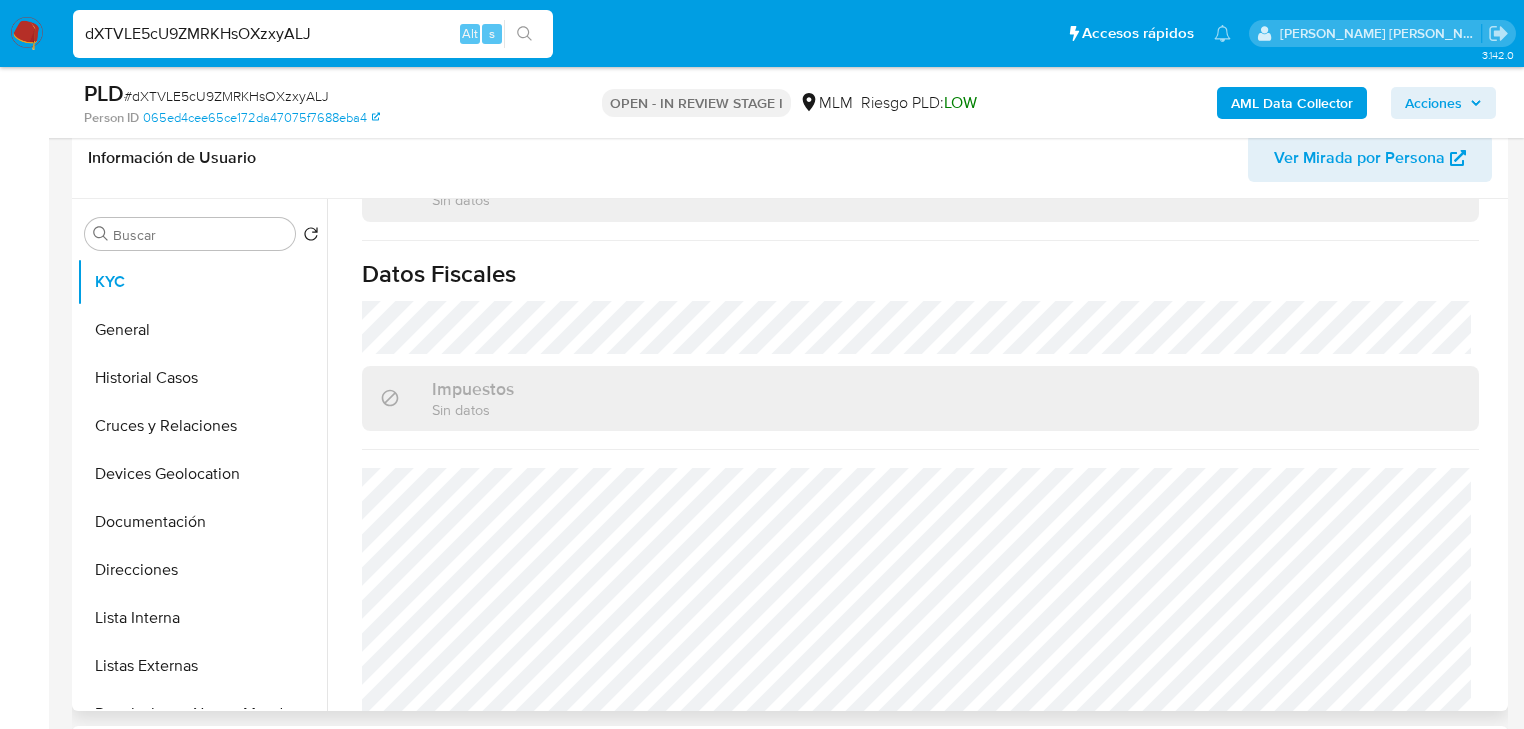 scroll, scrollTop: 0, scrollLeft: 0, axis: both 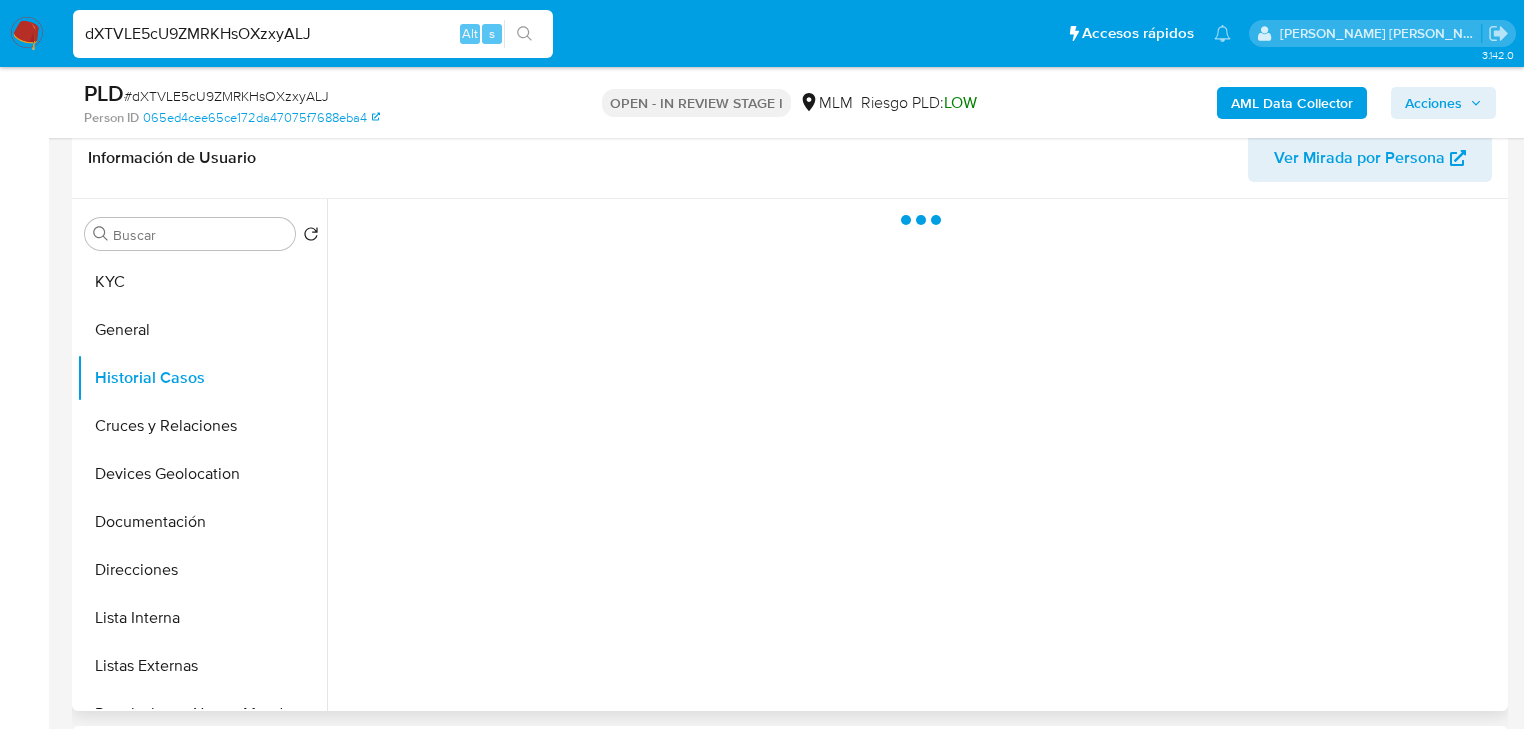 type 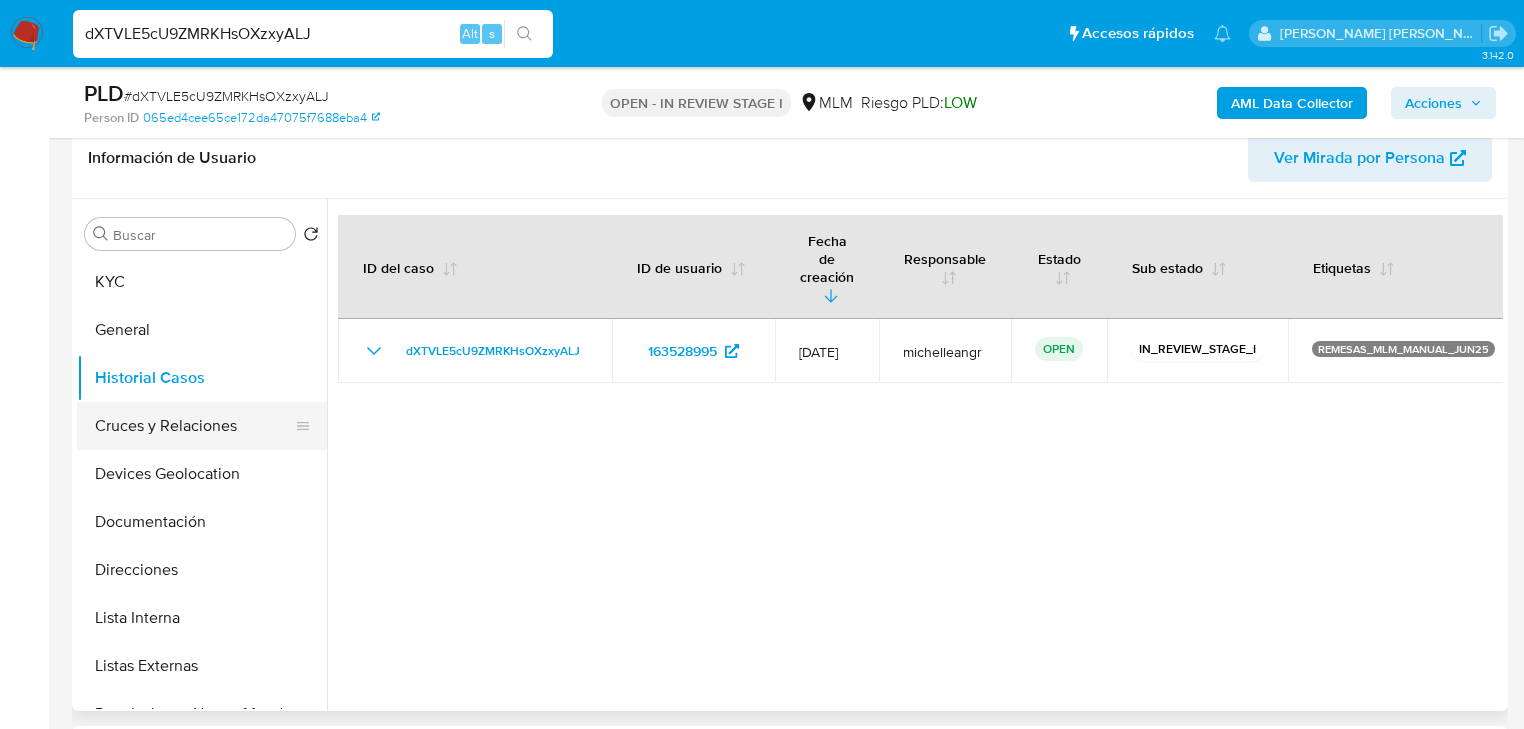 click on "Cruces y Relaciones" at bounding box center [194, 426] 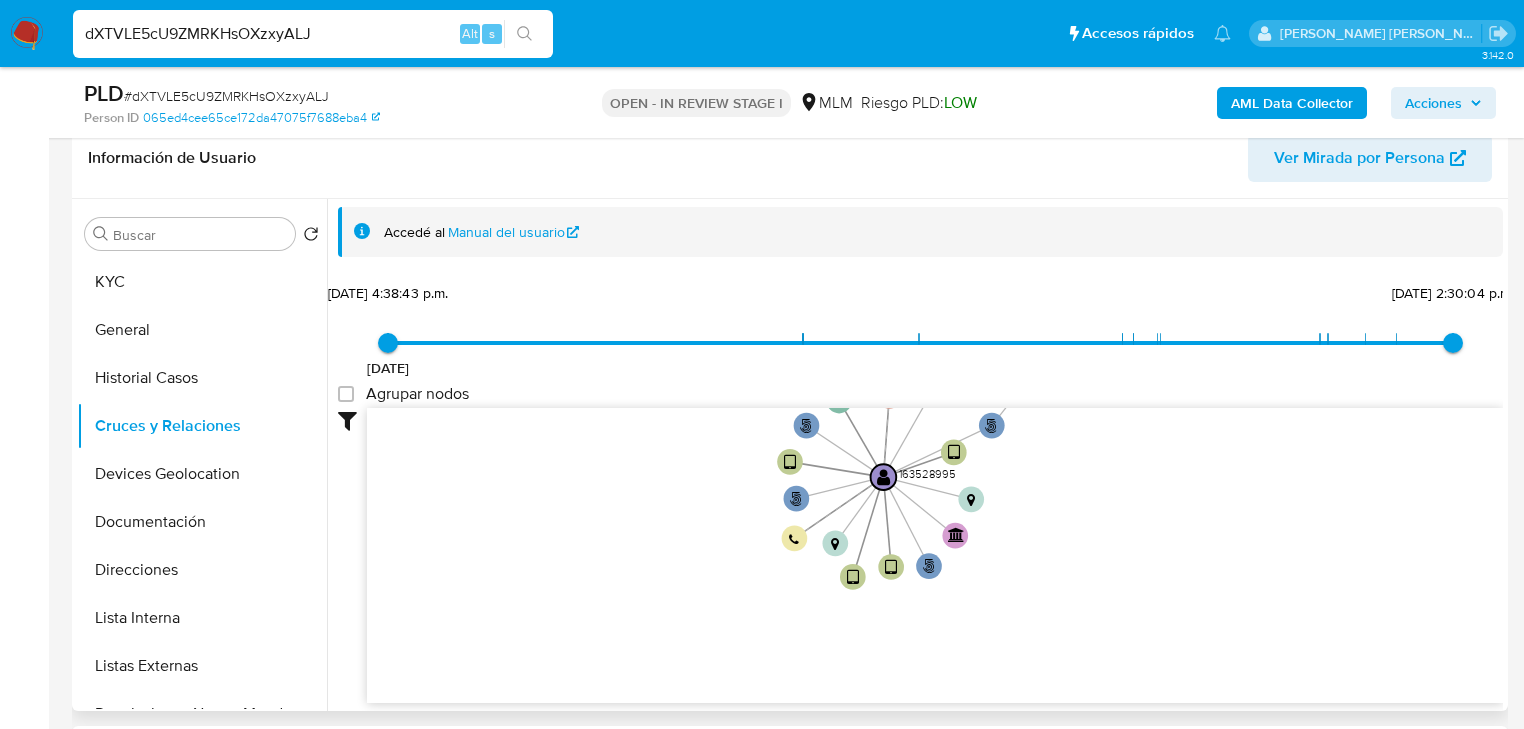 drag, startPoint x: 678, startPoint y: 481, endPoint x: 654, endPoint y: 576, distance: 97.984695 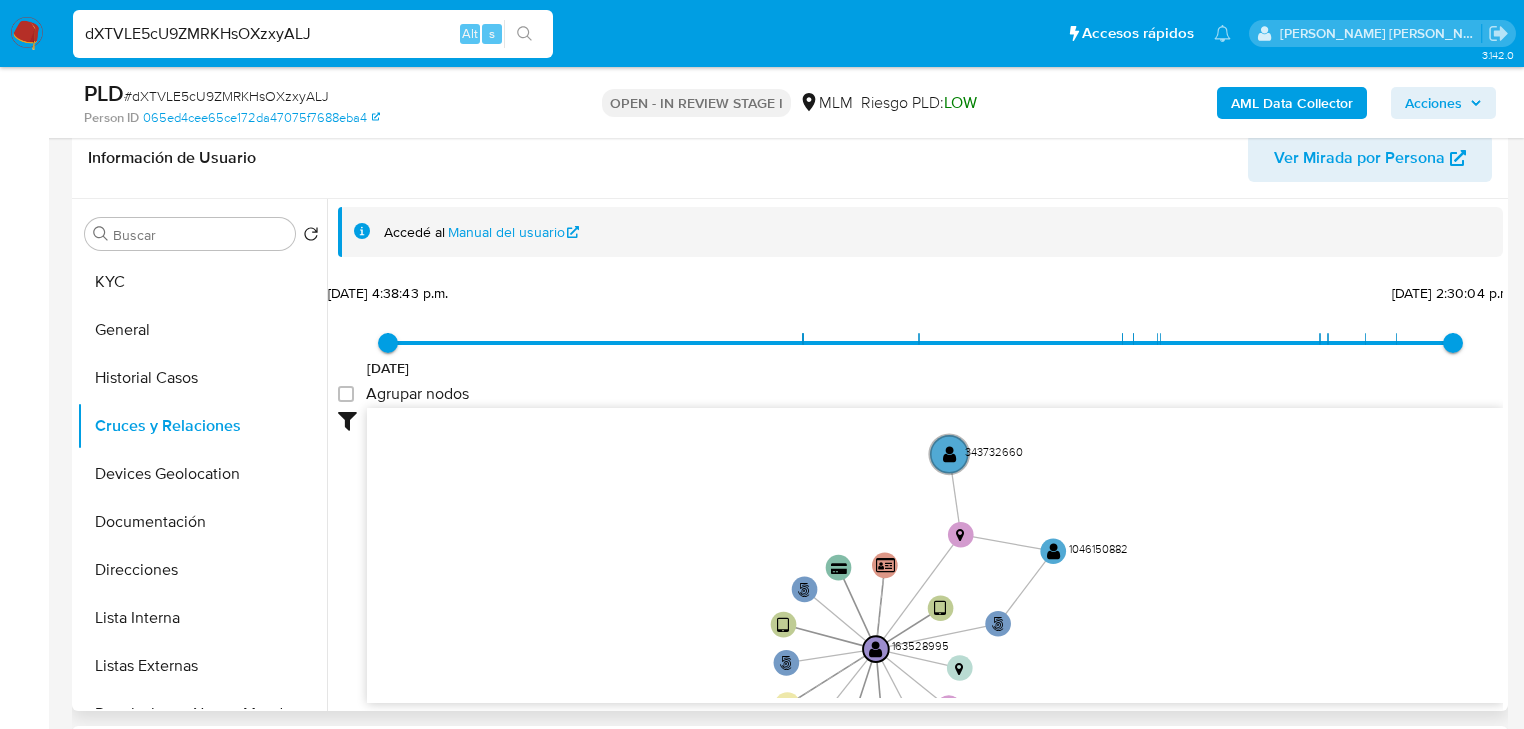 drag, startPoint x: 599, startPoint y: 548, endPoint x: 620, endPoint y: 604, distance: 59.808025 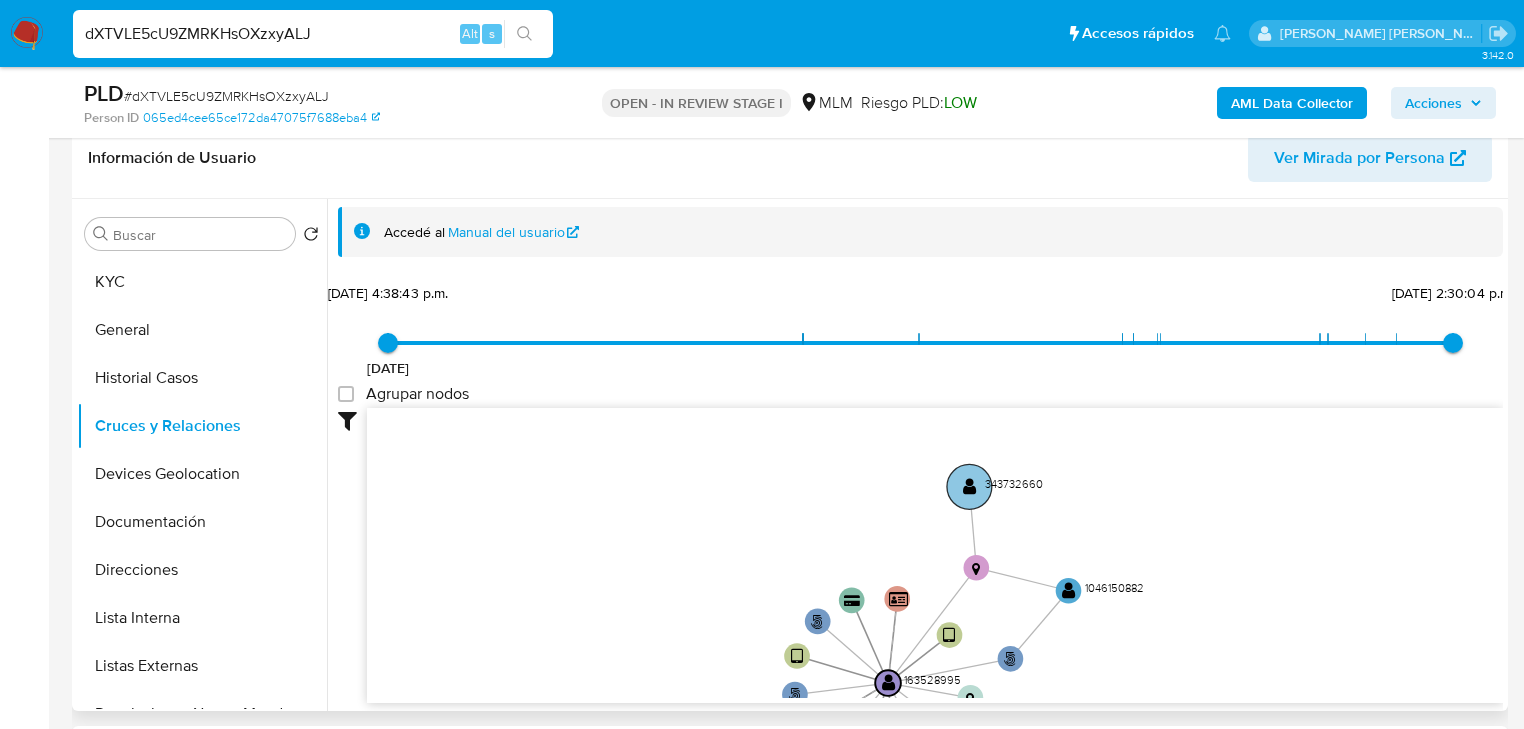 click on "" 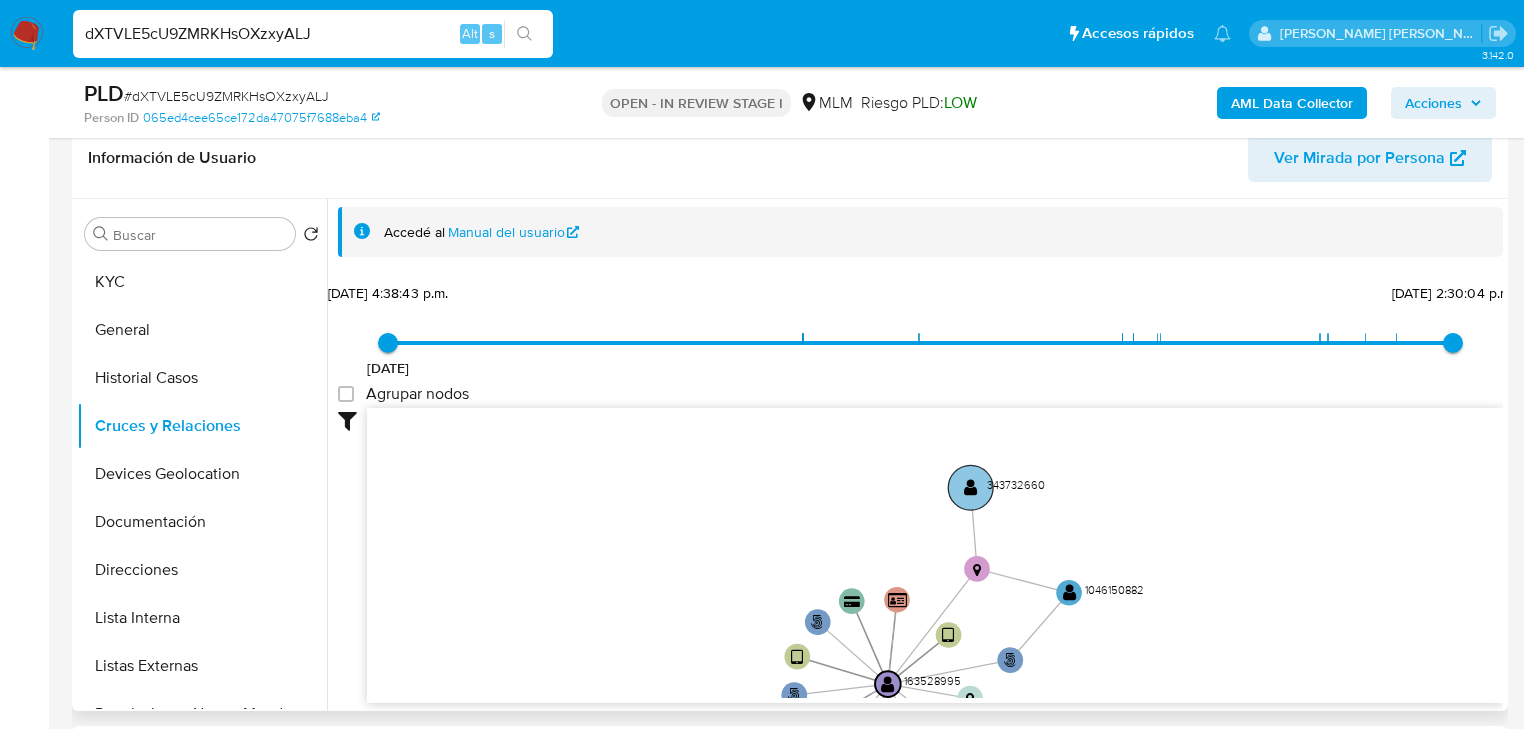 click on "" 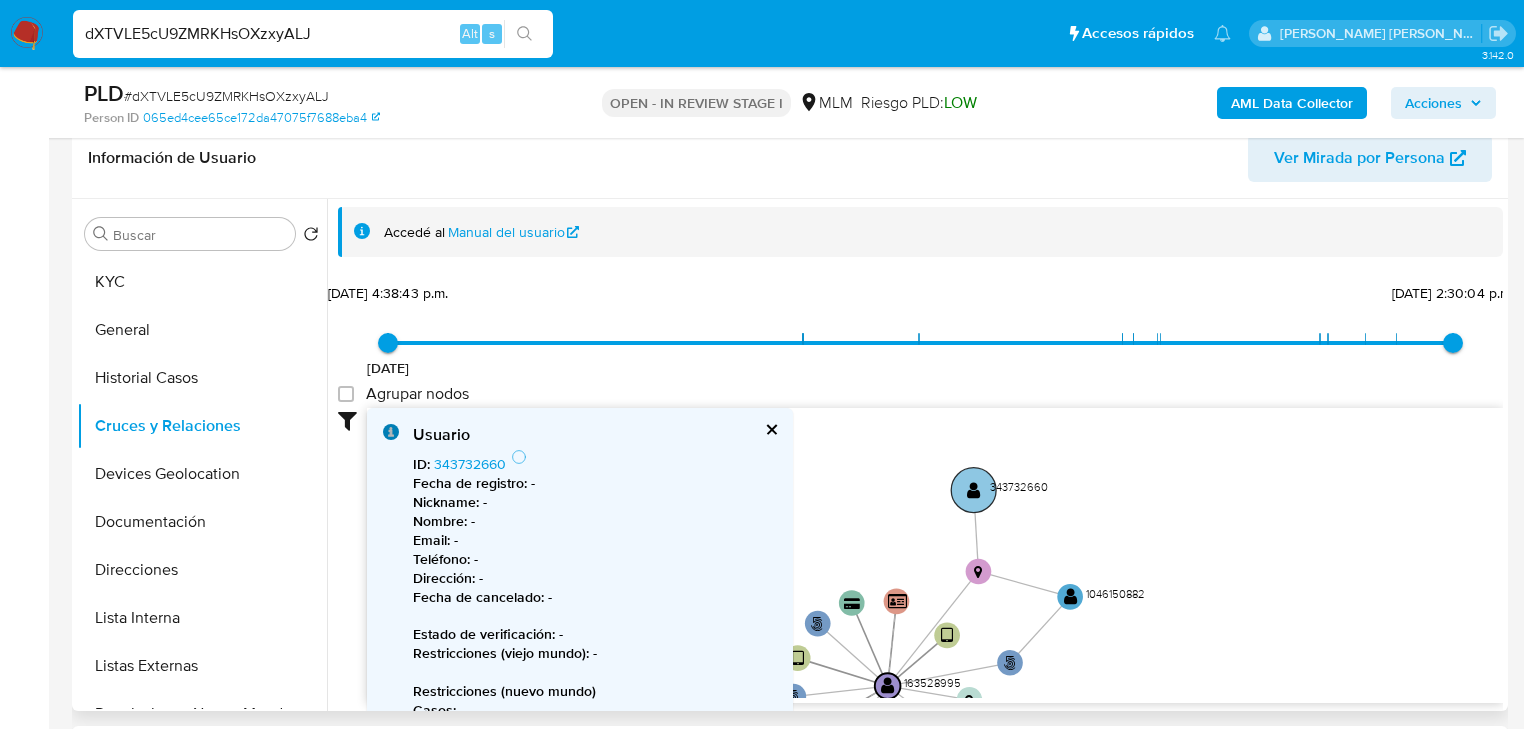 click on "" 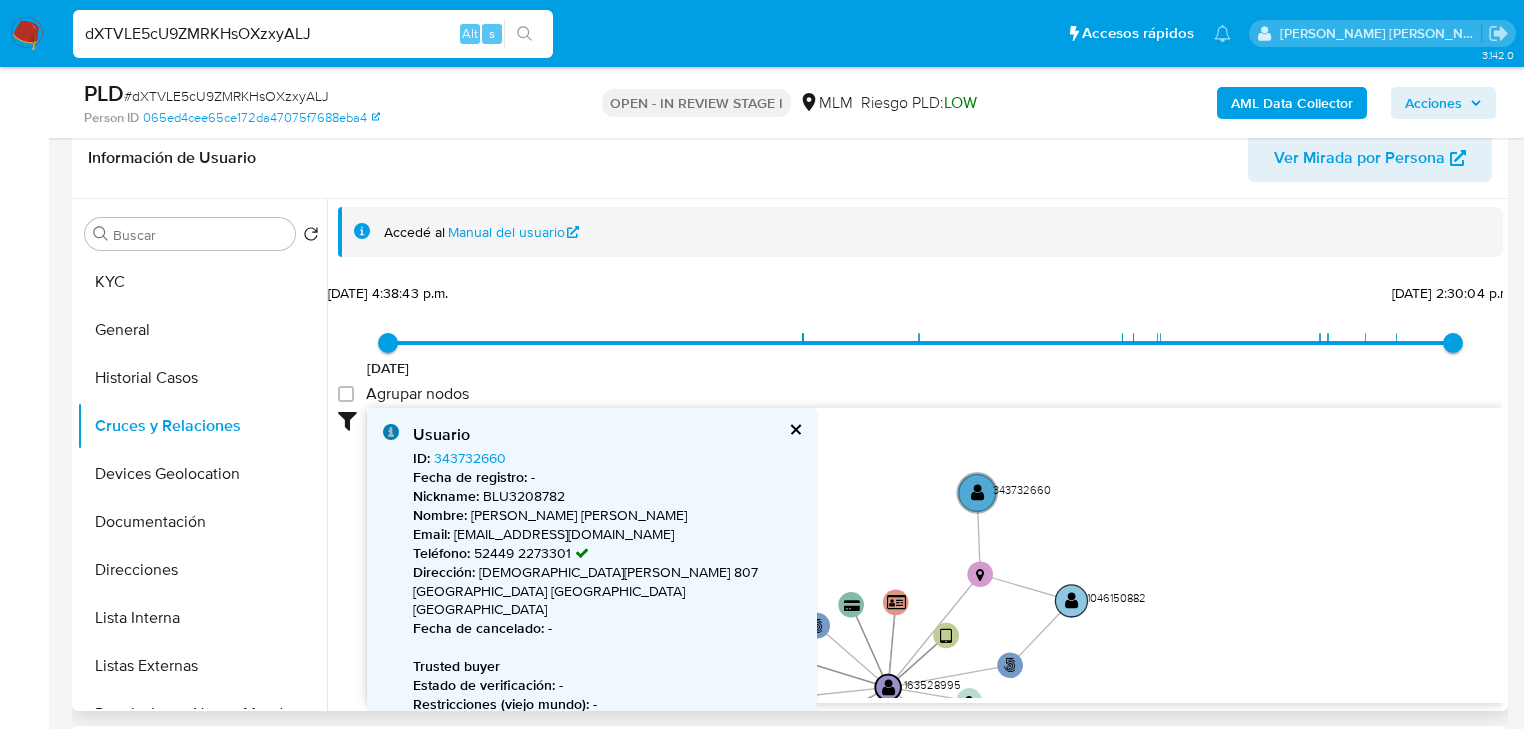 click on "" 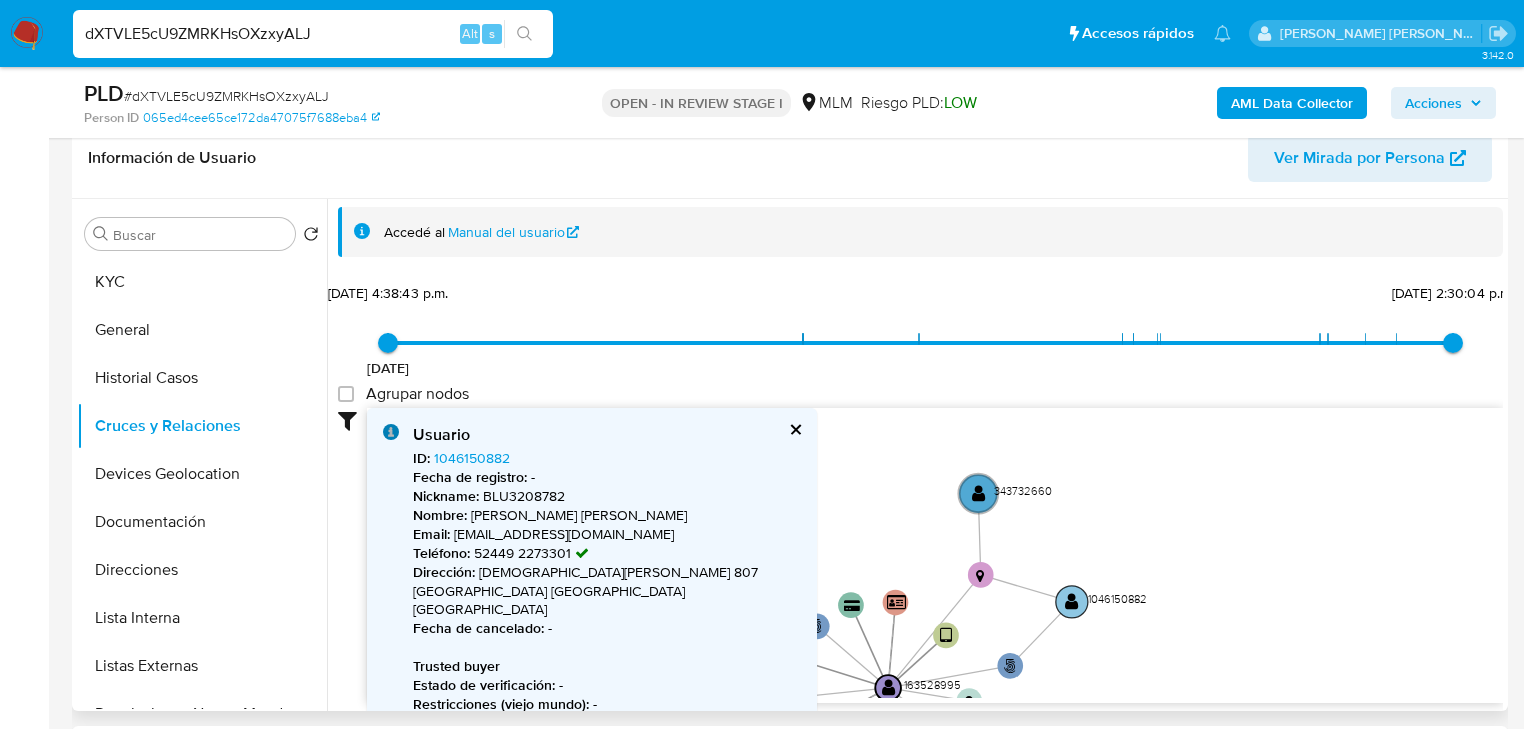 click on "" 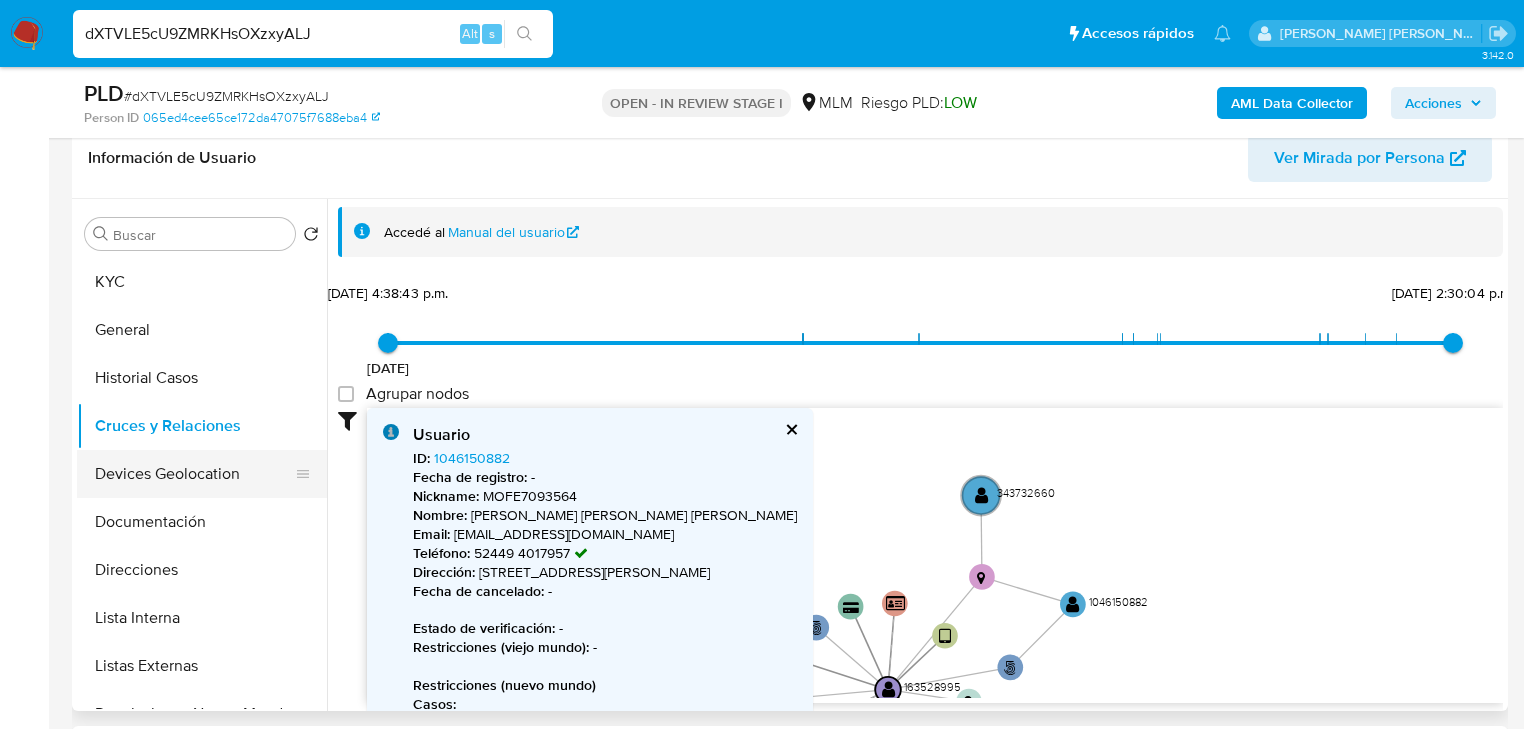 click on "Devices Geolocation" at bounding box center (194, 474) 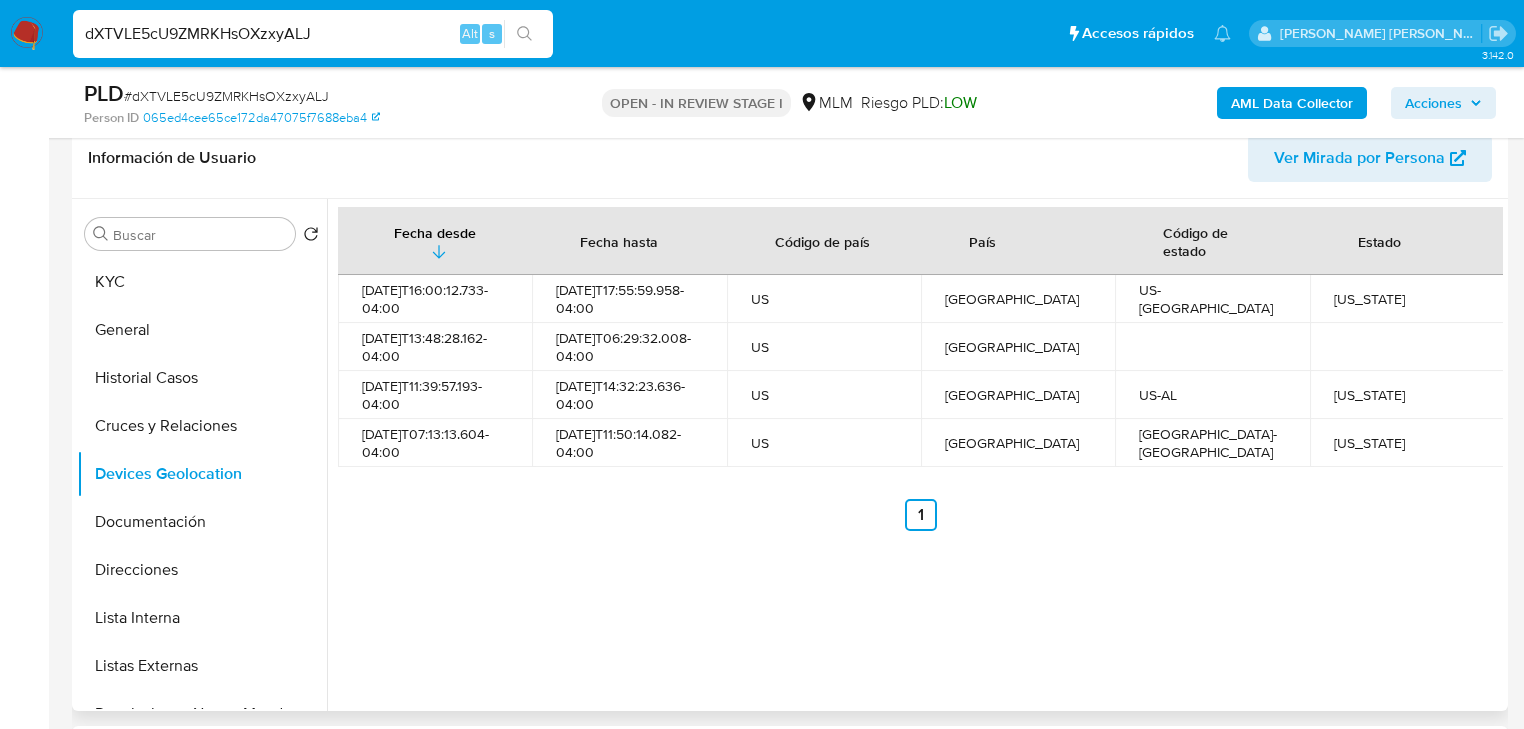 type 